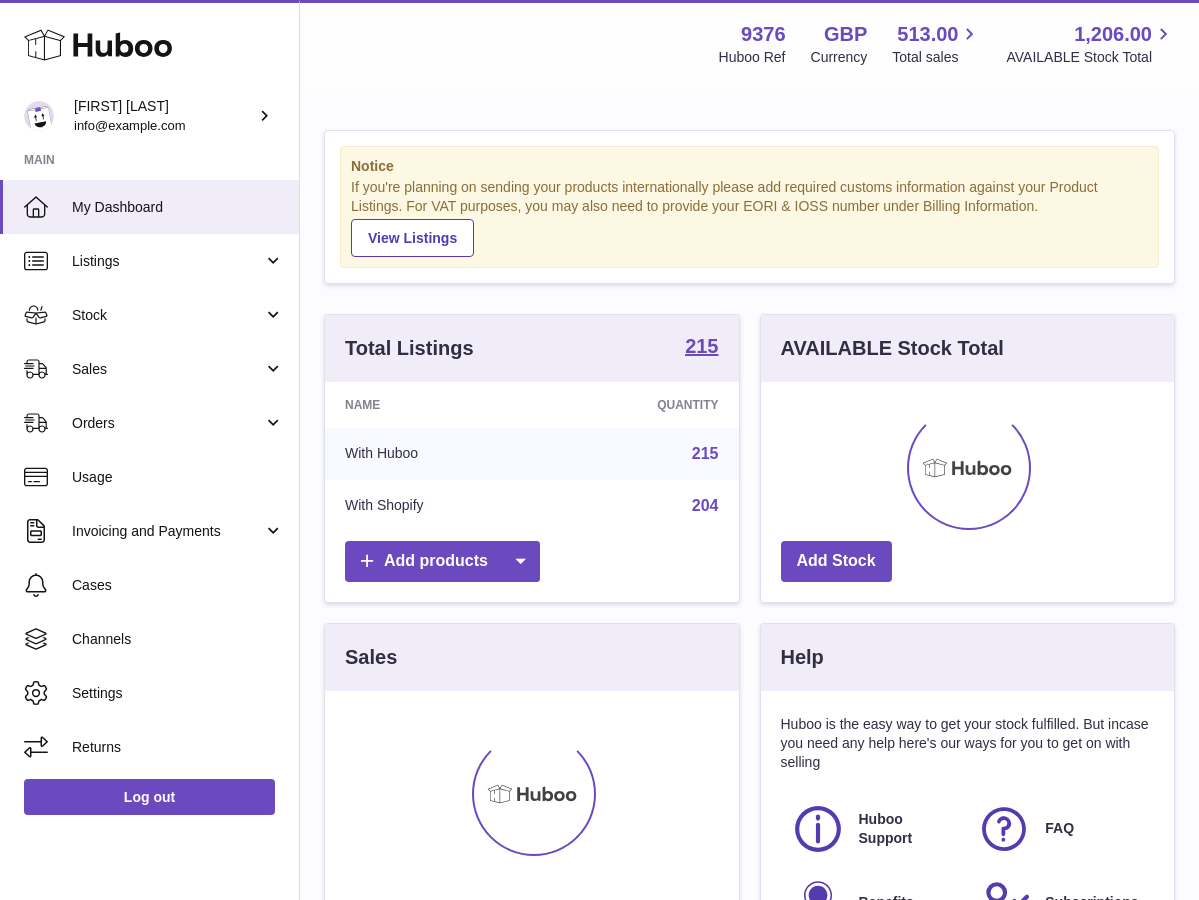 scroll, scrollTop: 0, scrollLeft: 0, axis: both 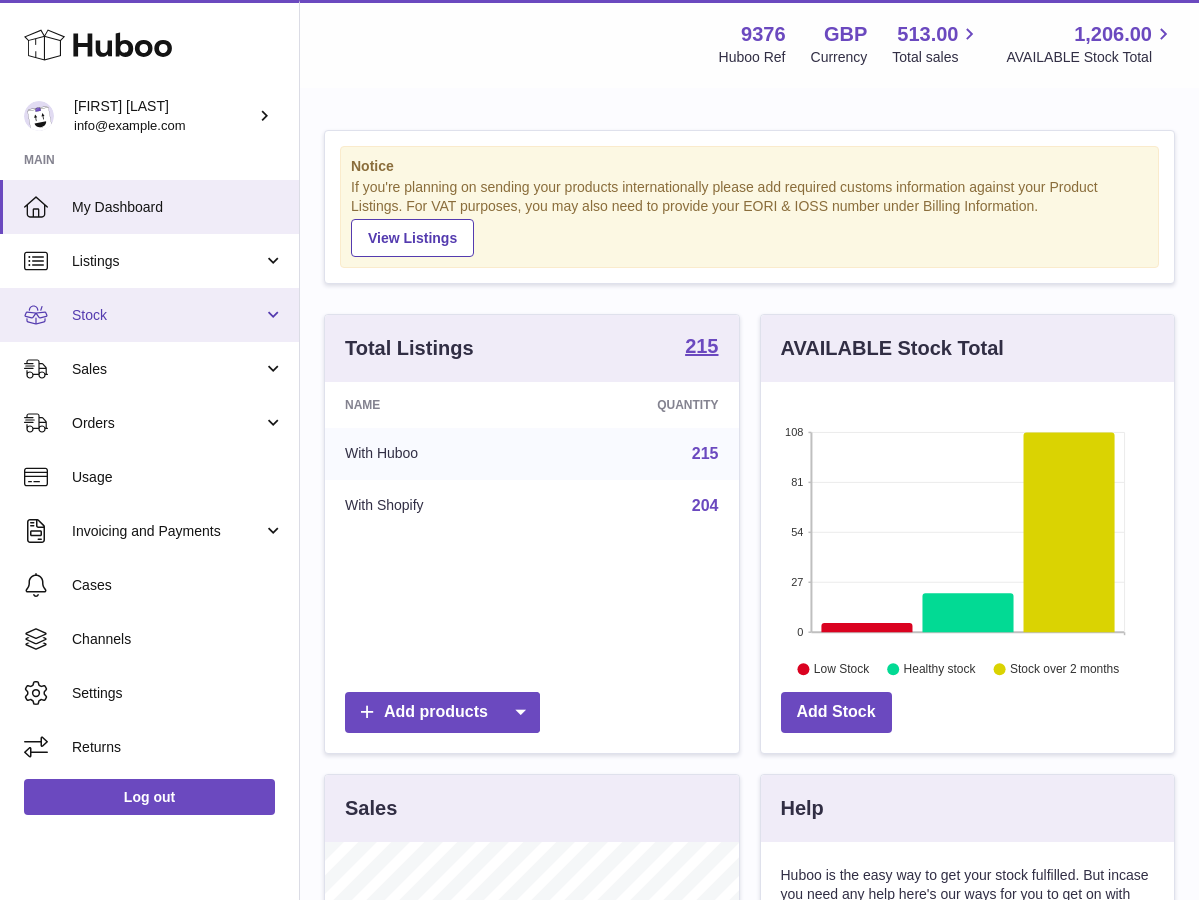 click on "Stock" at bounding box center [167, 315] 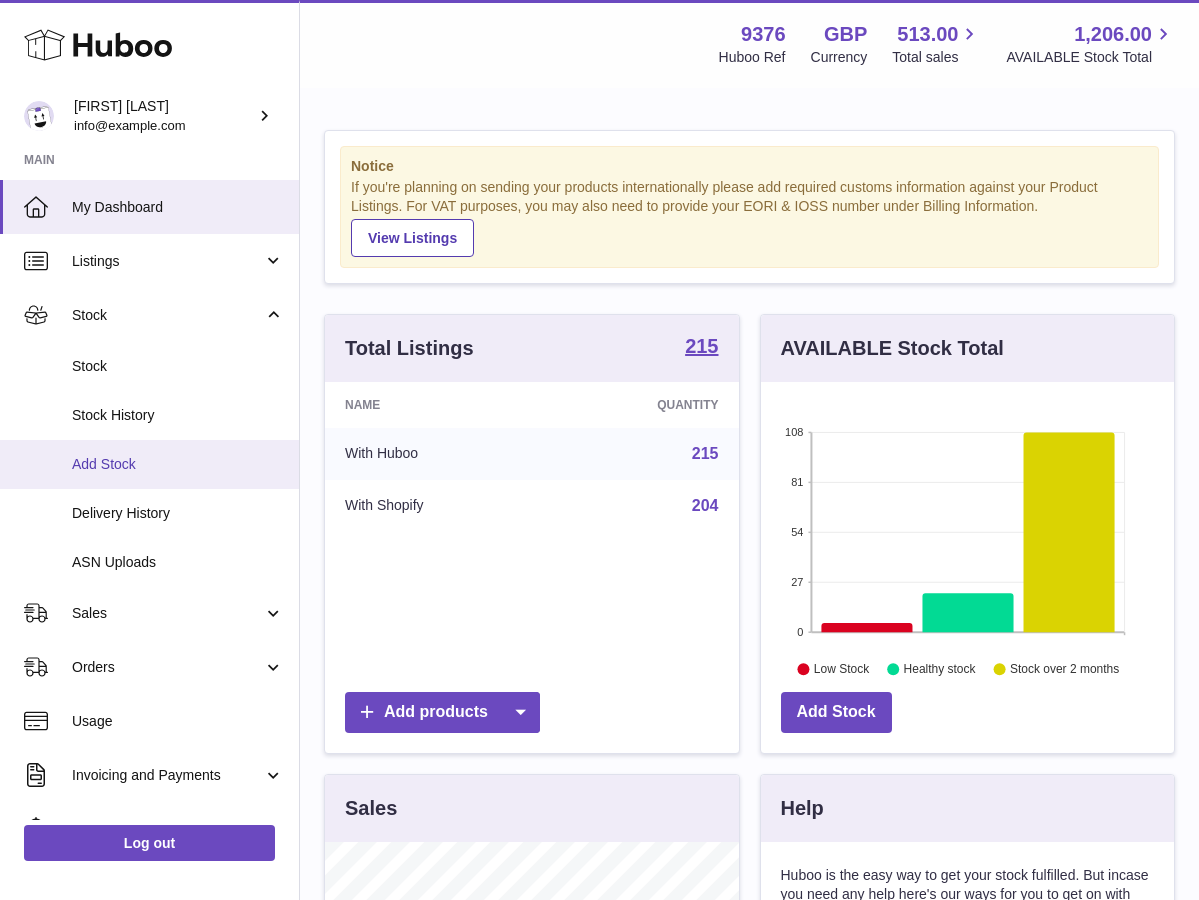 click on "Add Stock" at bounding box center [178, 464] 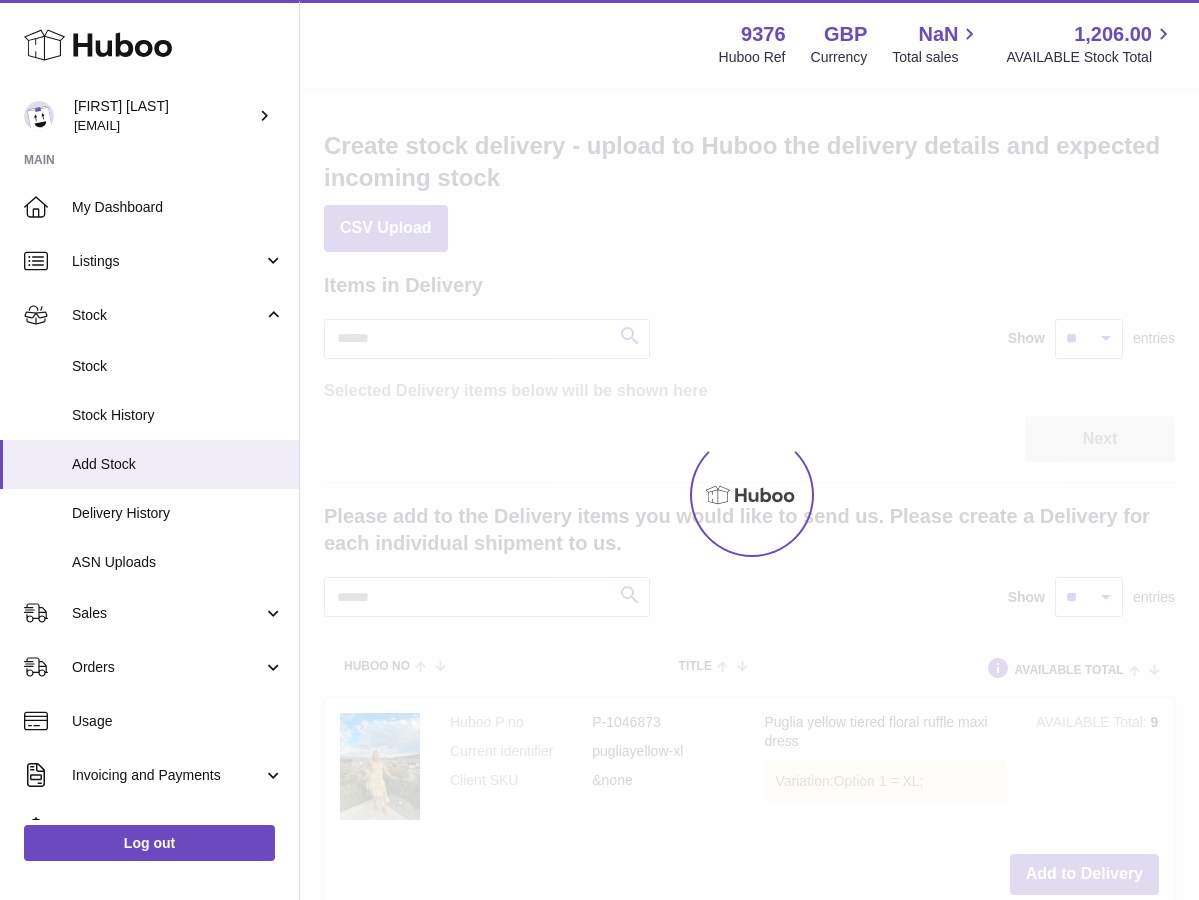 scroll, scrollTop: 0, scrollLeft: 0, axis: both 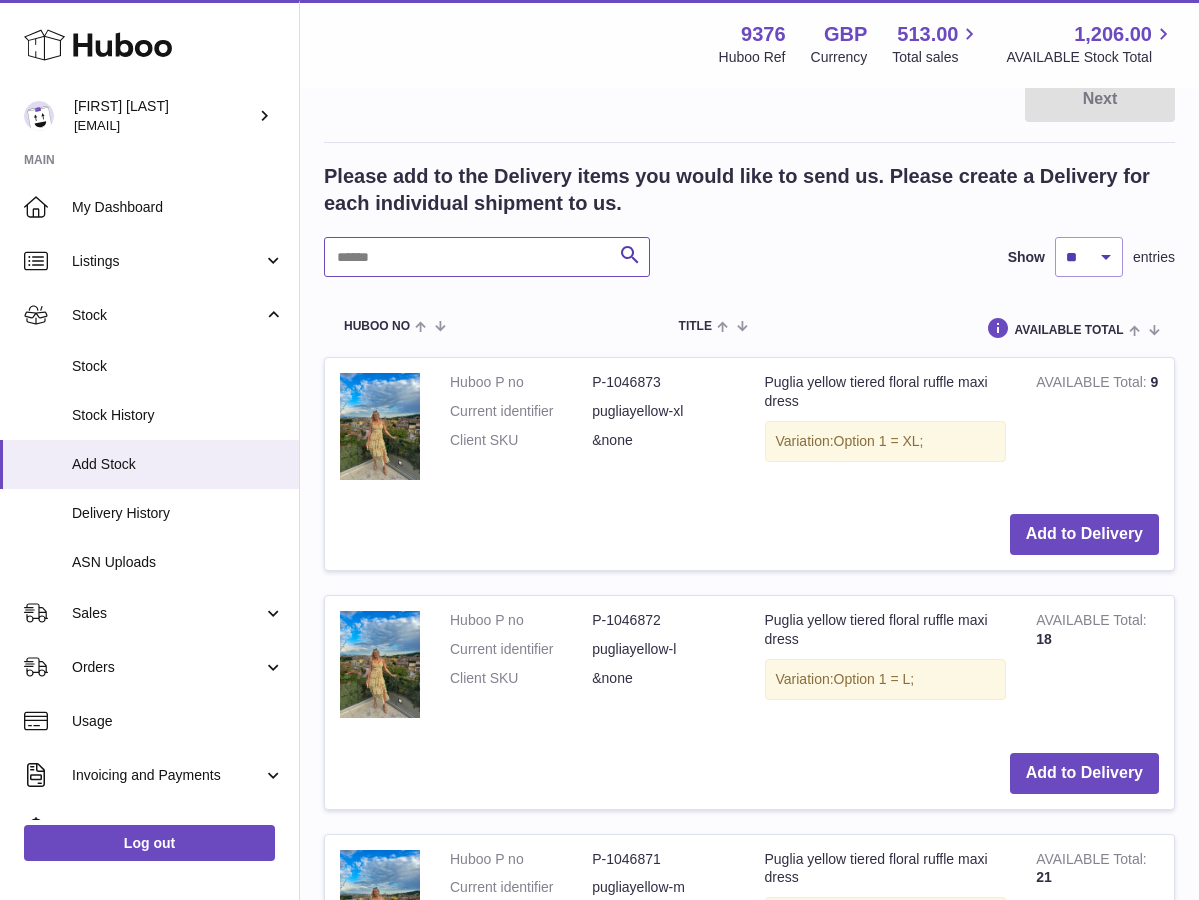 click at bounding box center [487, 257] 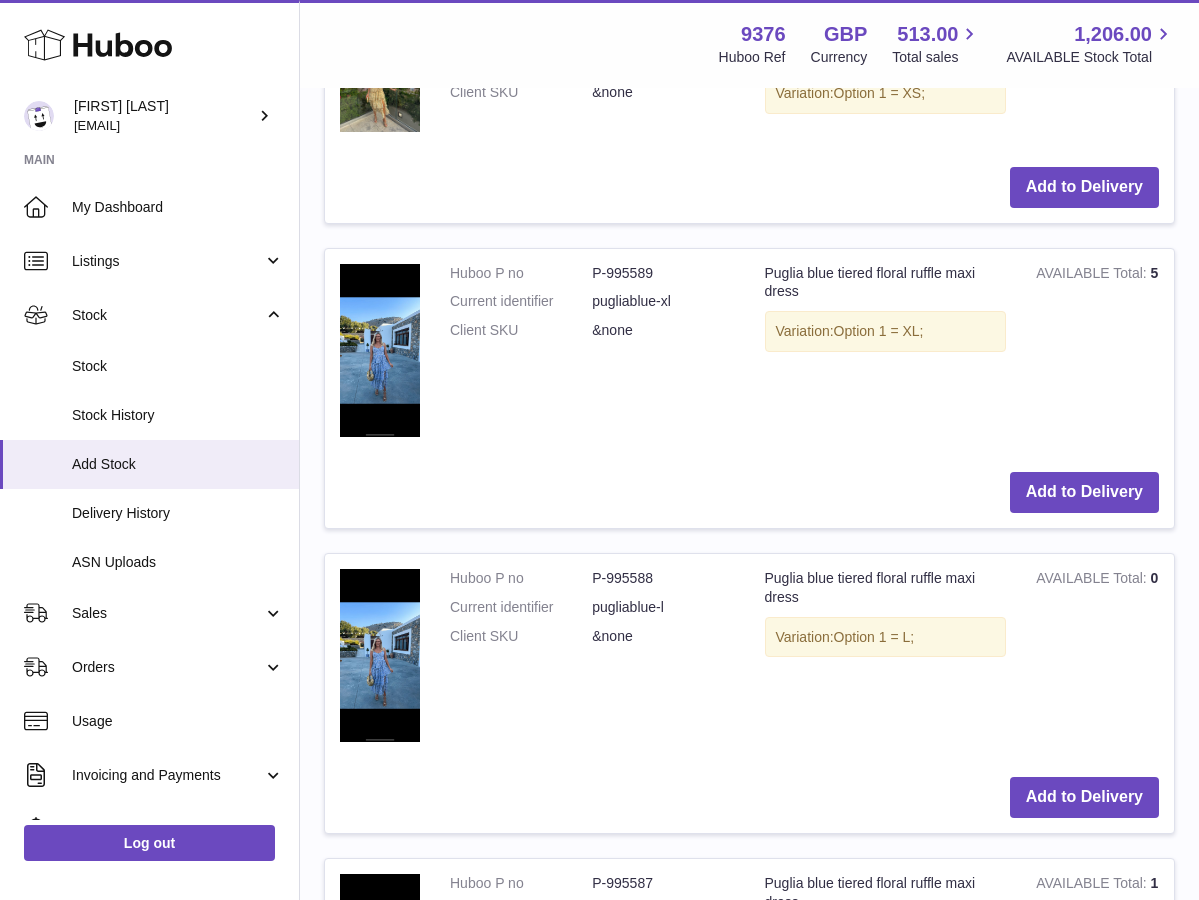scroll, scrollTop: 1648, scrollLeft: 0, axis: vertical 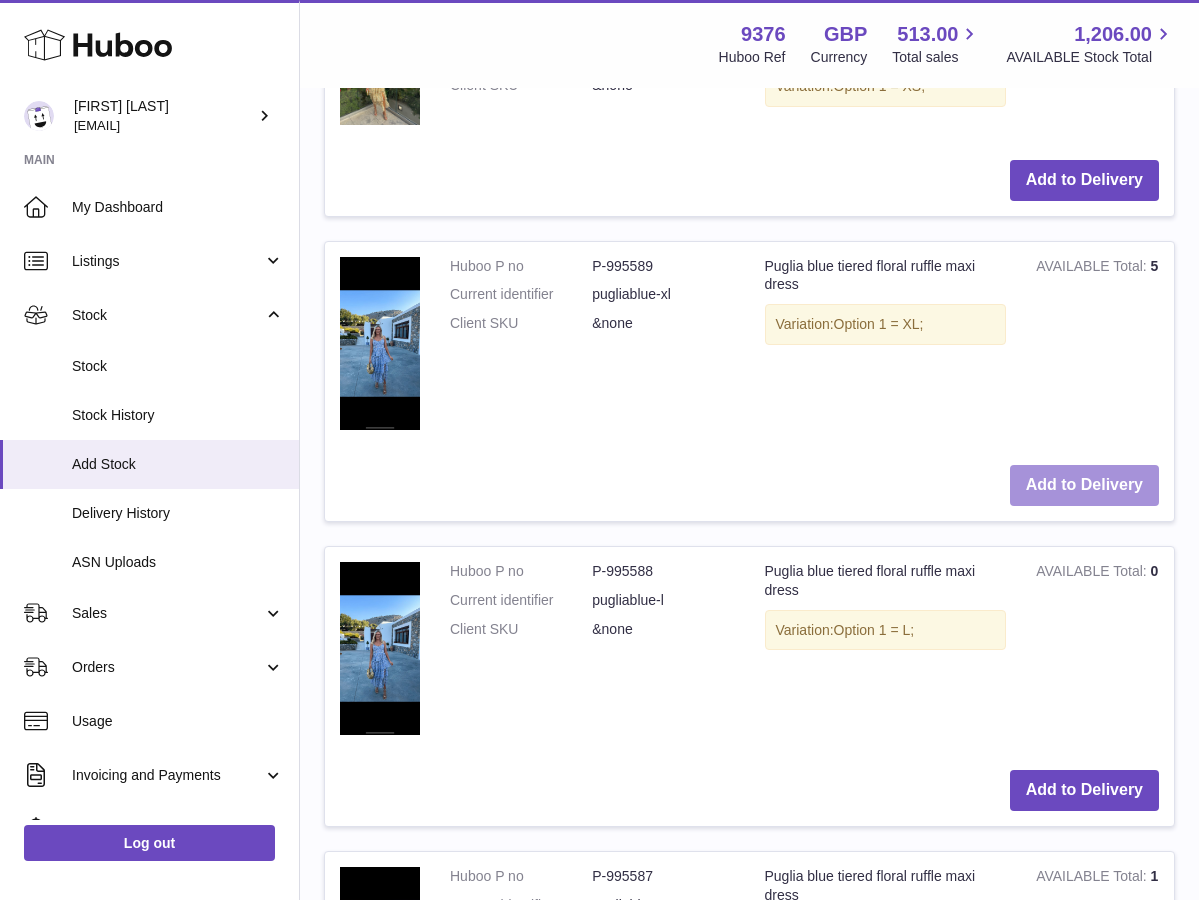 type on "******" 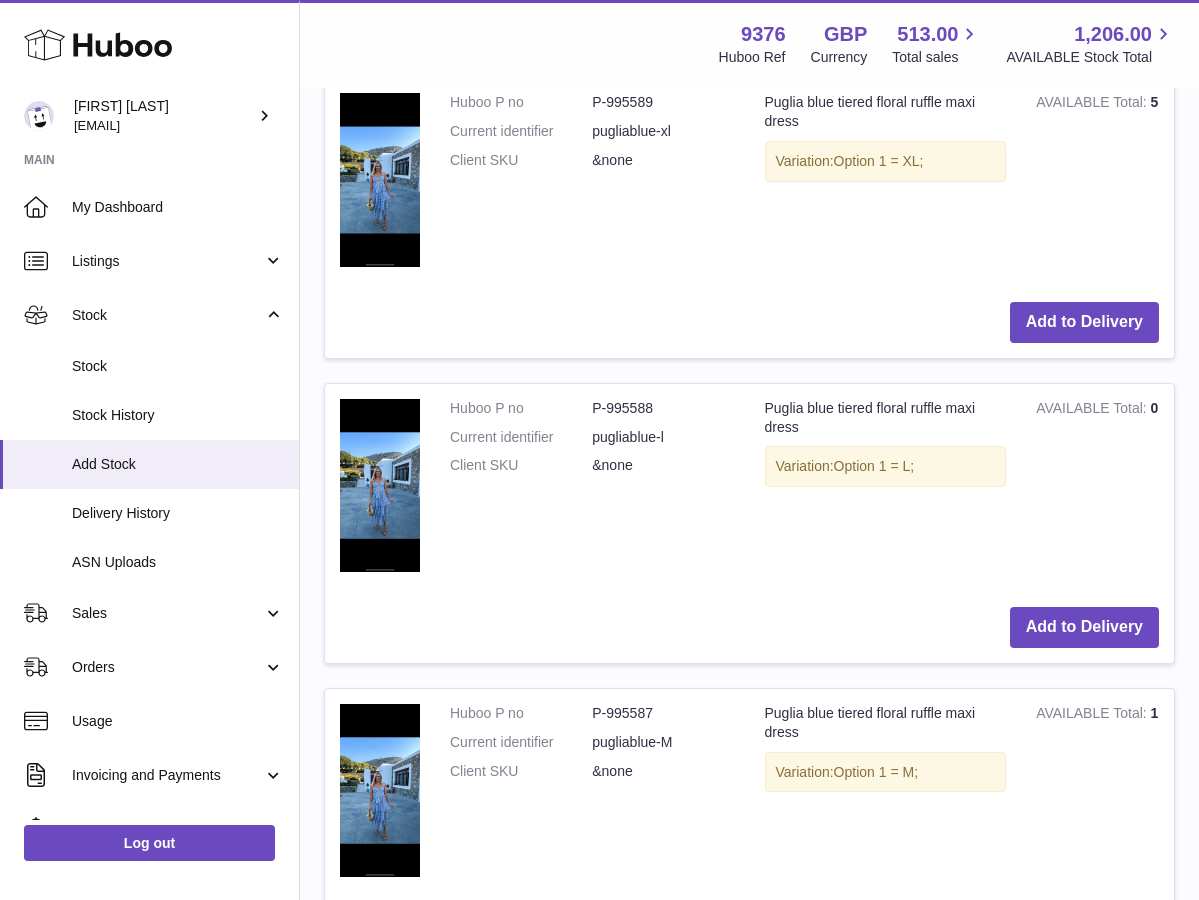 scroll, scrollTop: 2156, scrollLeft: 0, axis: vertical 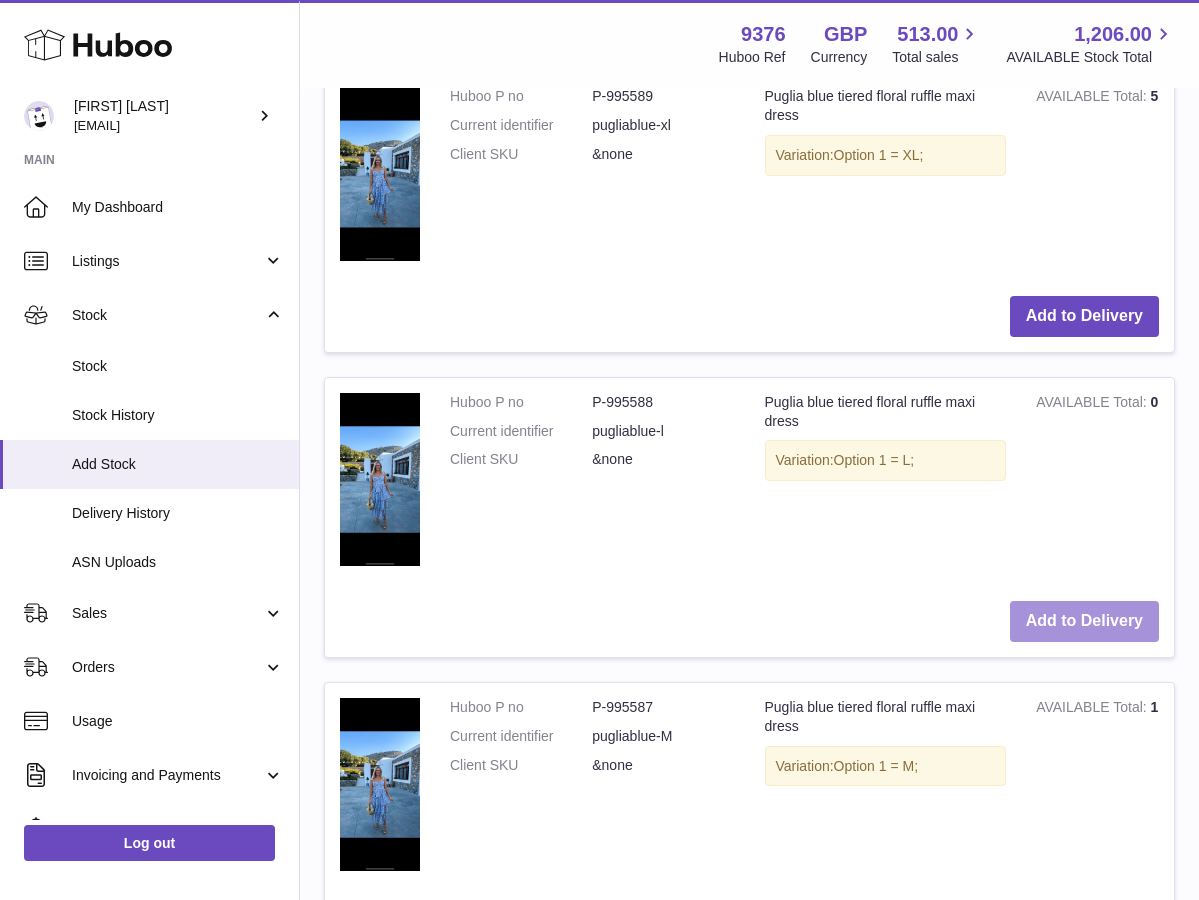 click on "Add to Delivery" at bounding box center (1084, 621) 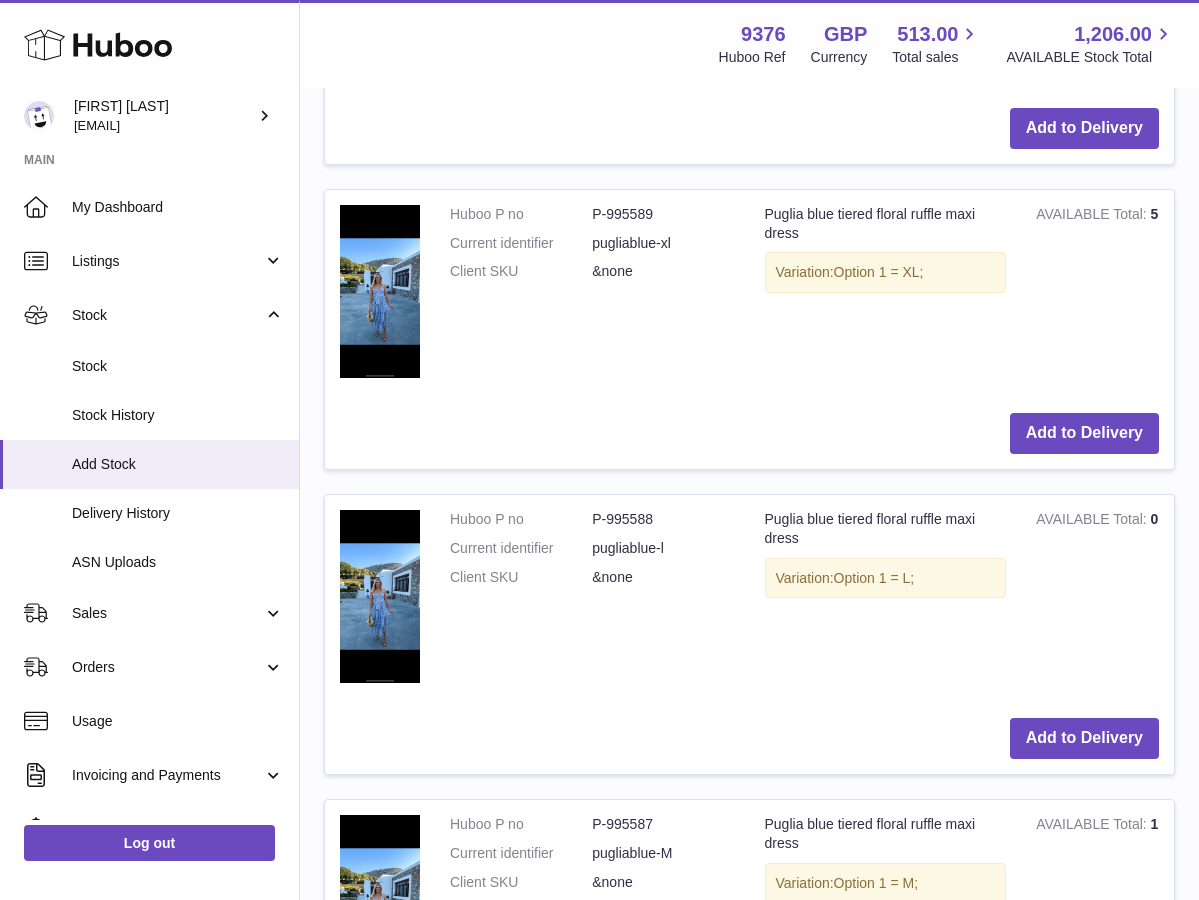 scroll, scrollTop: 2804, scrollLeft: 0, axis: vertical 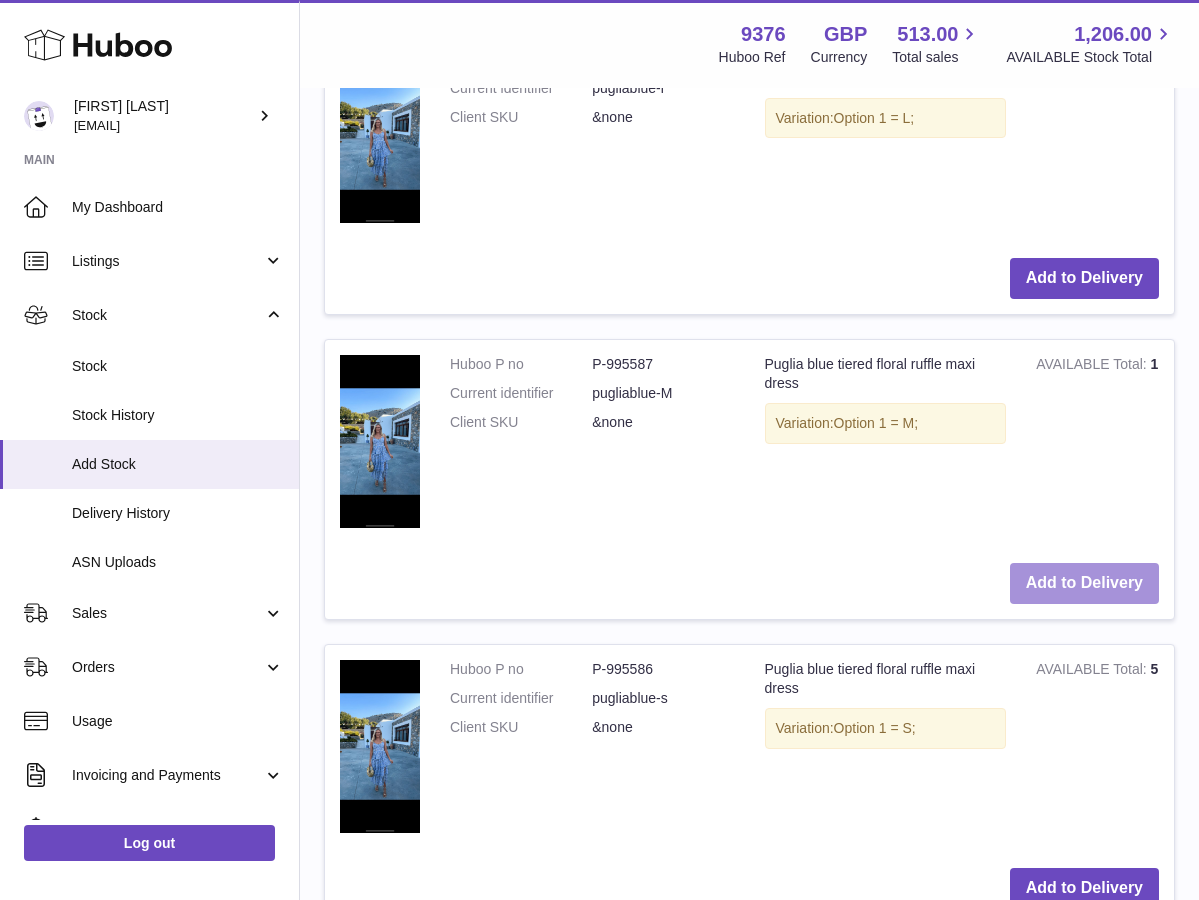 click on "Add to Delivery" at bounding box center (1084, 583) 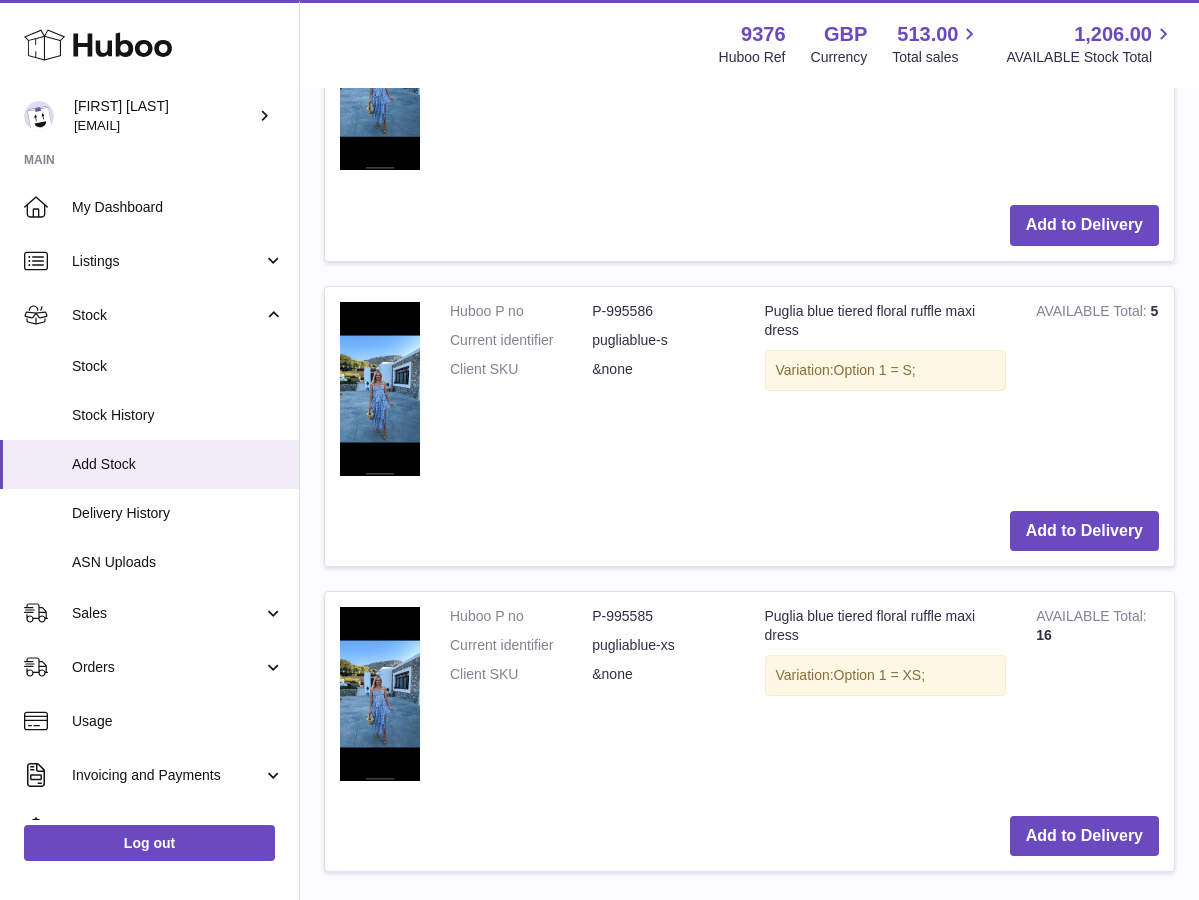 scroll, scrollTop: 3469, scrollLeft: 0, axis: vertical 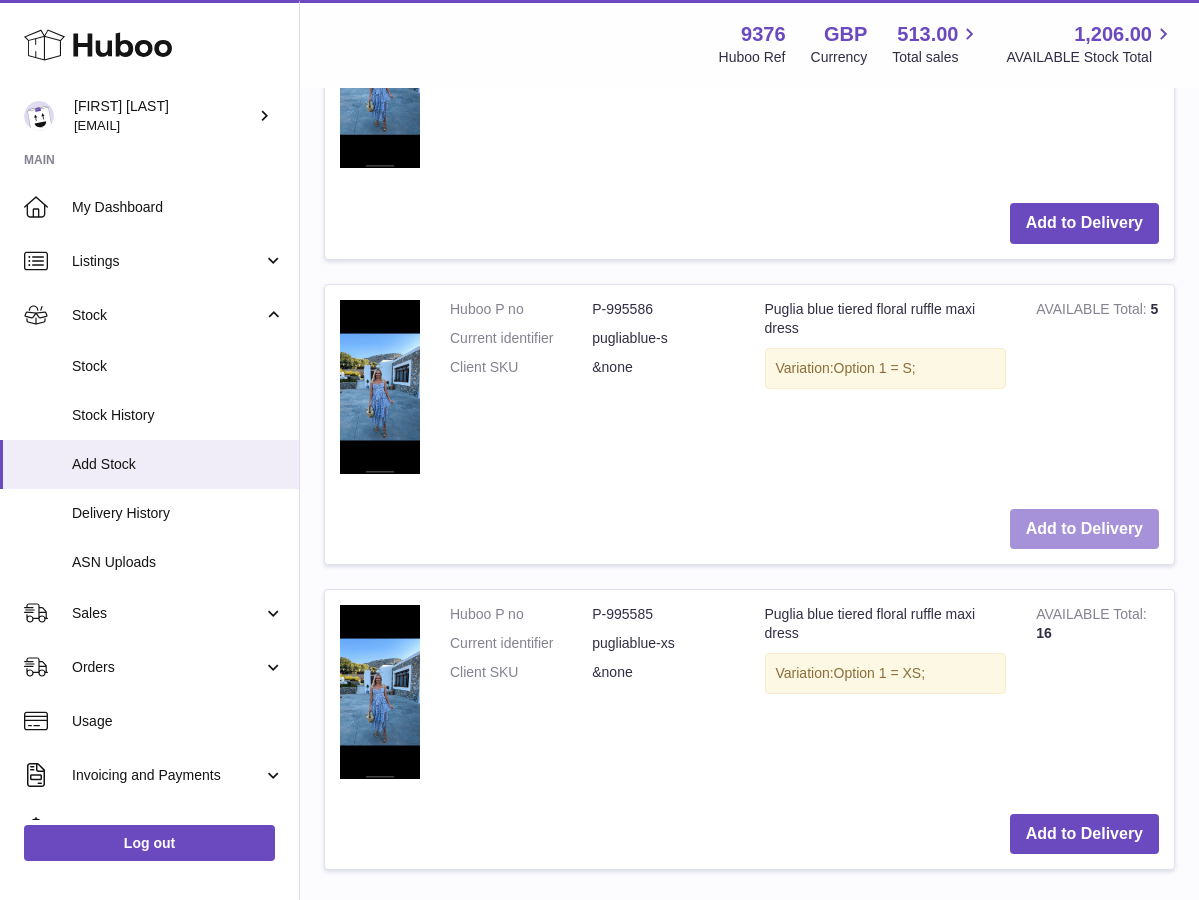 click on "Add to Delivery" at bounding box center (1084, 529) 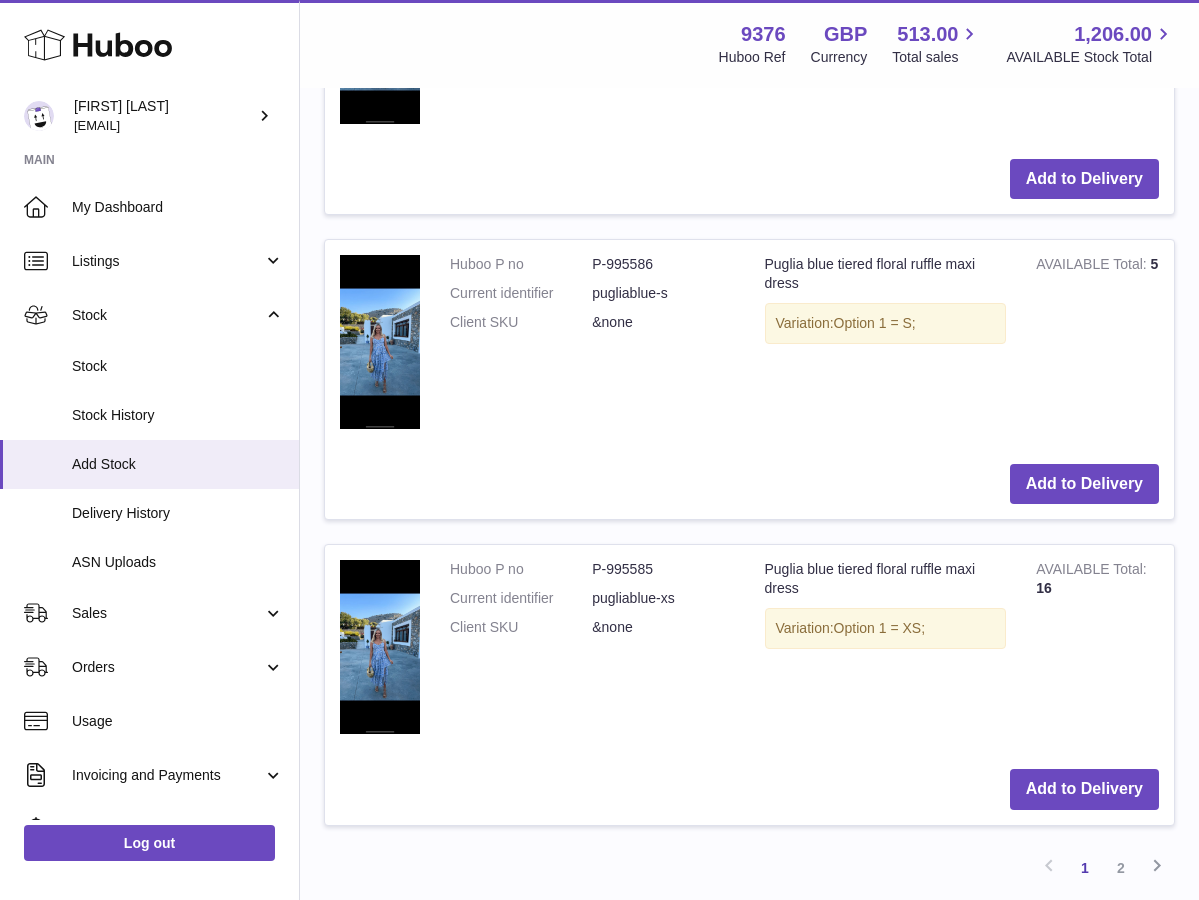 scroll, scrollTop: 3906, scrollLeft: 0, axis: vertical 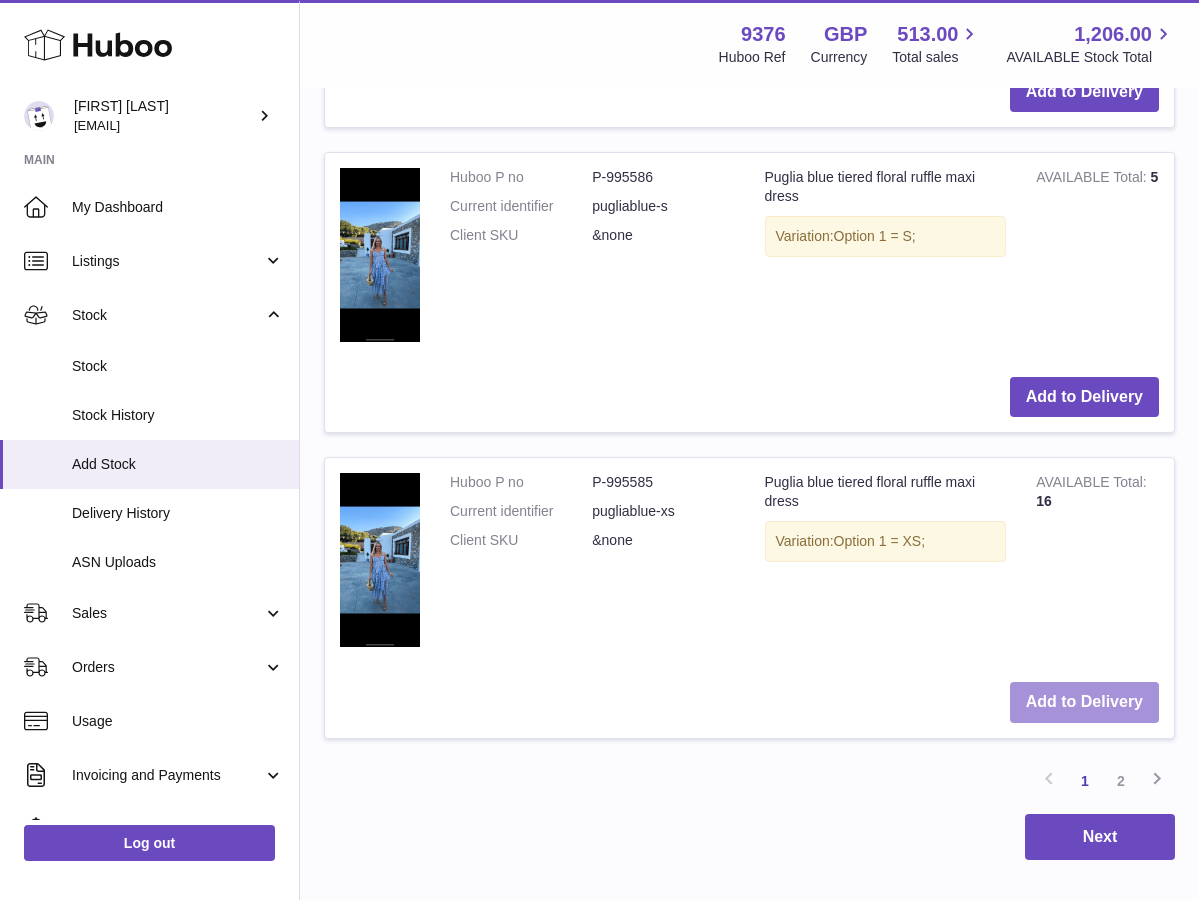 click on "Add to Delivery" at bounding box center [1084, 702] 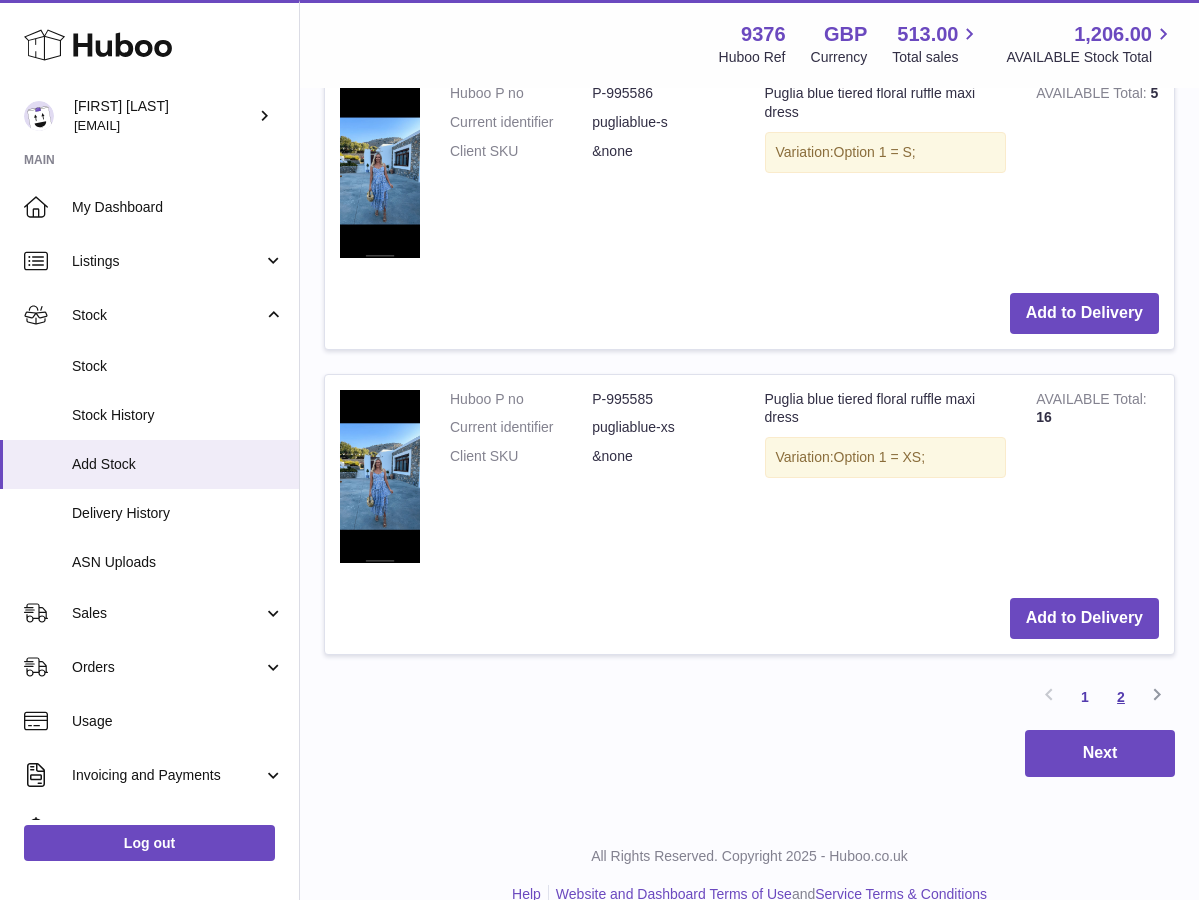 click on "2" at bounding box center [1121, 697] 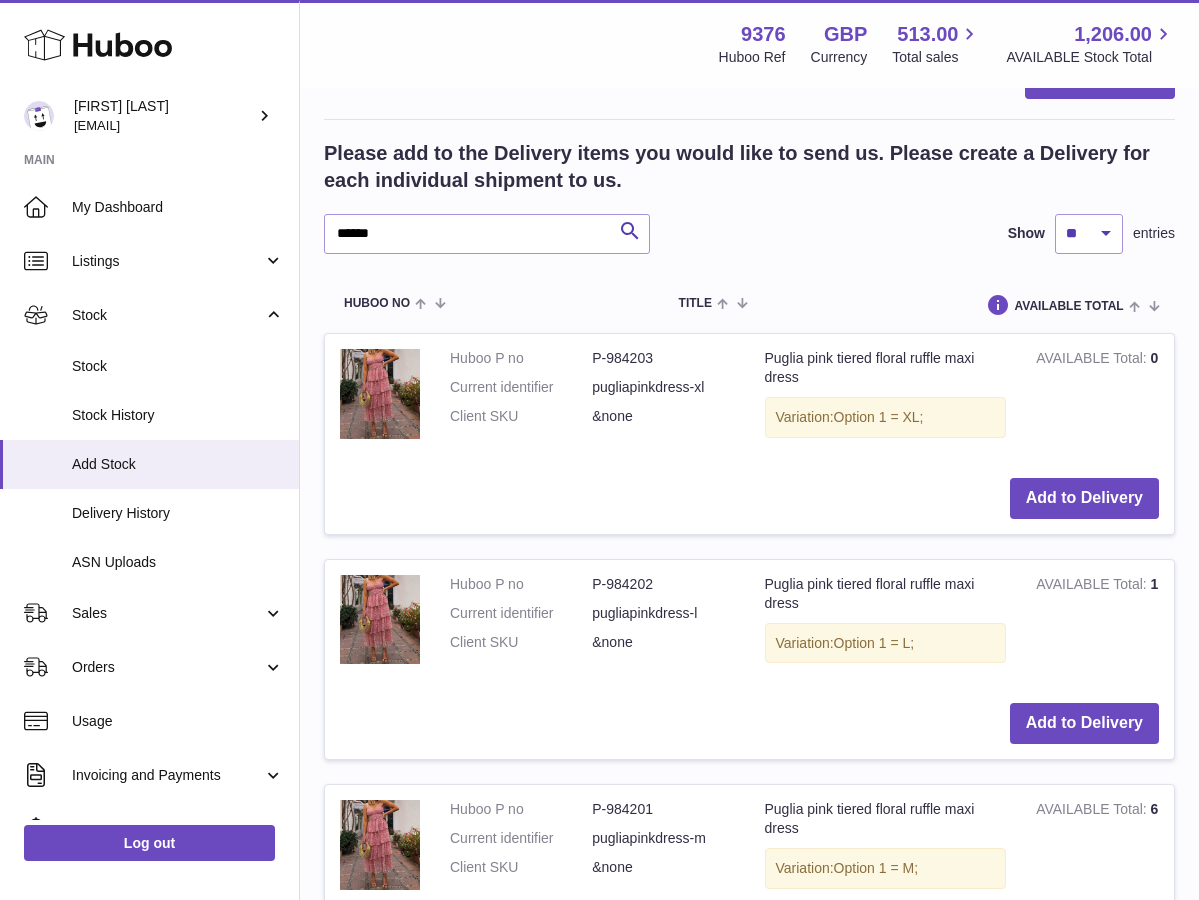 scroll, scrollTop: 1926, scrollLeft: 0, axis: vertical 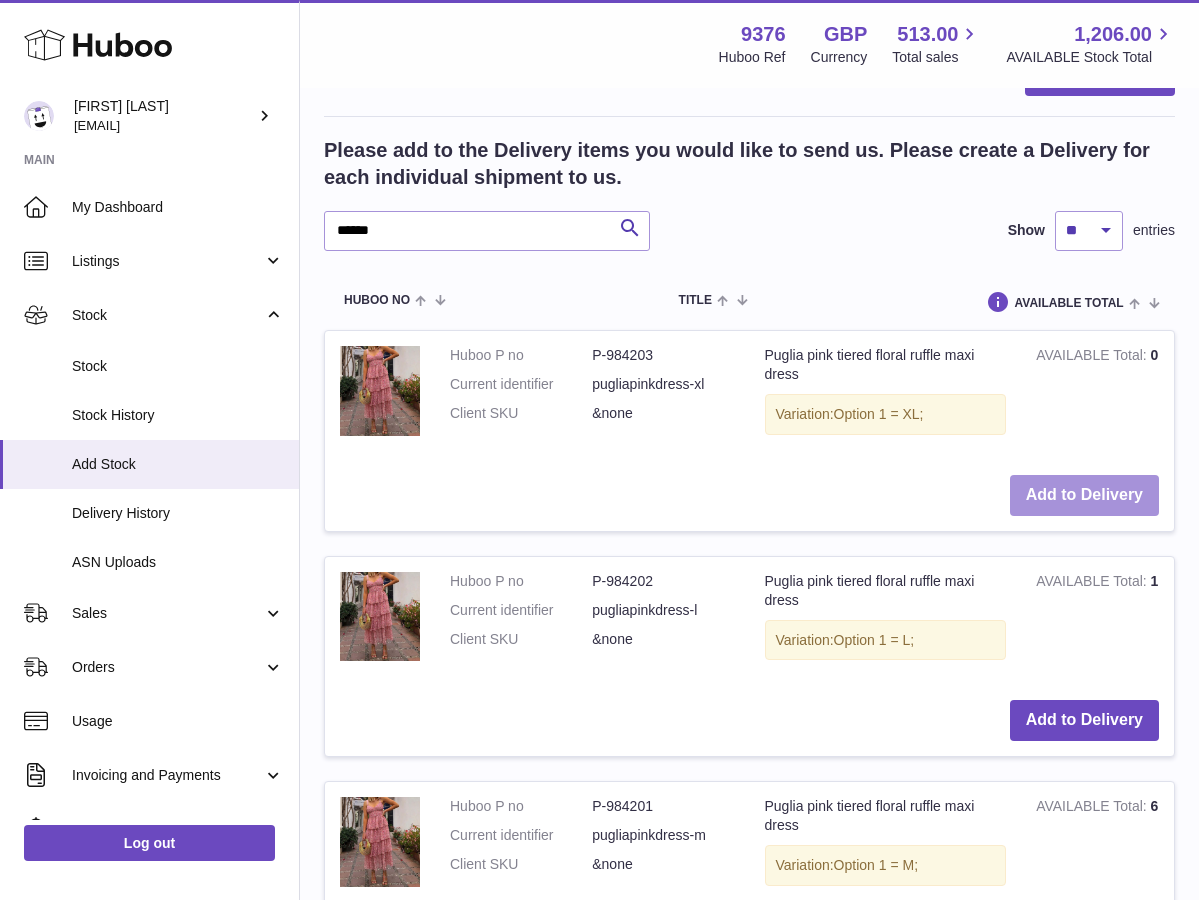 click on "Add to Delivery" at bounding box center (1084, 495) 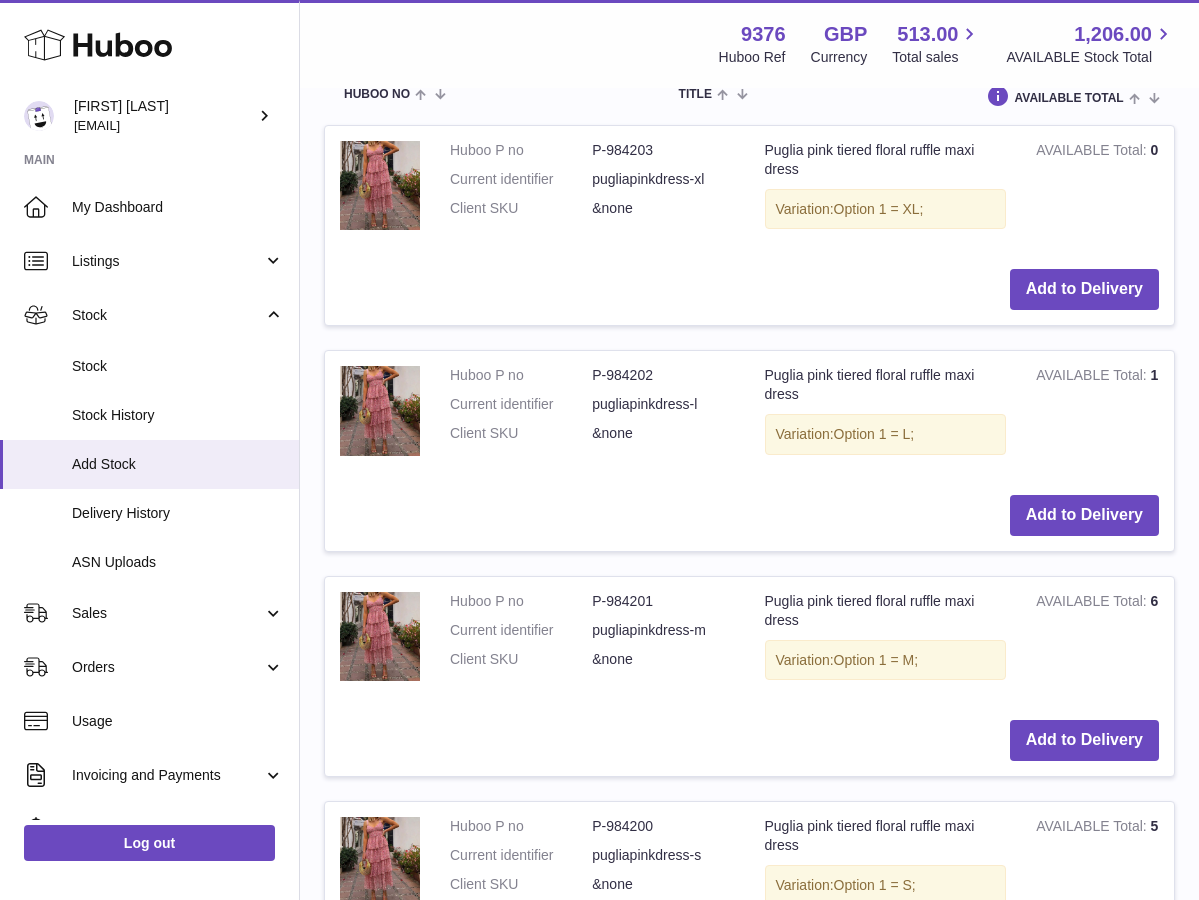 scroll, scrollTop: 2374, scrollLeft: 0, axis: vertical 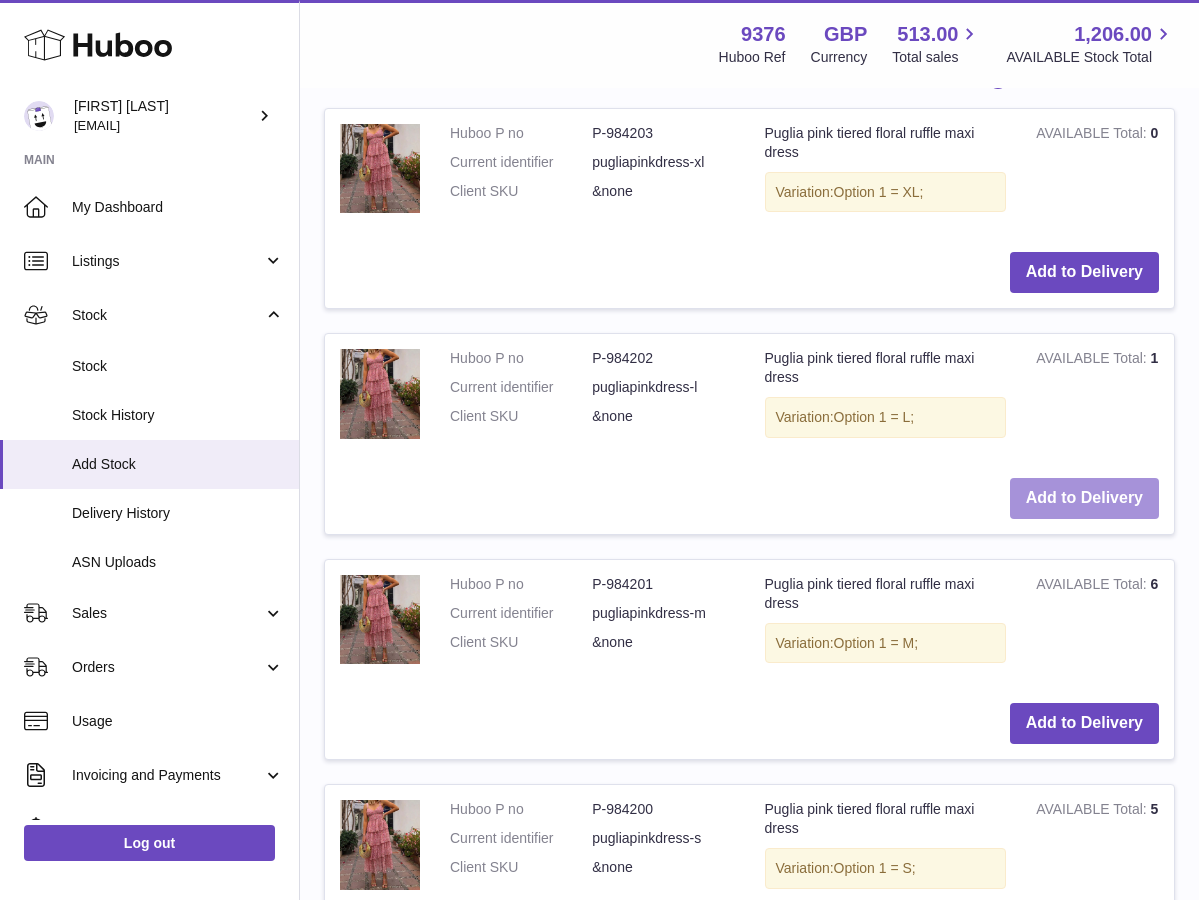 click on "Add to Delivery" at bounding box center (1084, 498) 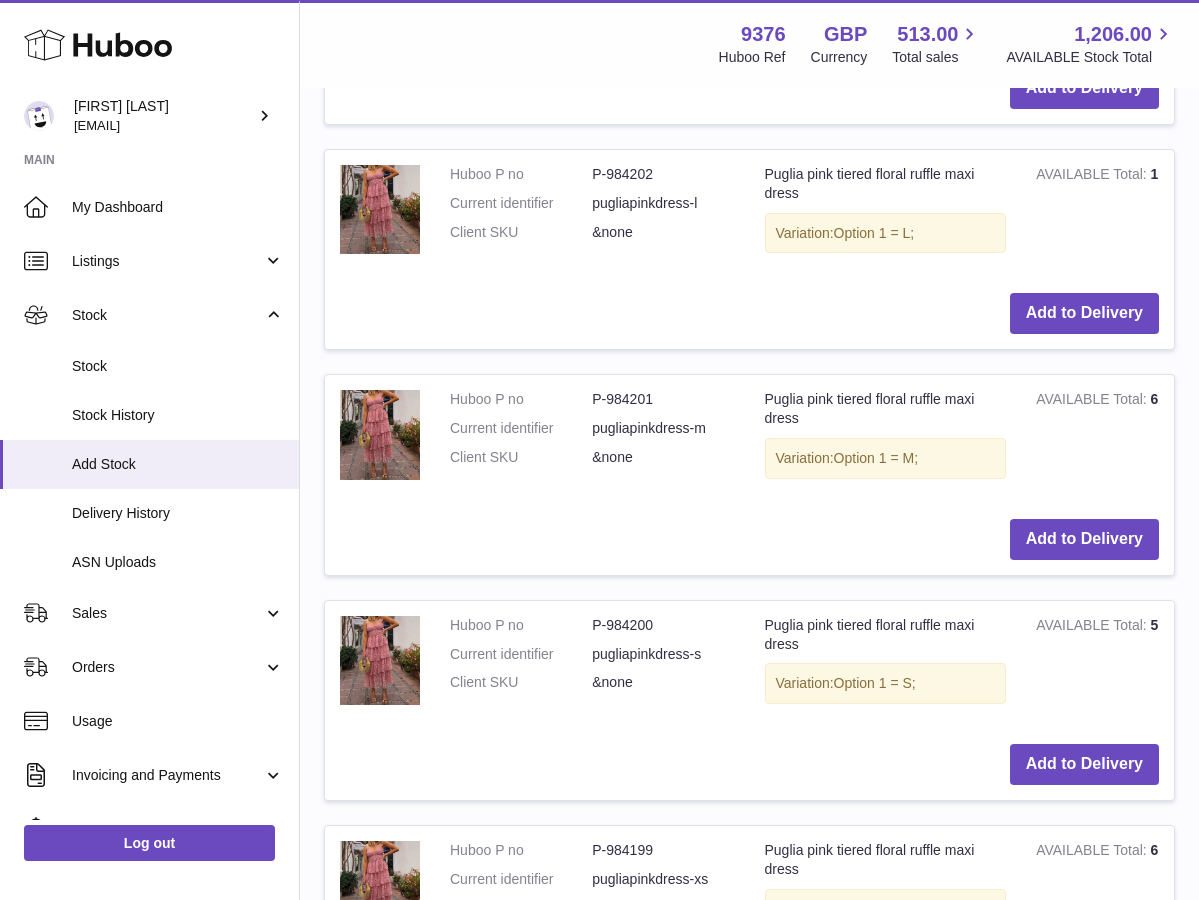 scroll, scrollTop: 2785, scrollLeft: 0, axis: vertical 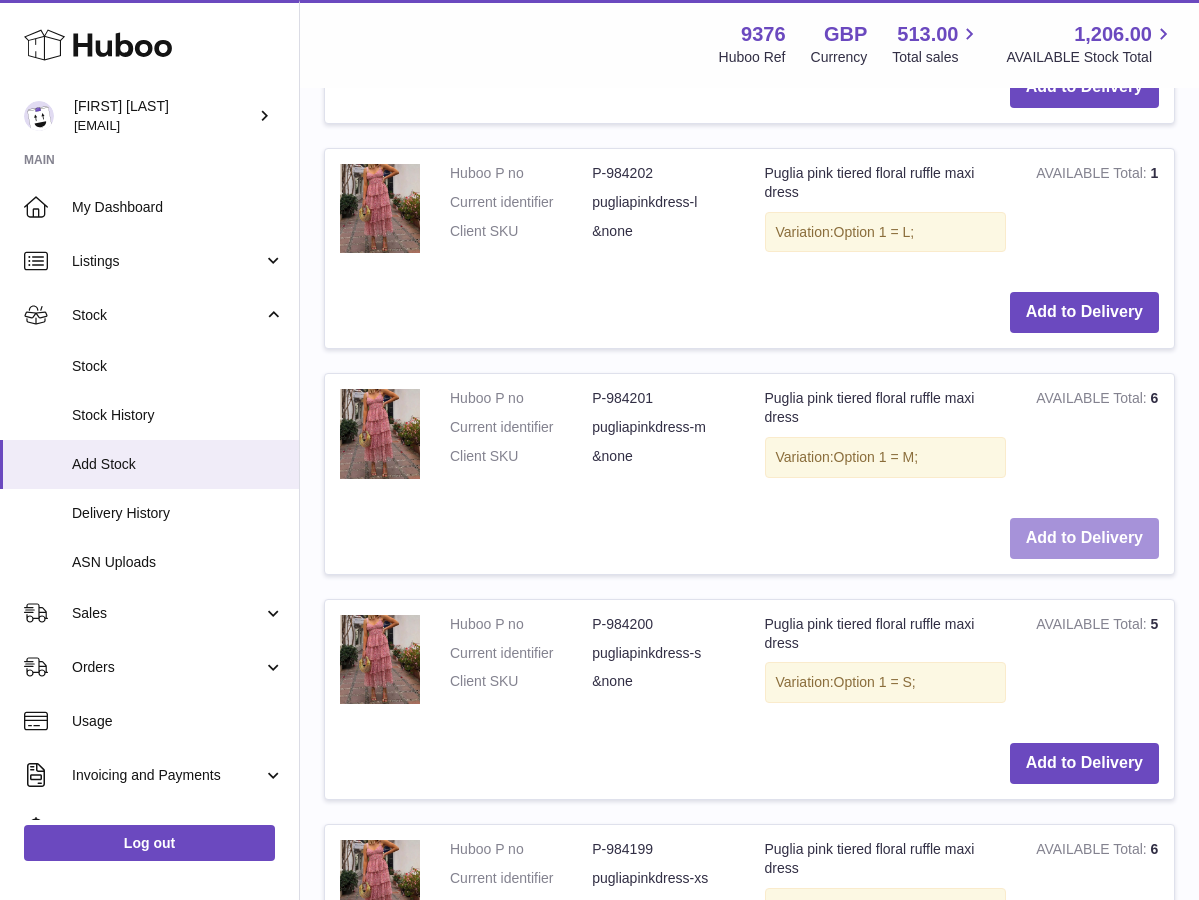 click on "Add to Delivery" at bounding box center (1084, 538) 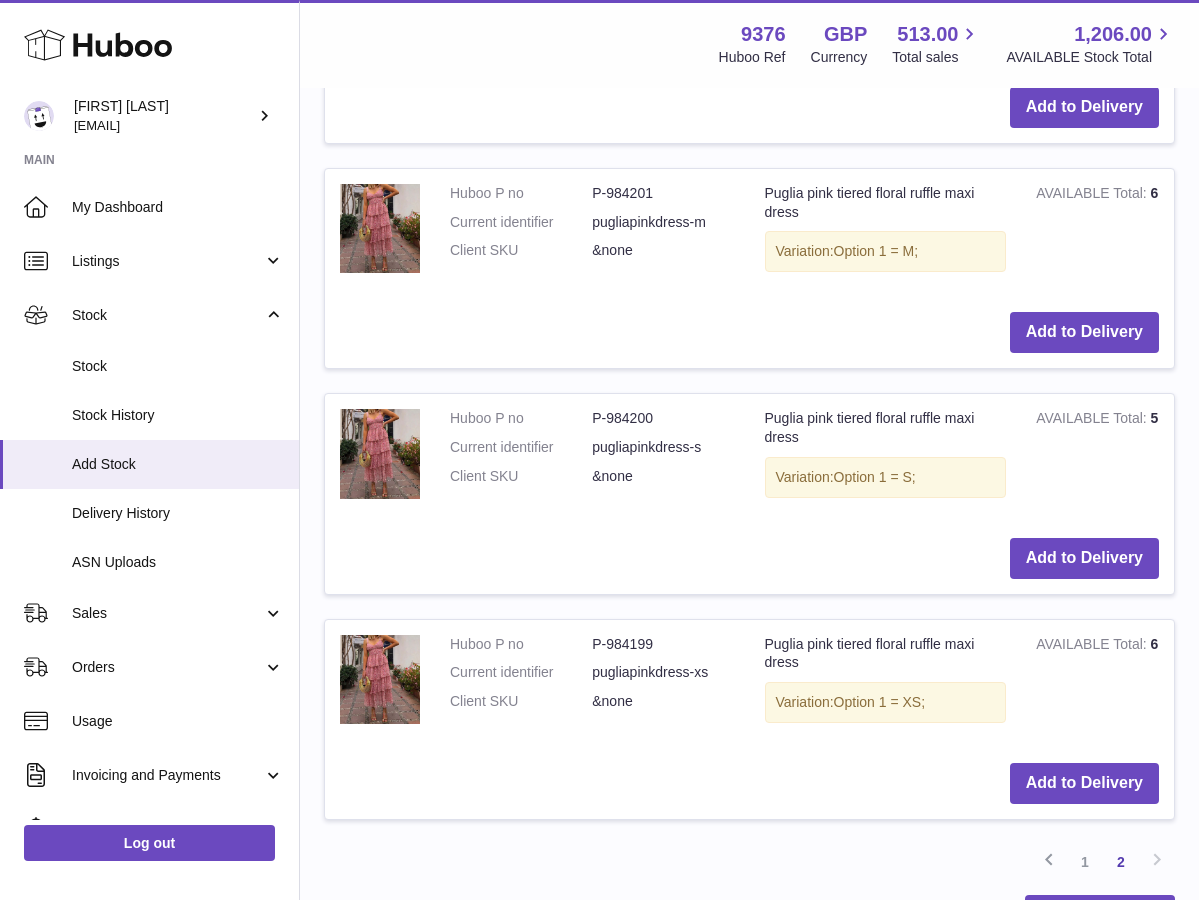 scroll, scrollTop: 3239, scrollLeft: 0, axis: vertical 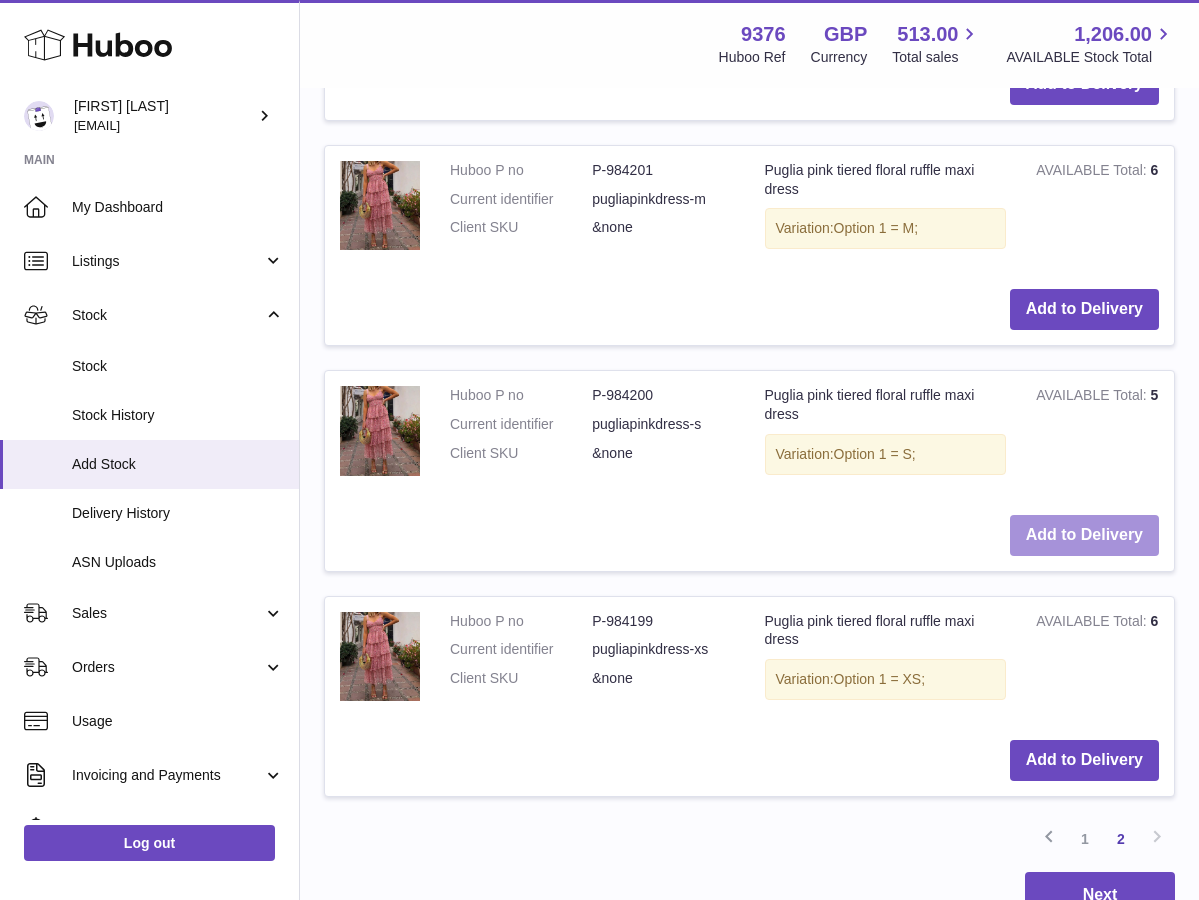 click on "Add to Delivery" at bounding box center (1084, 535) 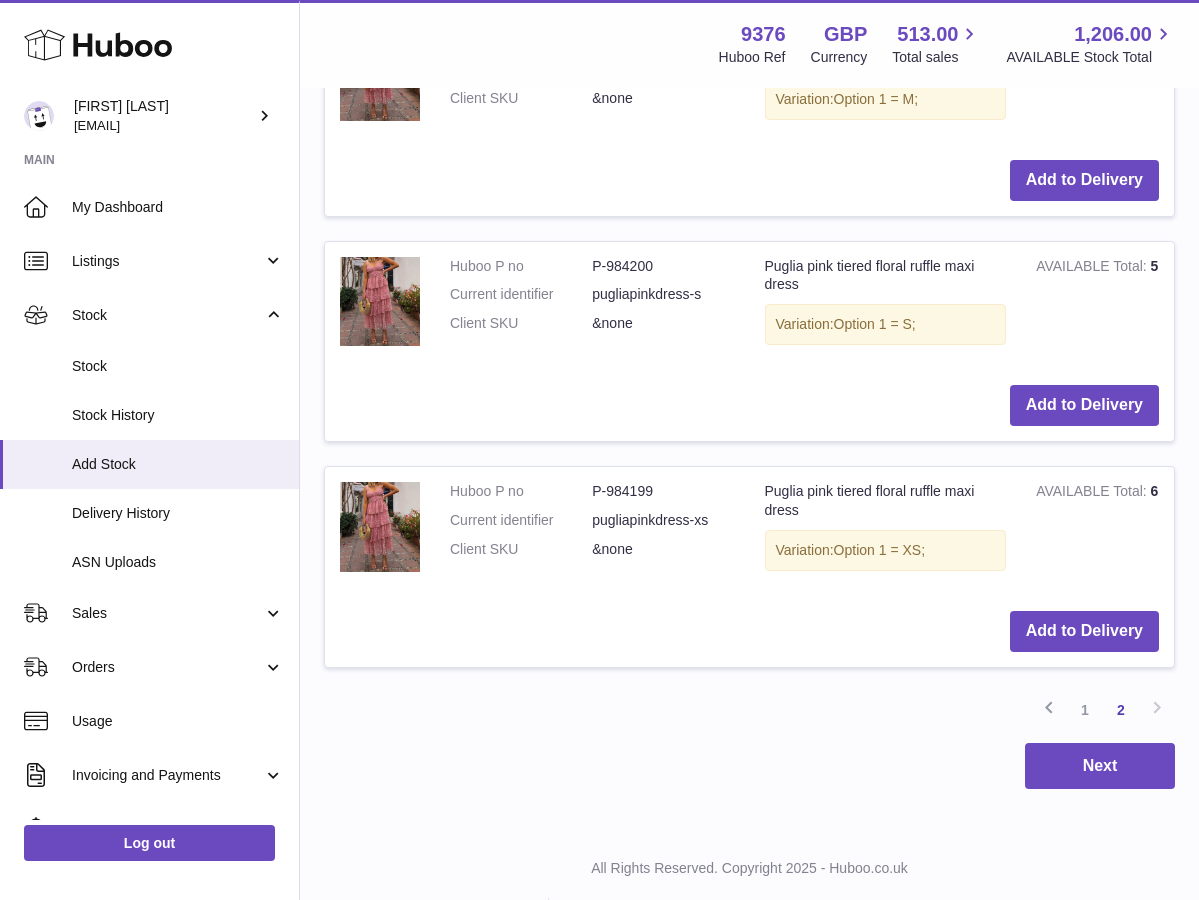 scroll, scrollTop: 3593, scrollLeft: 0, axis: vertical 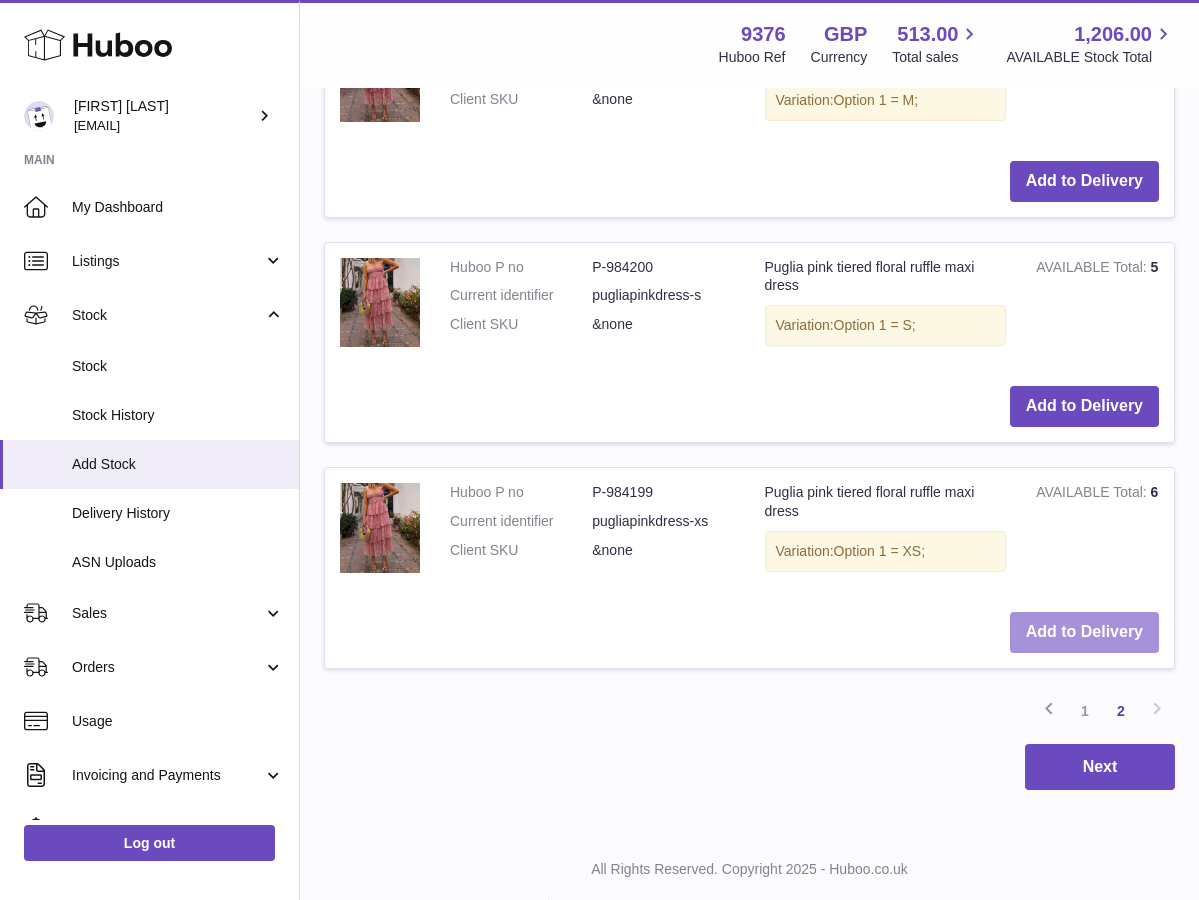 click on "Add to Delivery" at bounding box center (1084, 632) 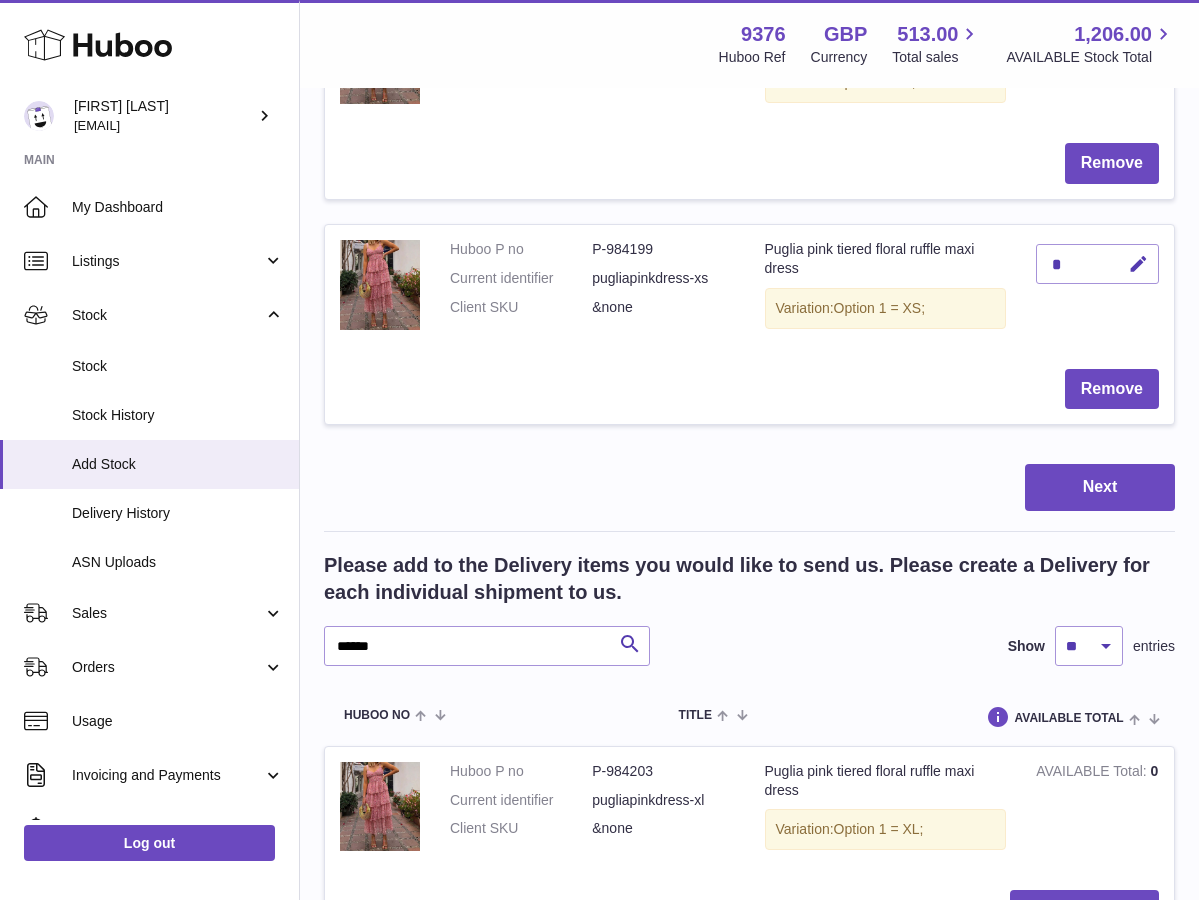 scroll, scrollTop: 2642, scrollLeft: 0, axis: vertical 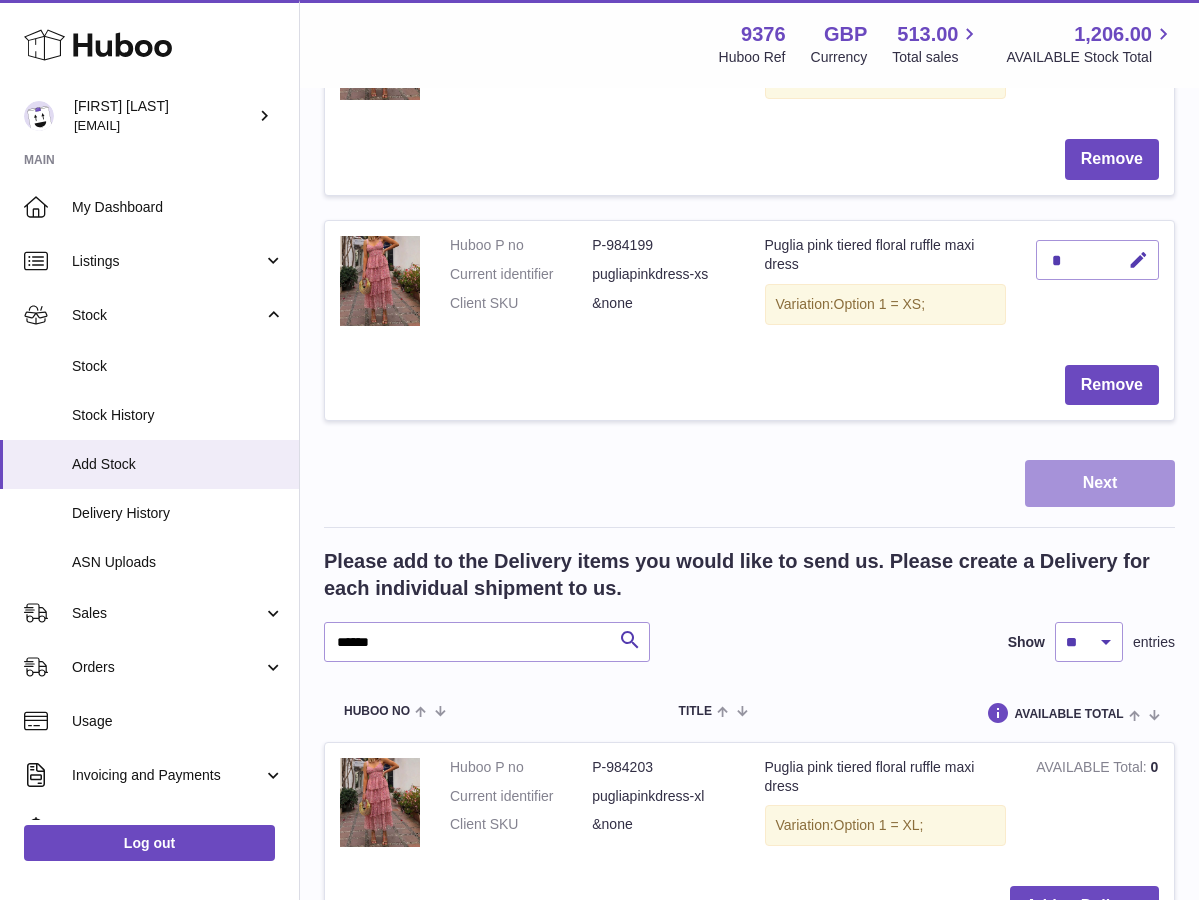 click on "Next" at bounding box center (1100, 483) 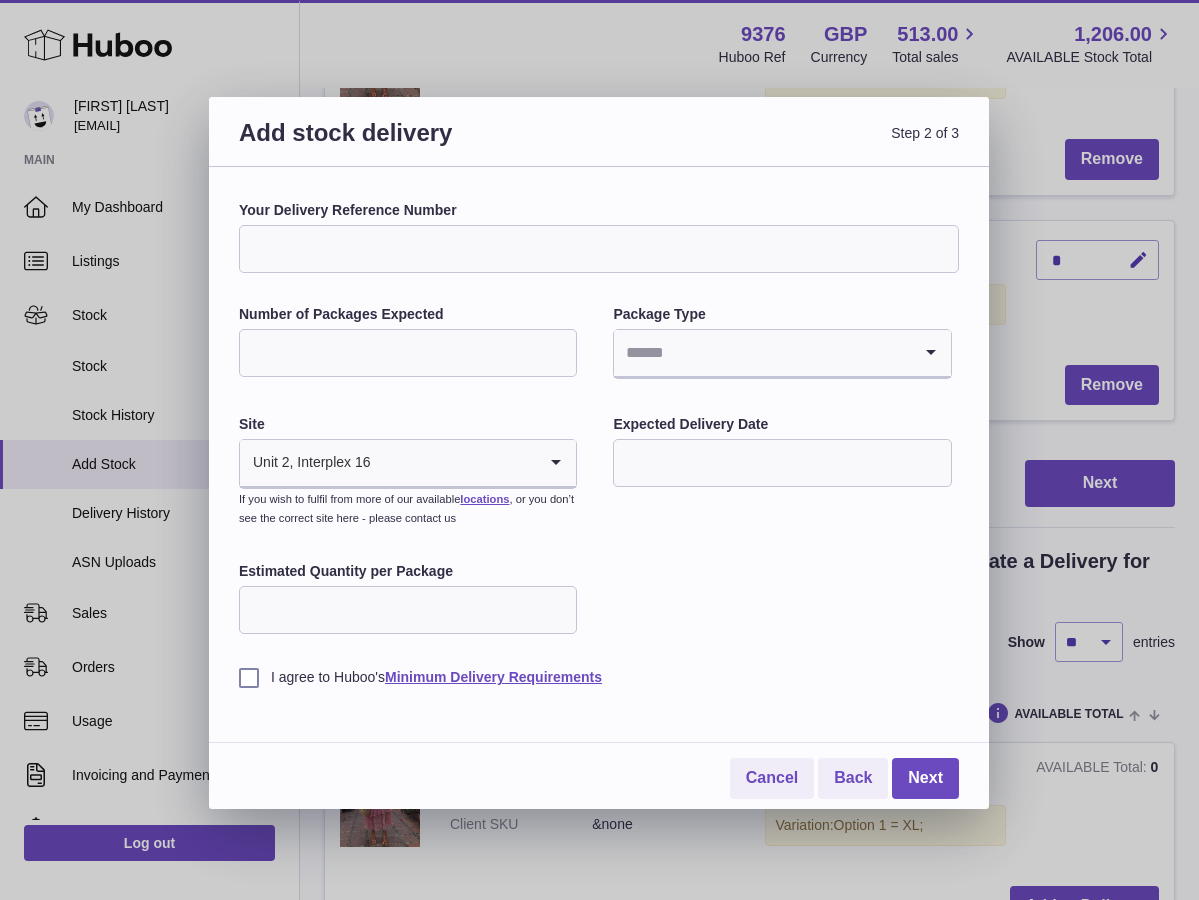 click on "Your Delivery Reference Number" at bounding box center (599, 249) 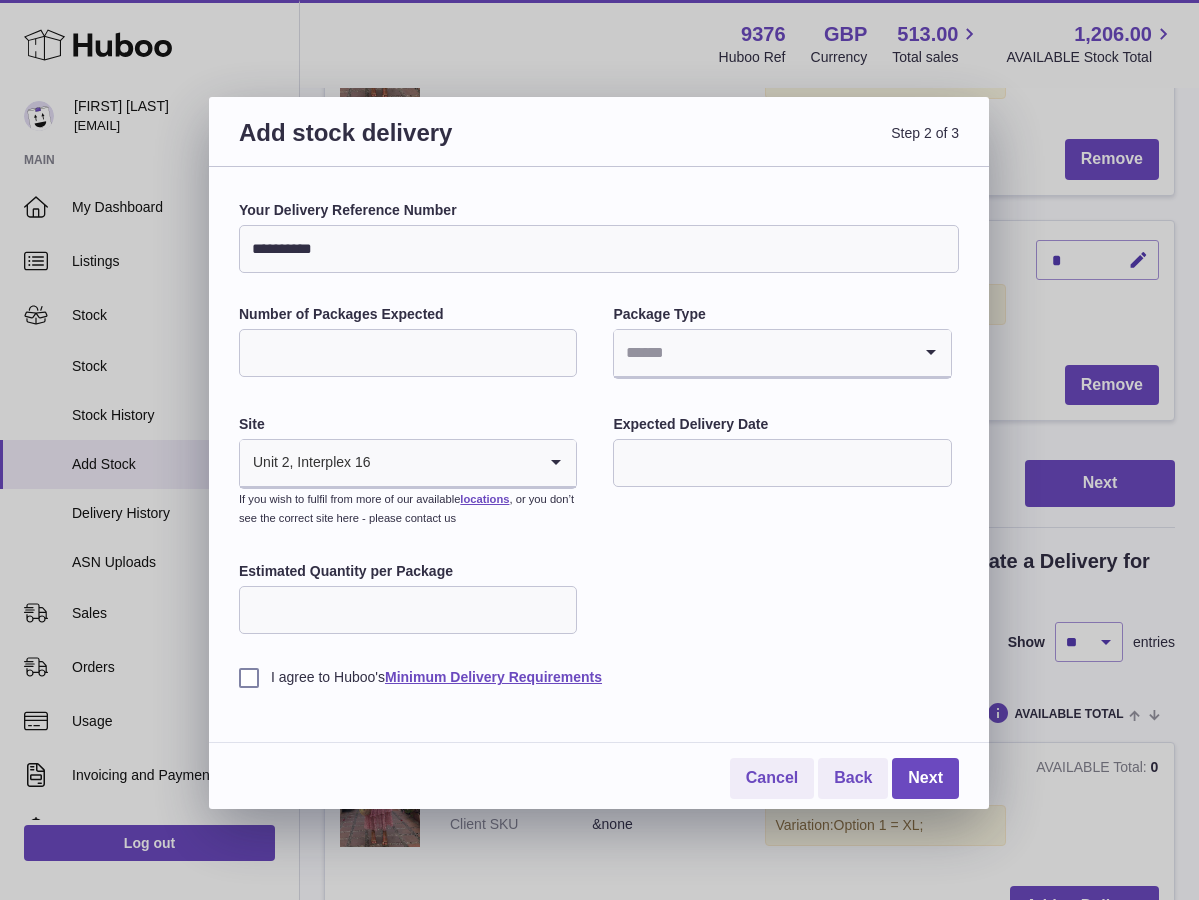 type on "**********" 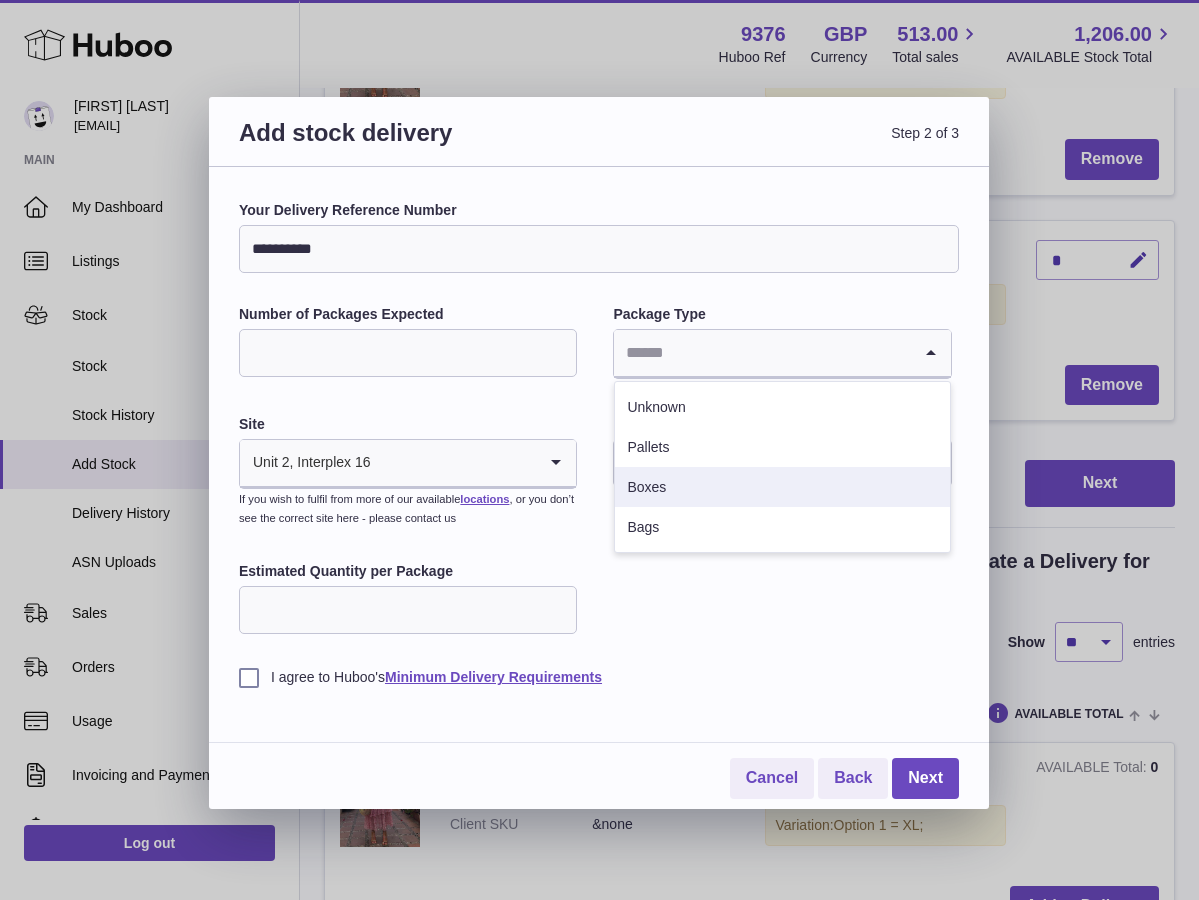 click on "Boxes" at bounding box center [782, 487] 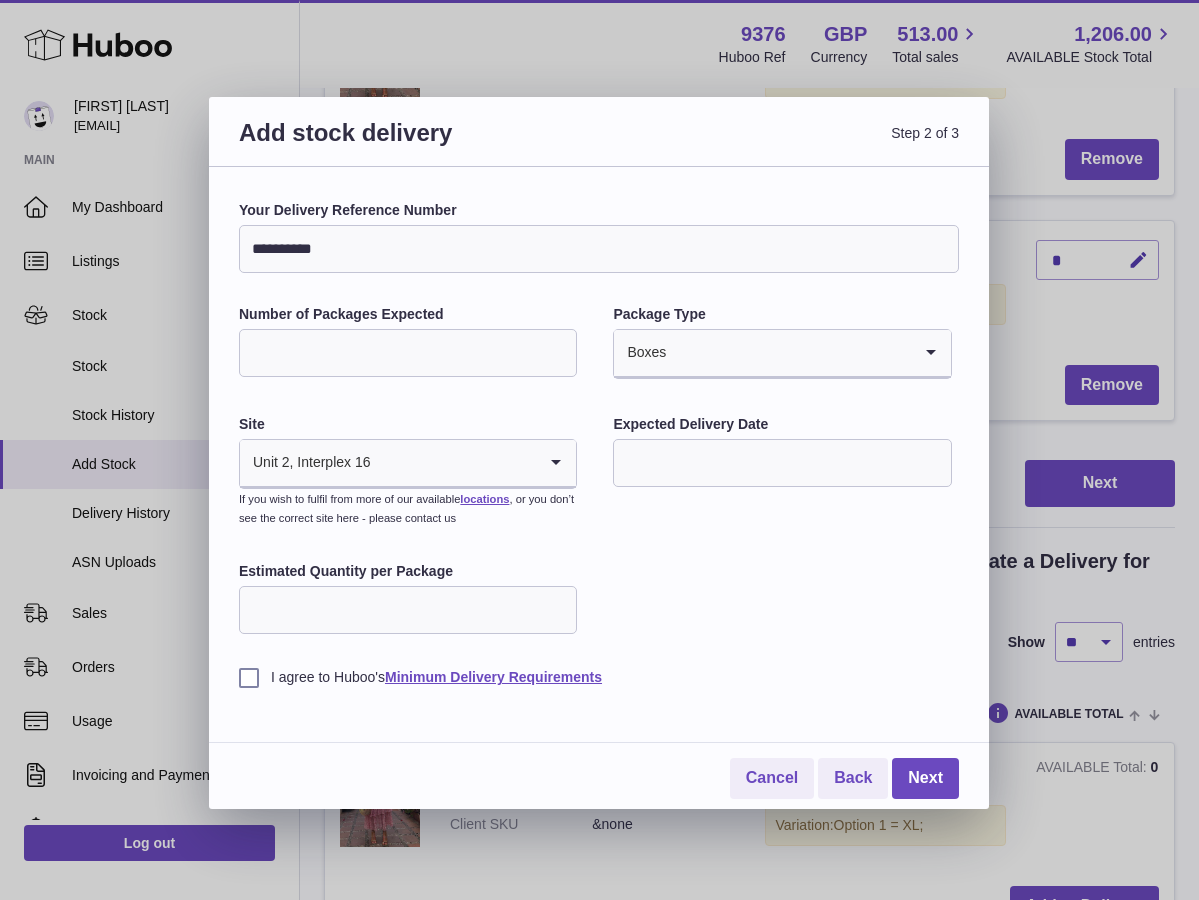 click at bounding box center [782, 463] 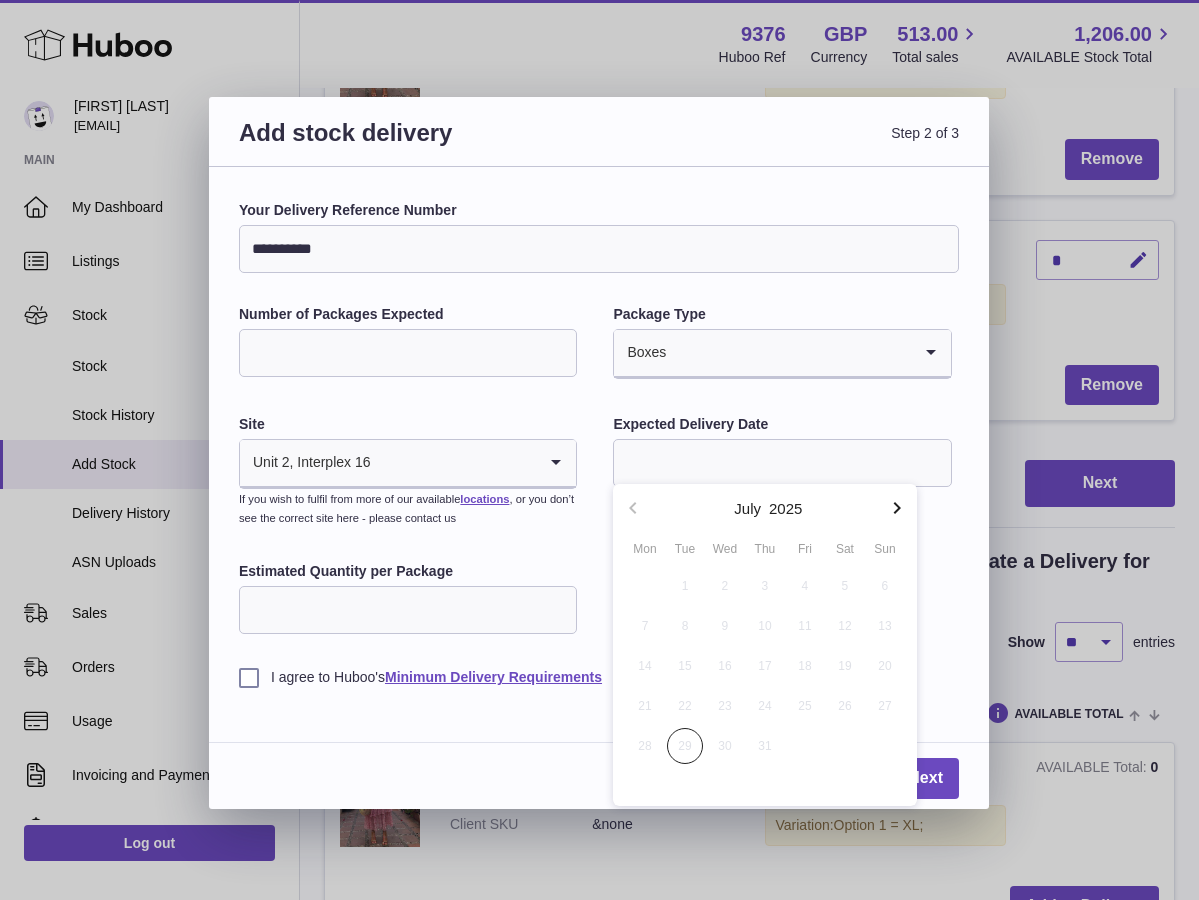 click at bounding box center (897, 508) 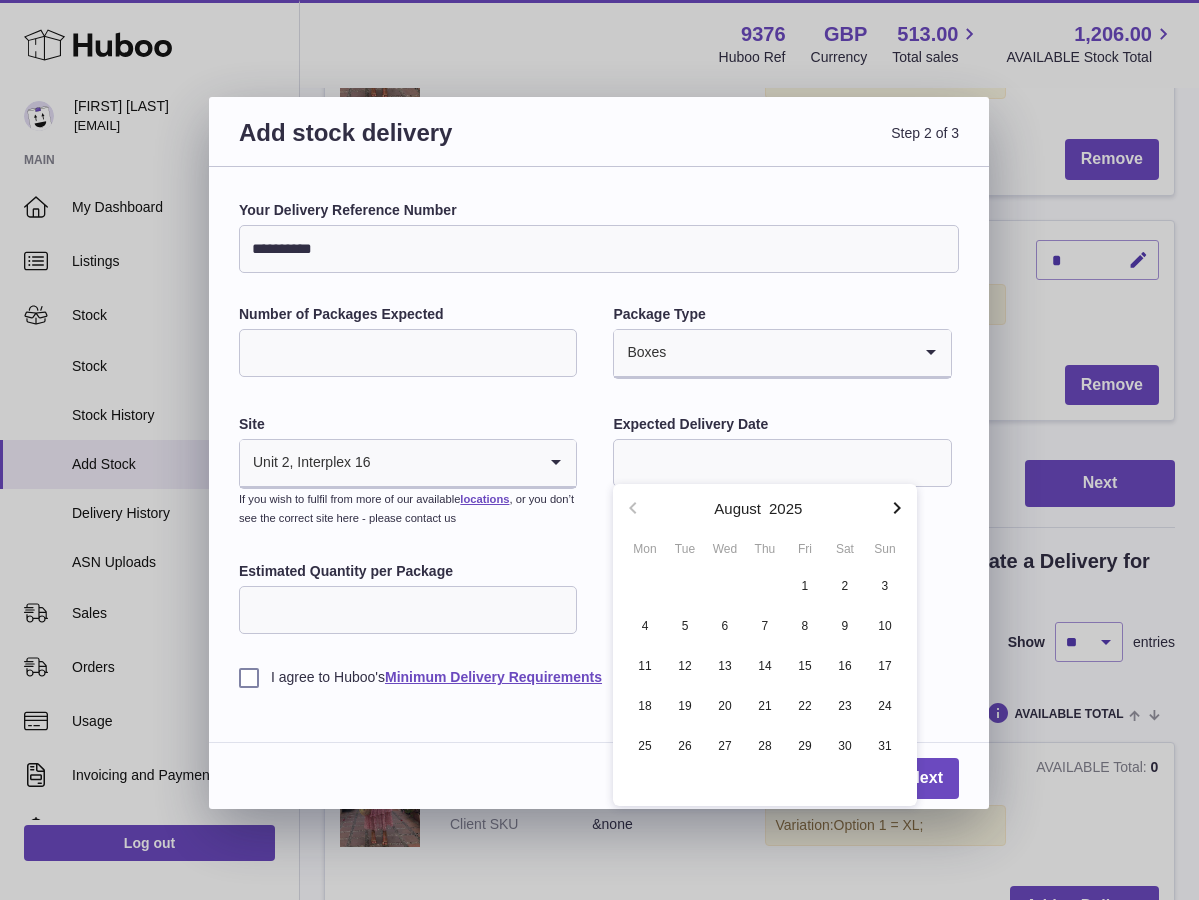 click 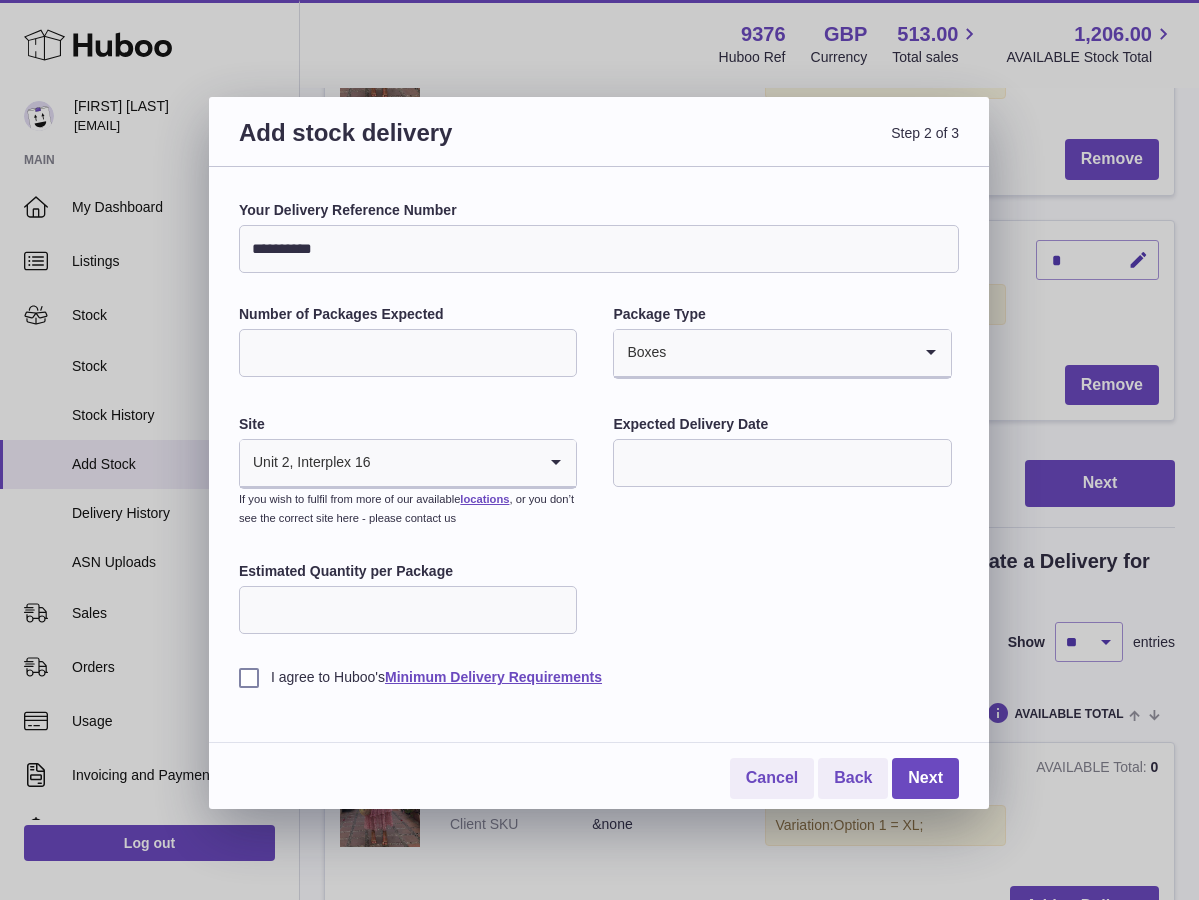 click at bounding box center [782, 463] 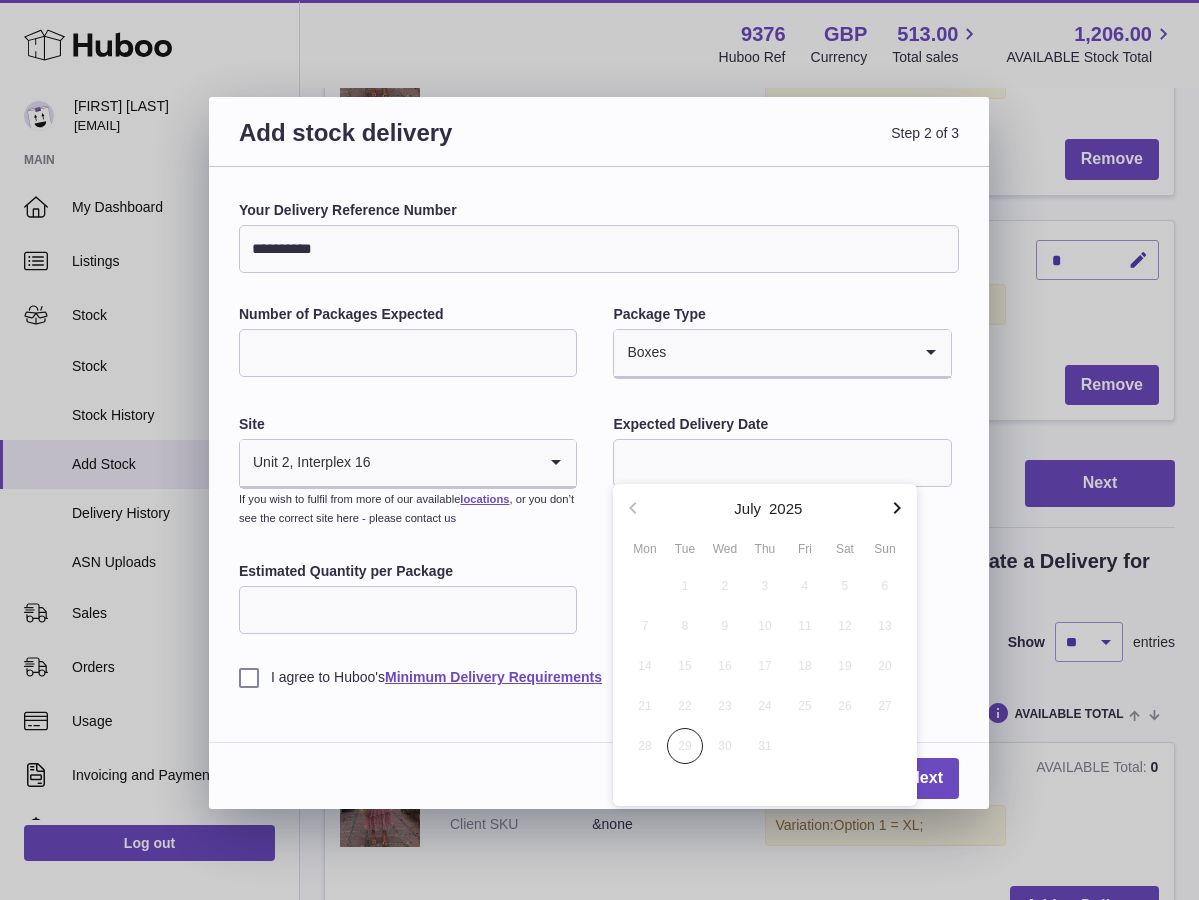 click on "31" at bounding box center (765, 746) 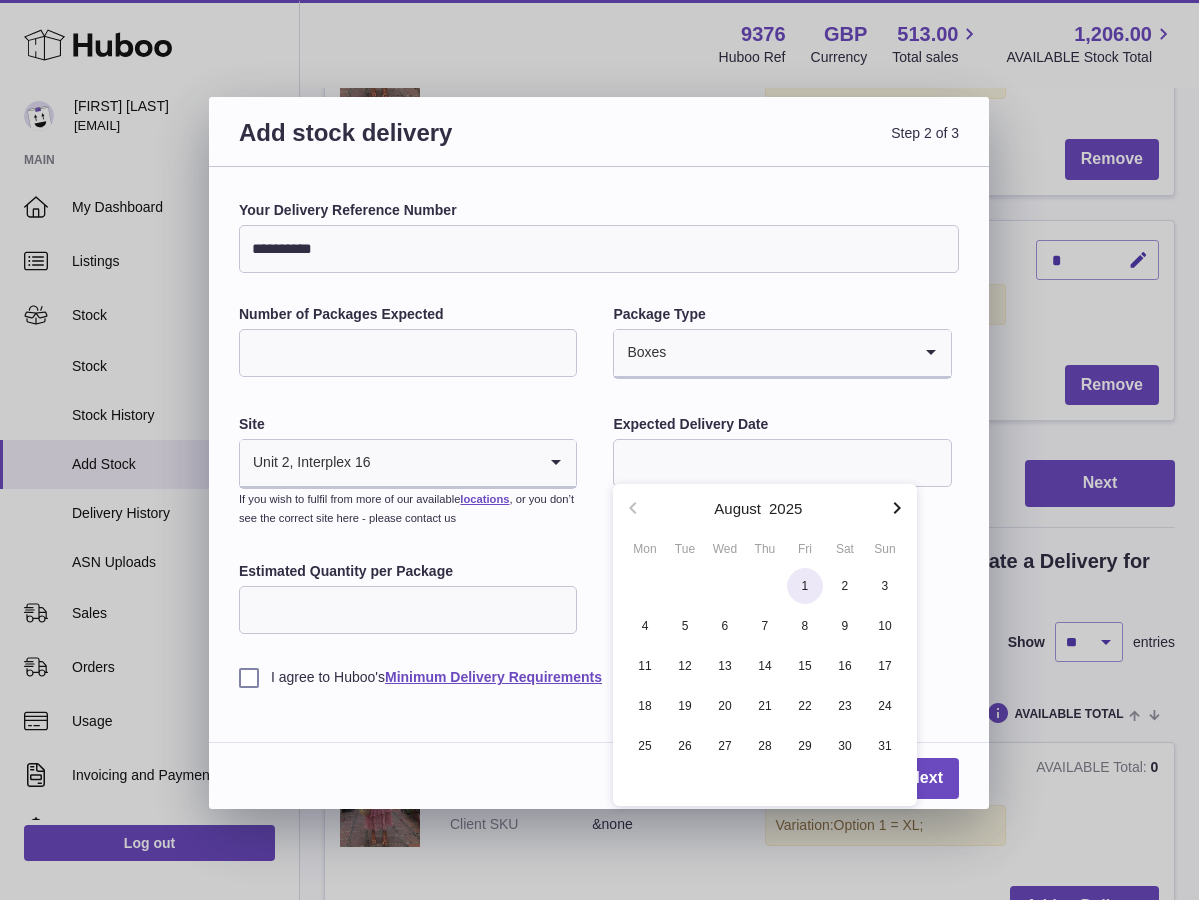 click on "1" at bounding box center (805, 586) 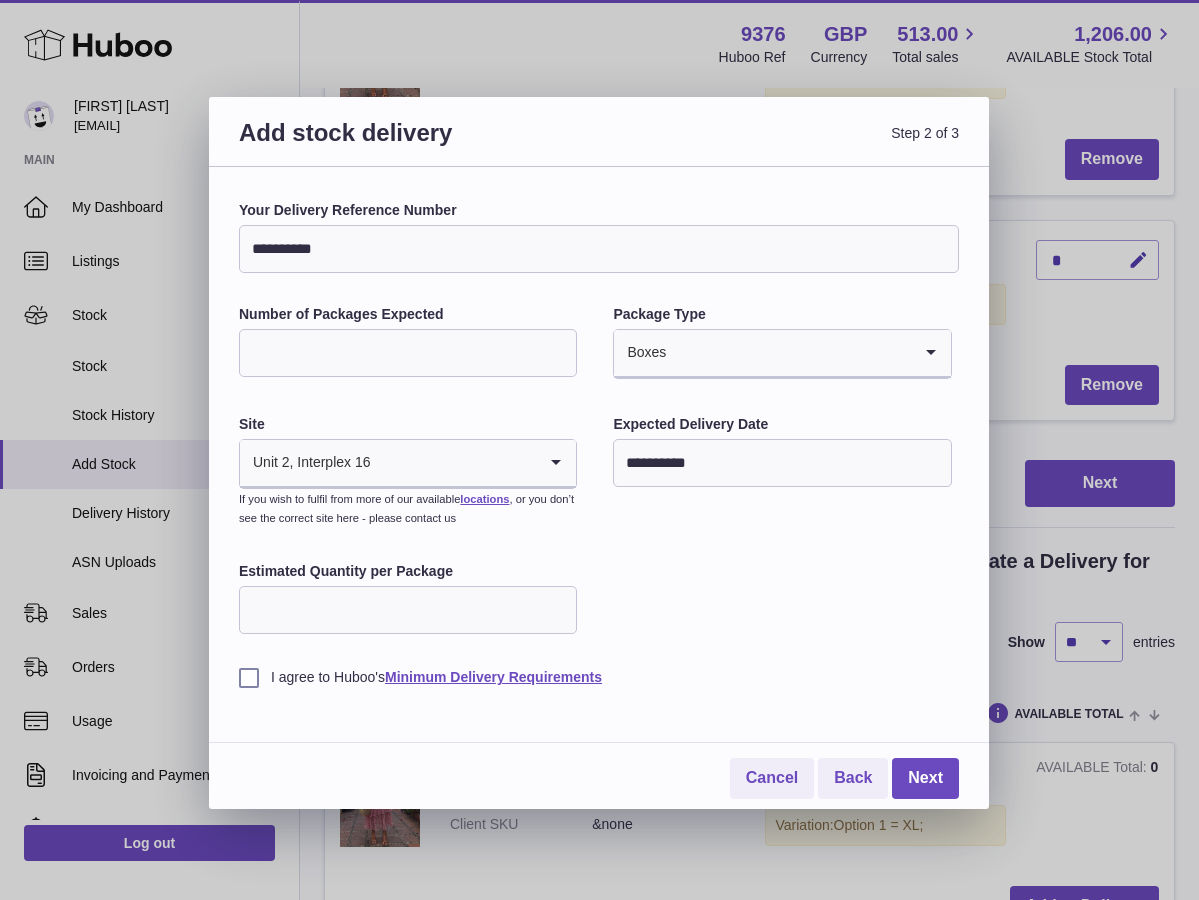 click on "Estimated Quantity per Package" at bounding box center (408, 610) 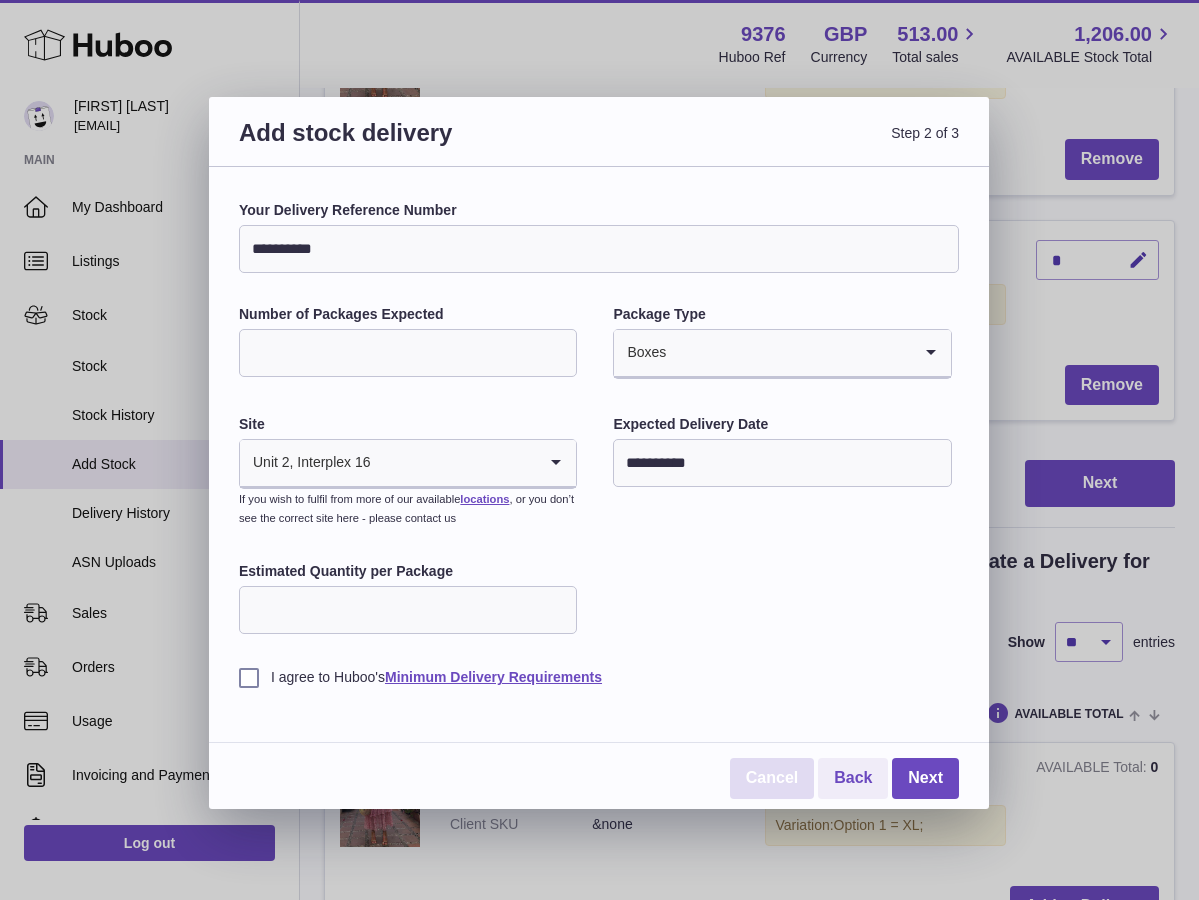 click on "Cancel" at bounding box center [772, 778] 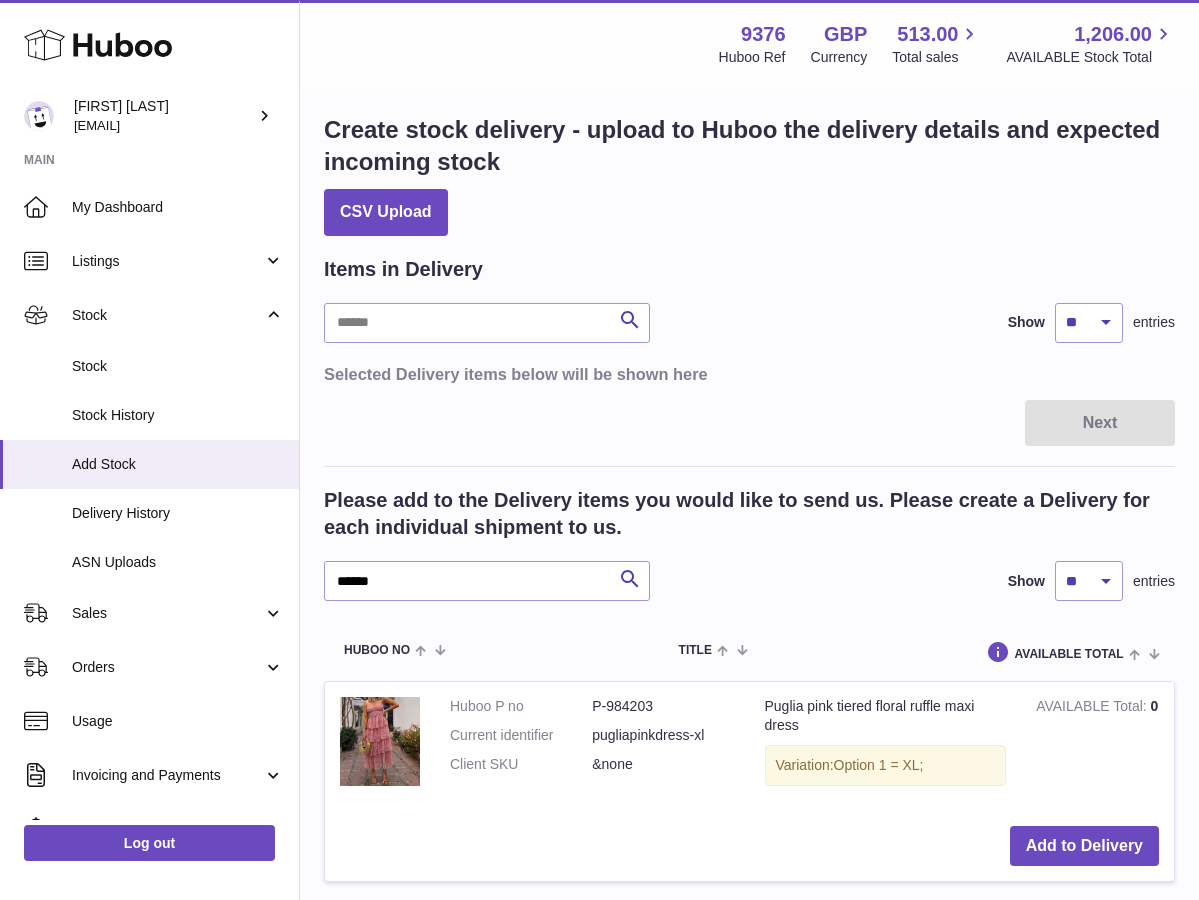 scroll, scrollTop: 19, scrollLeft: 0, axis: vertical 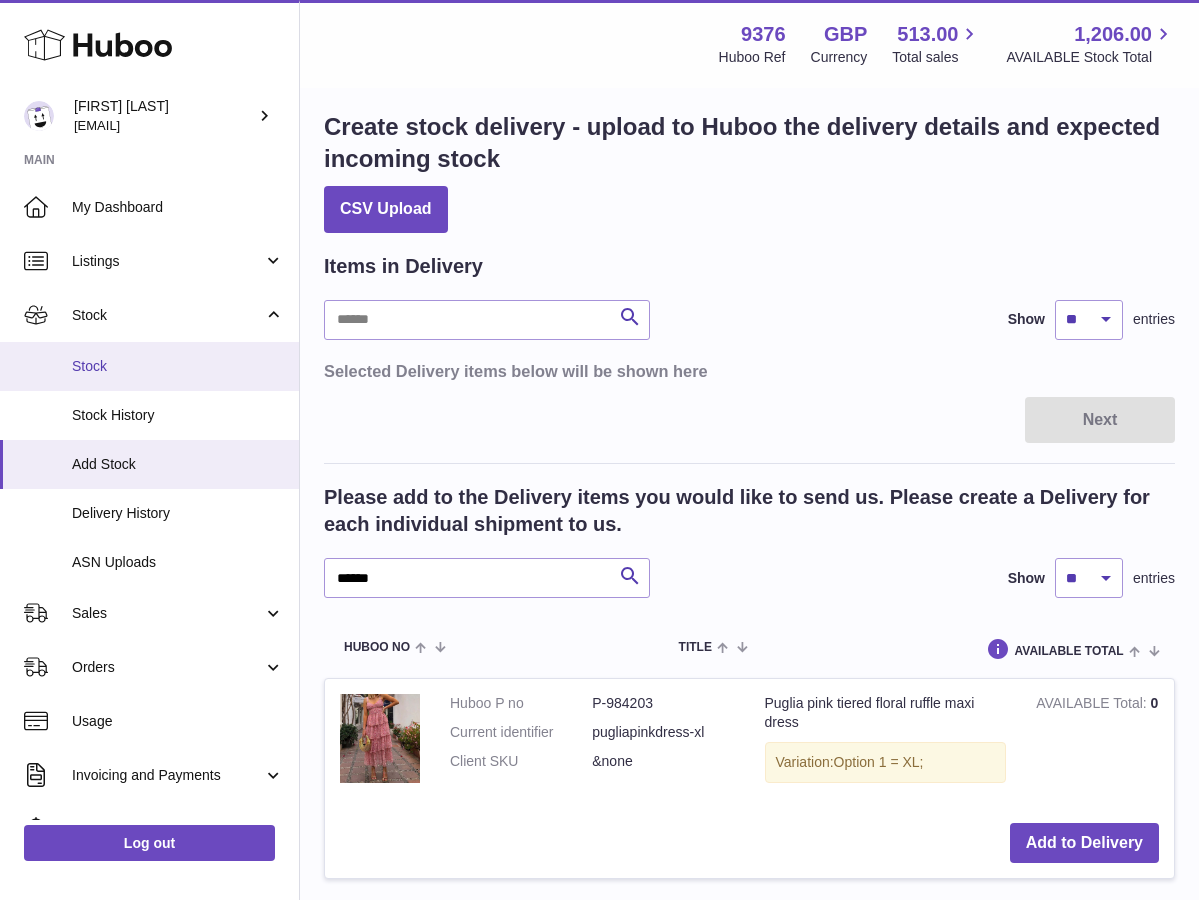 click on "Stock" at bounding box center (149, 366) 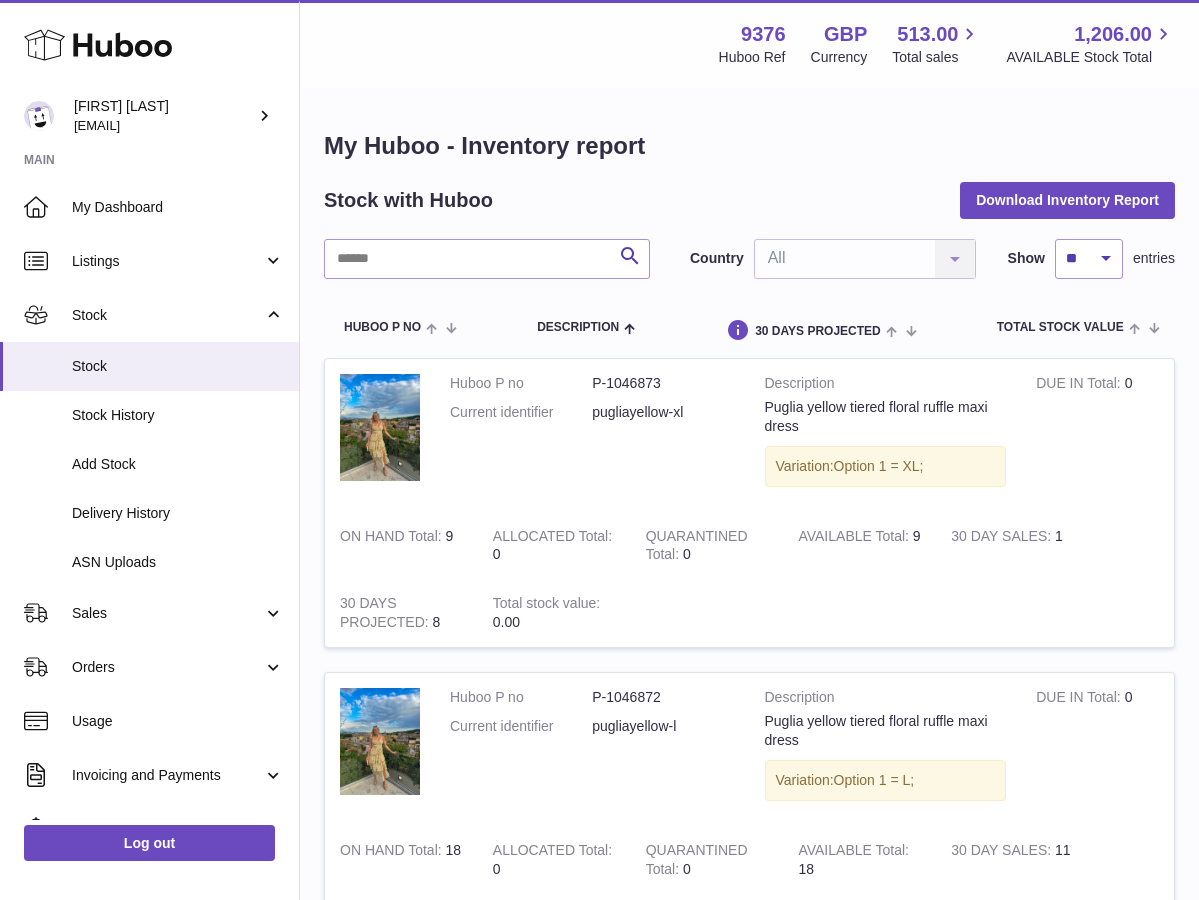 scroll, scrollTop: 0, scrollLeft: 0, axis: both 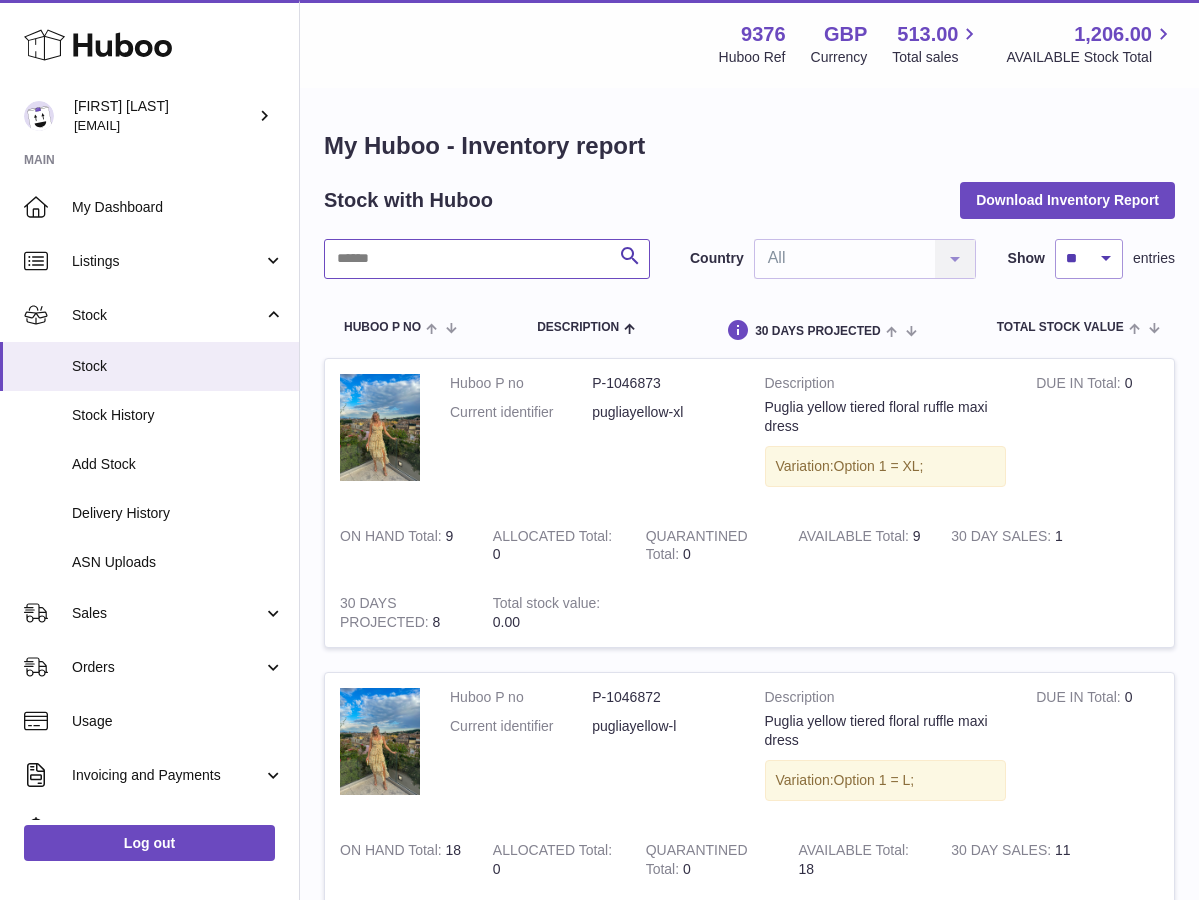 click at bounding box center (487, 259) 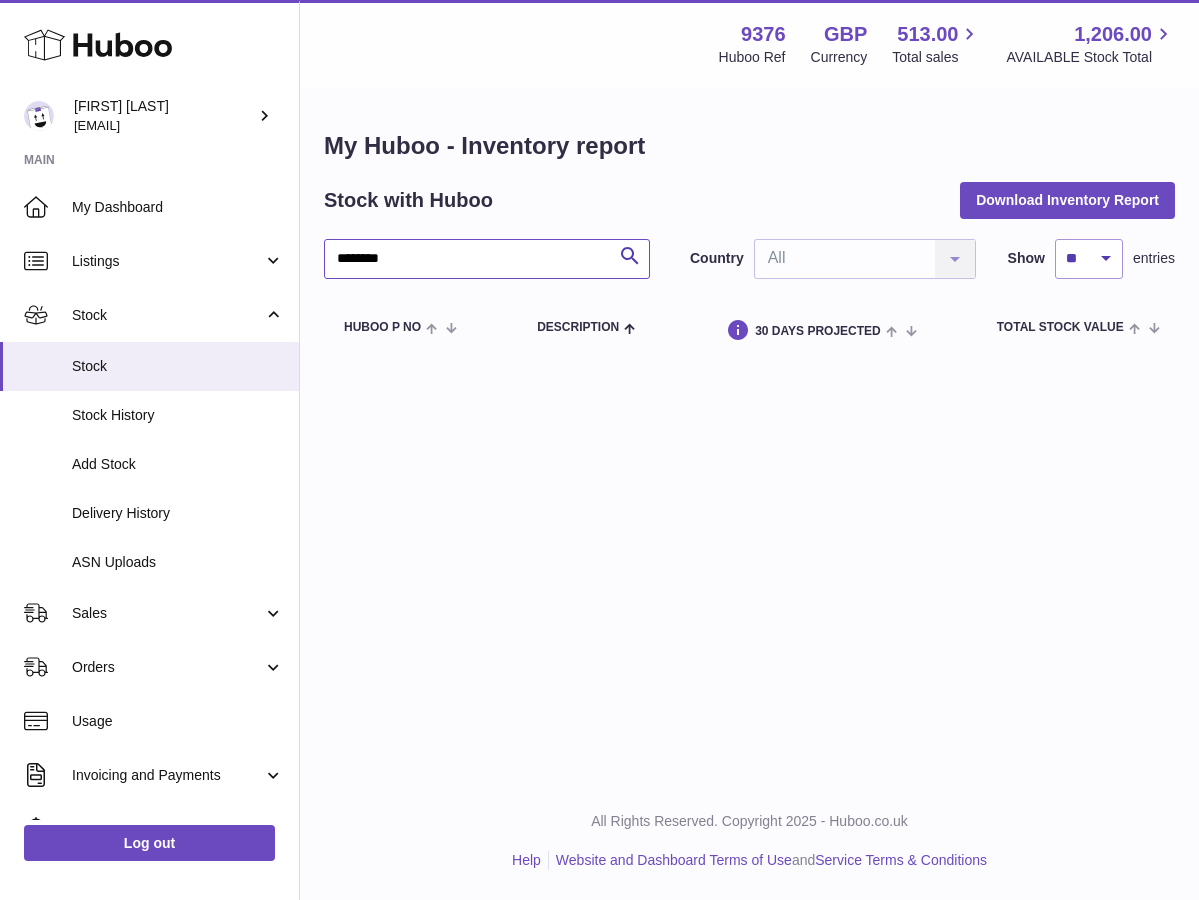 type on "*******" 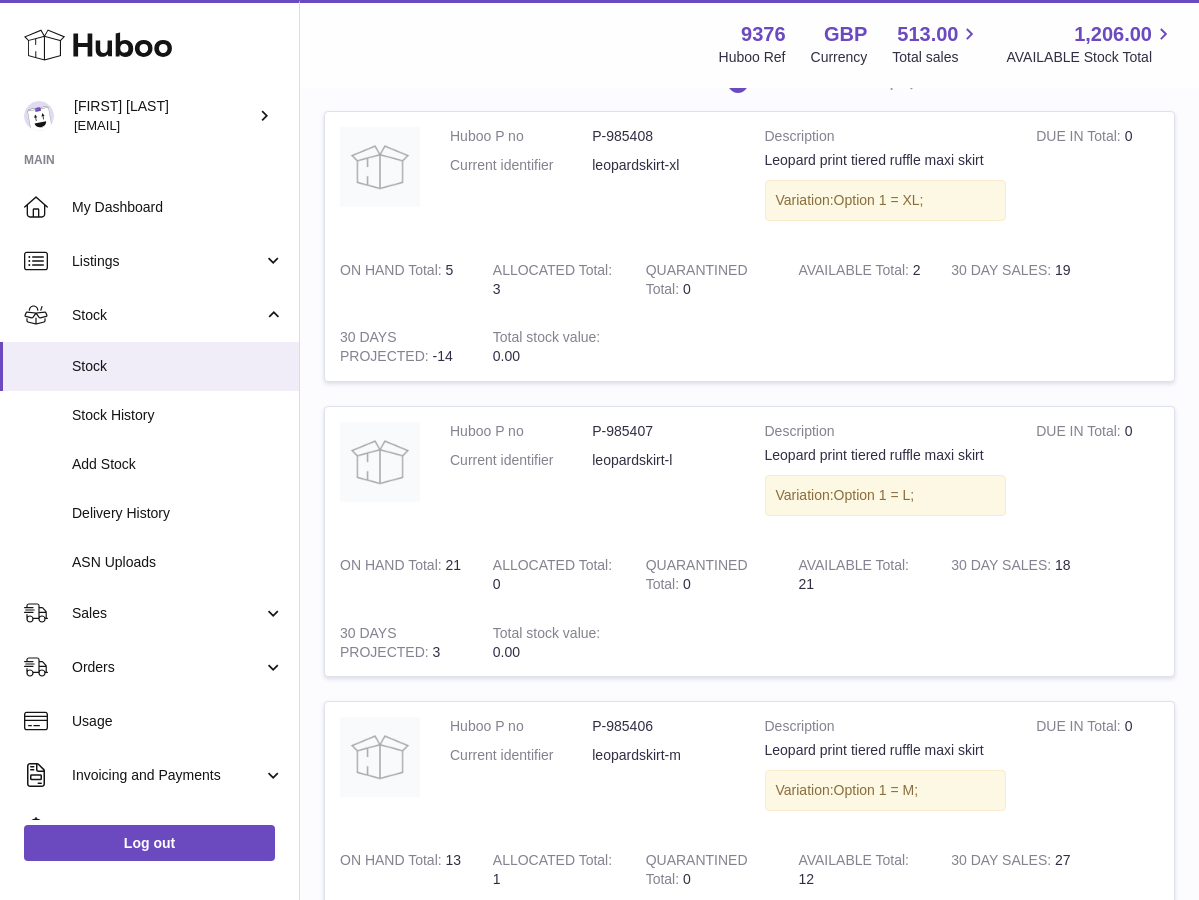 scroll, scrollTop: 247, scrollLeft: 0, axis: vertical 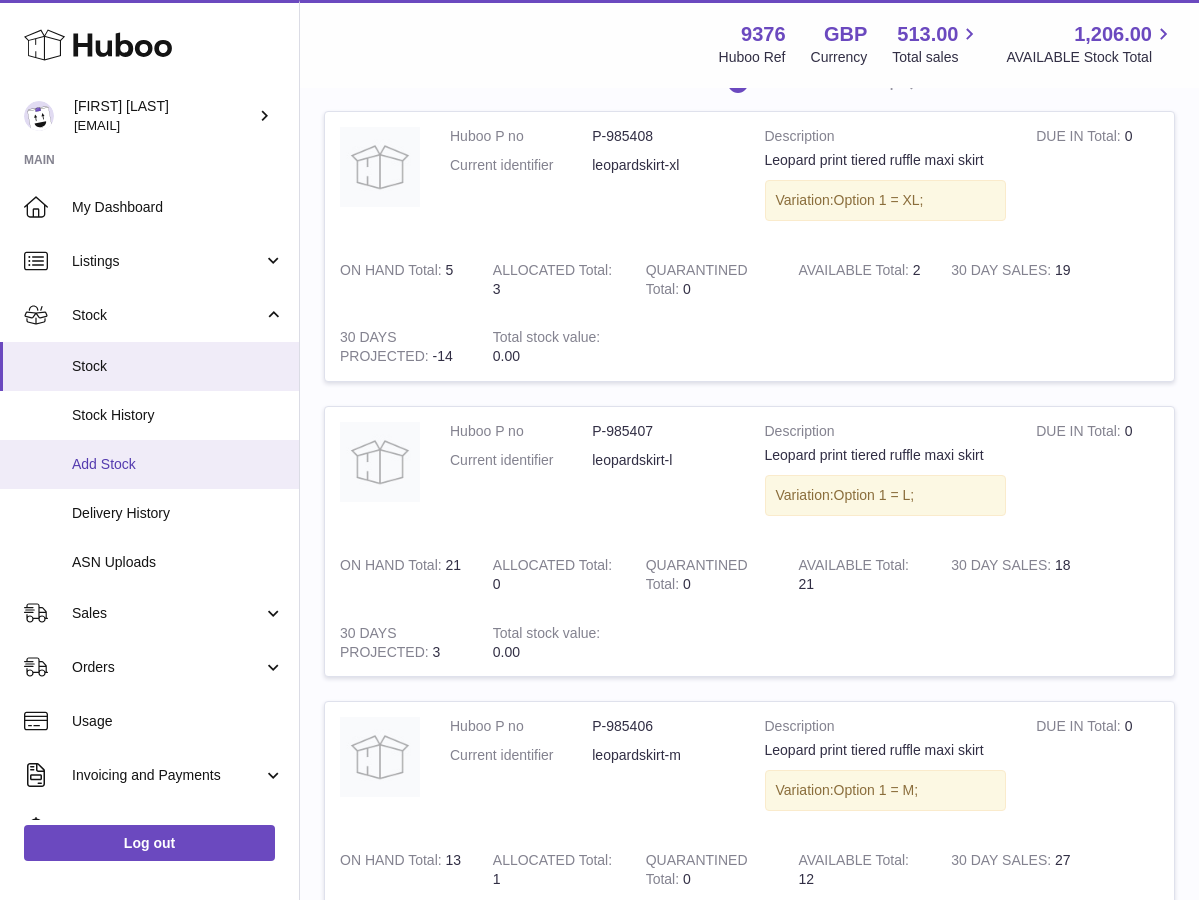 click on "Add Stock" at bounding box center (178, 464) 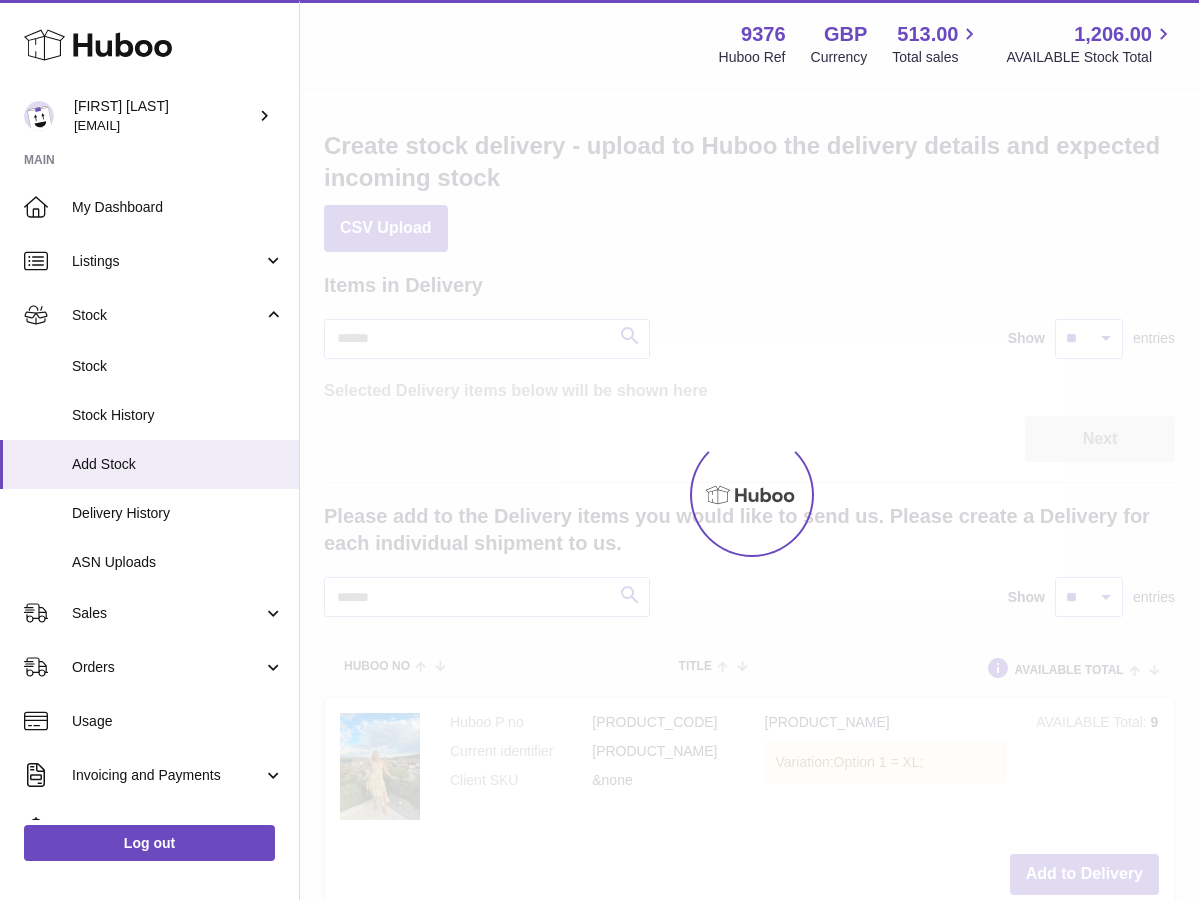 scroll, scrollTop: 0, scrollLeft: 0, axis: both 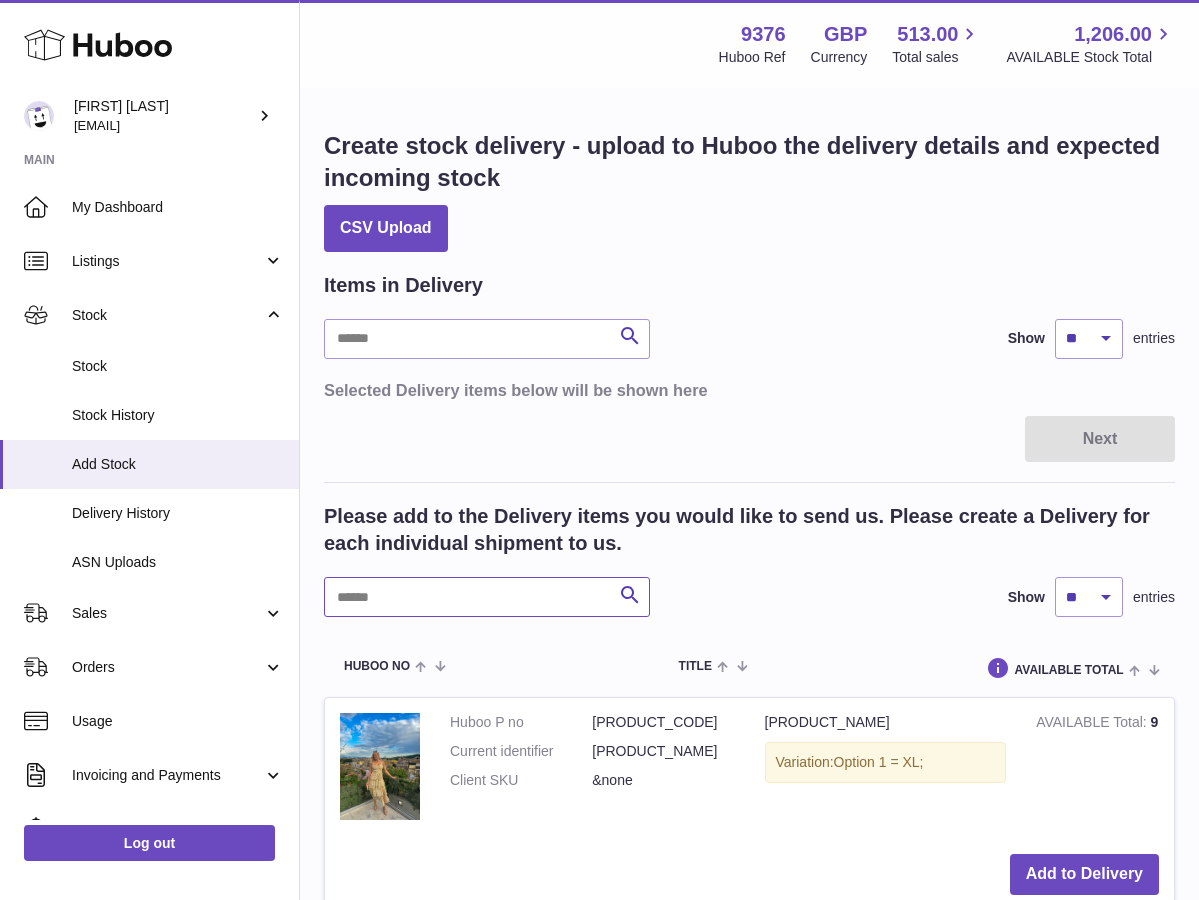 click at bounding box center [487, 597] 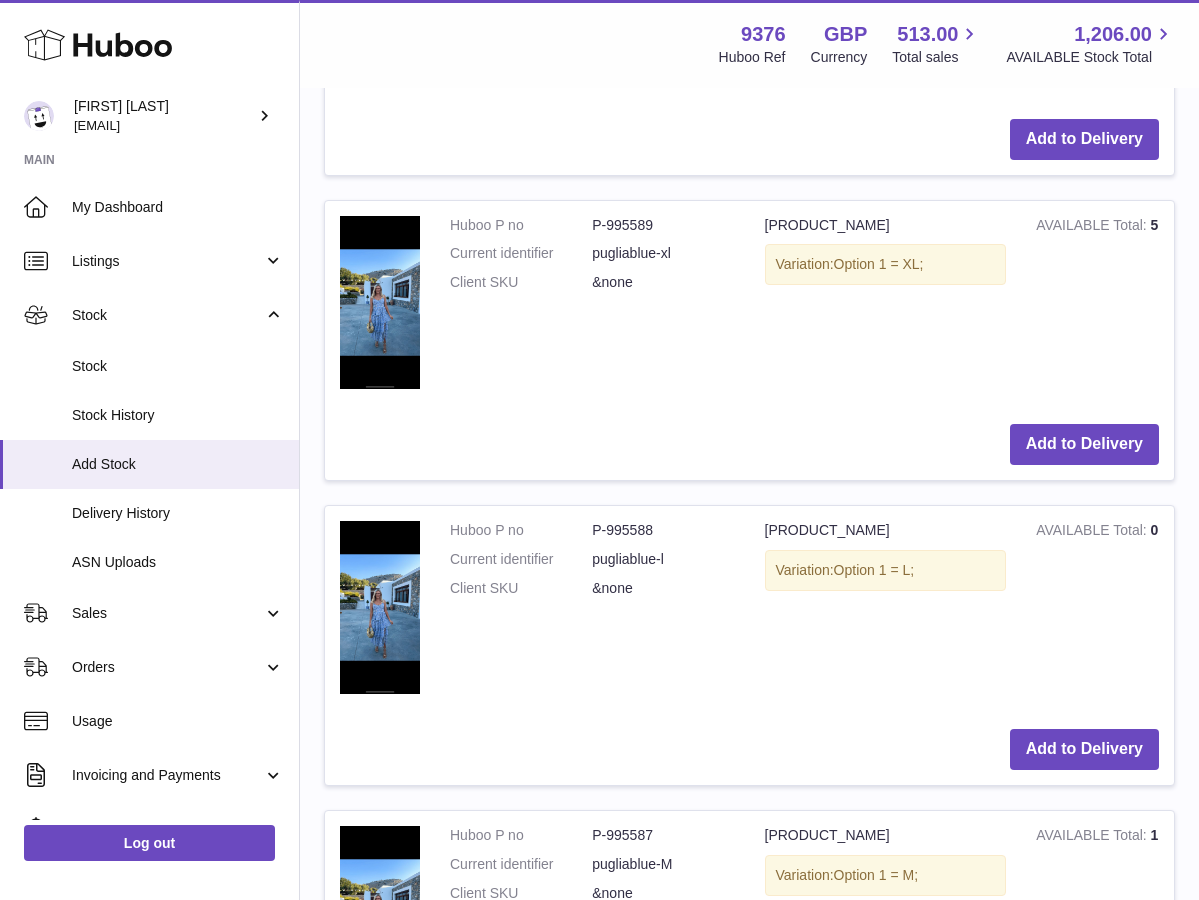 scroll, scrollTop: 1693, scrollLeft: 0, axis: vertical 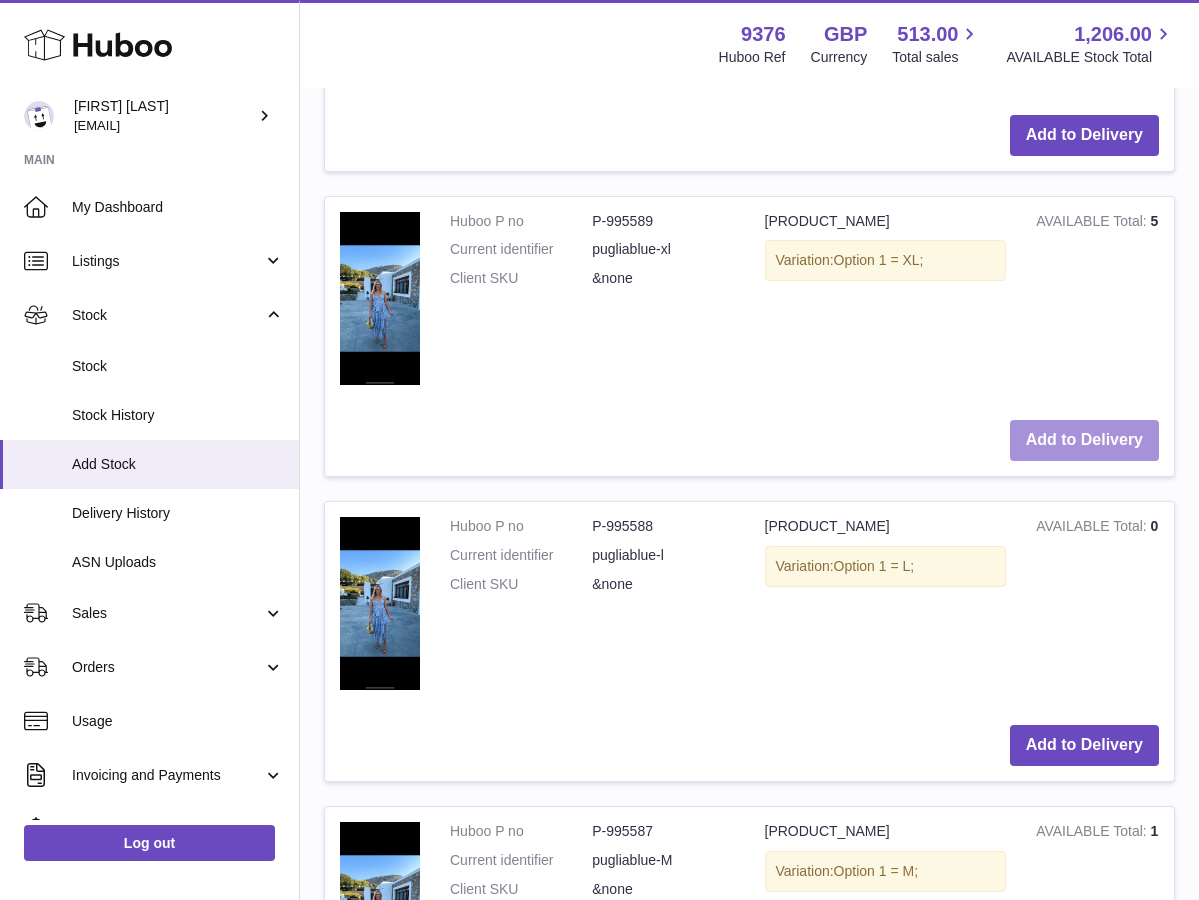 type on "******" 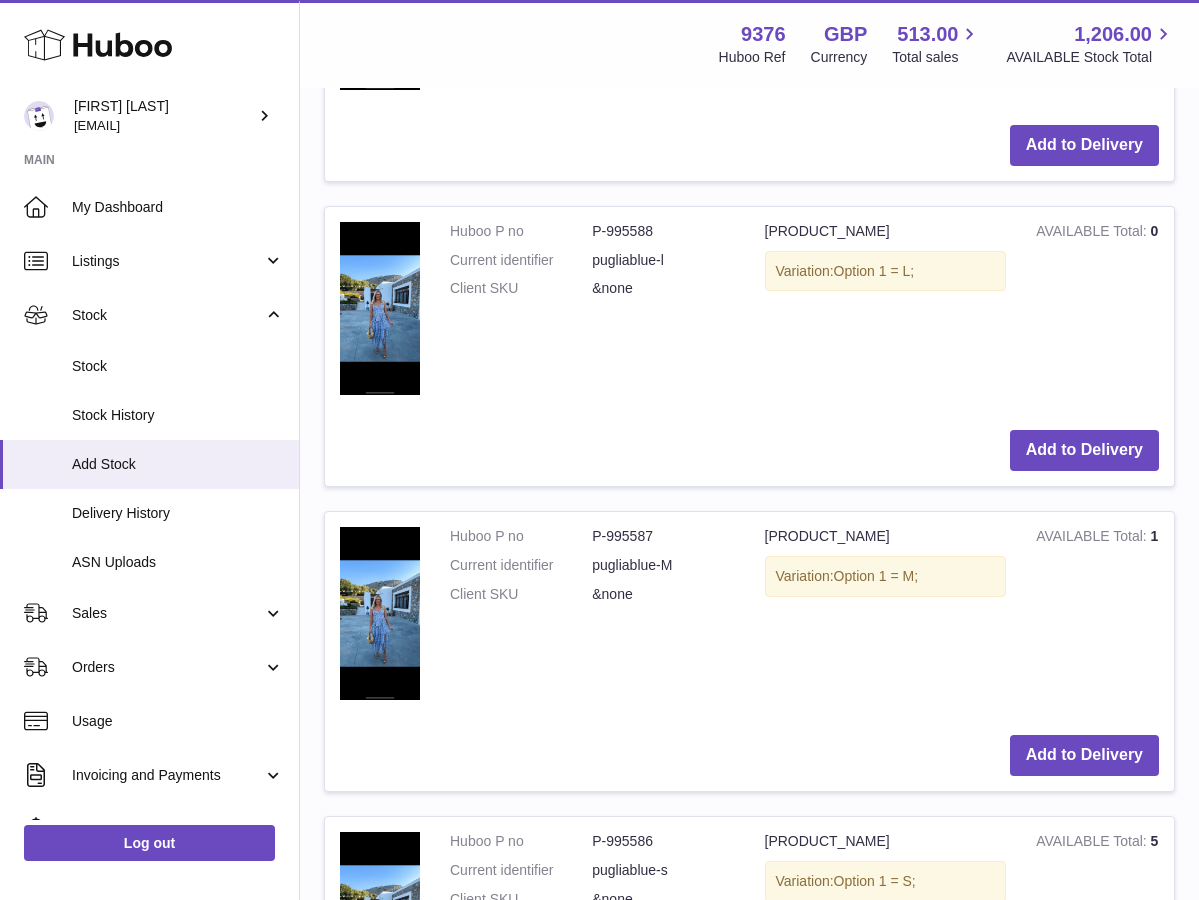 scroll, scrollTop: 2324, scrollLeft: 0, axis: vertical 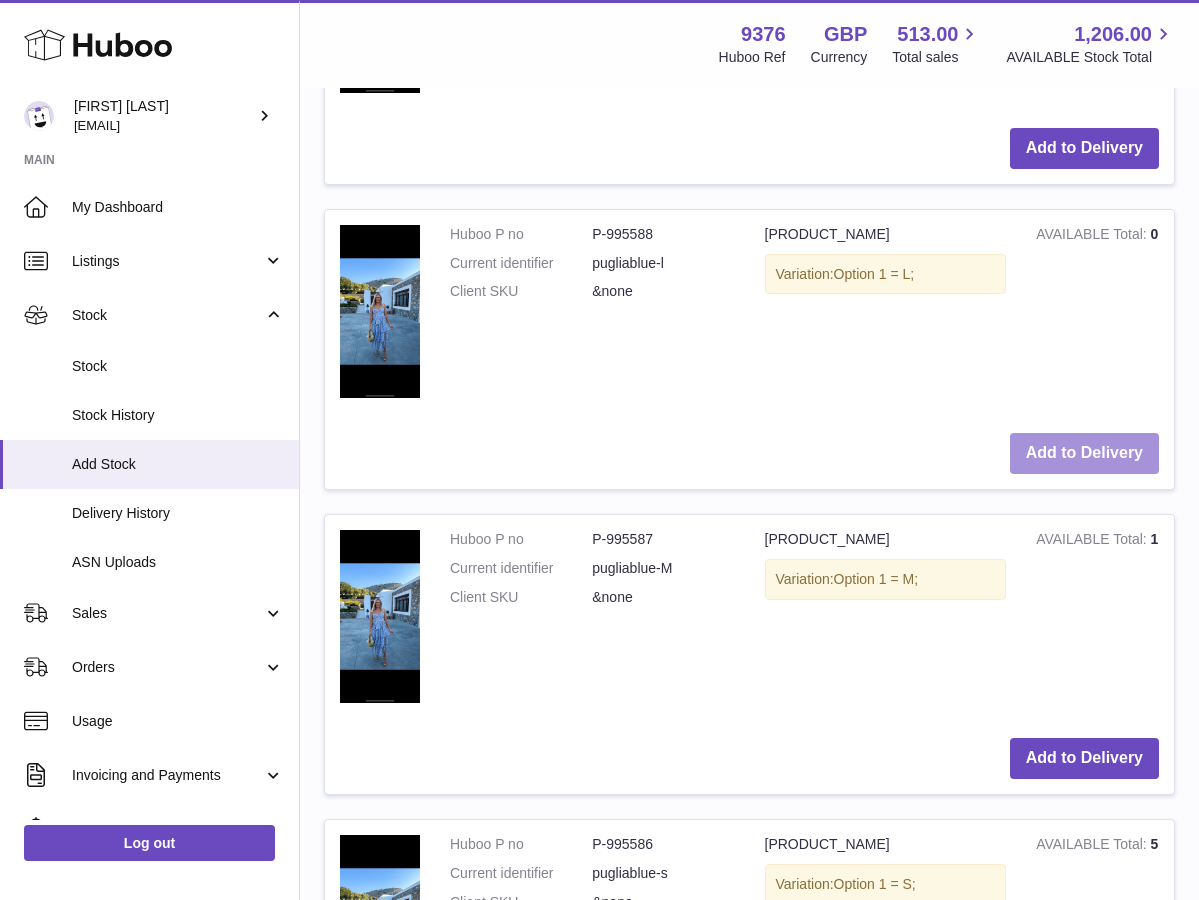 click on "Add to Delivery" at bounding box center (1084, 453) 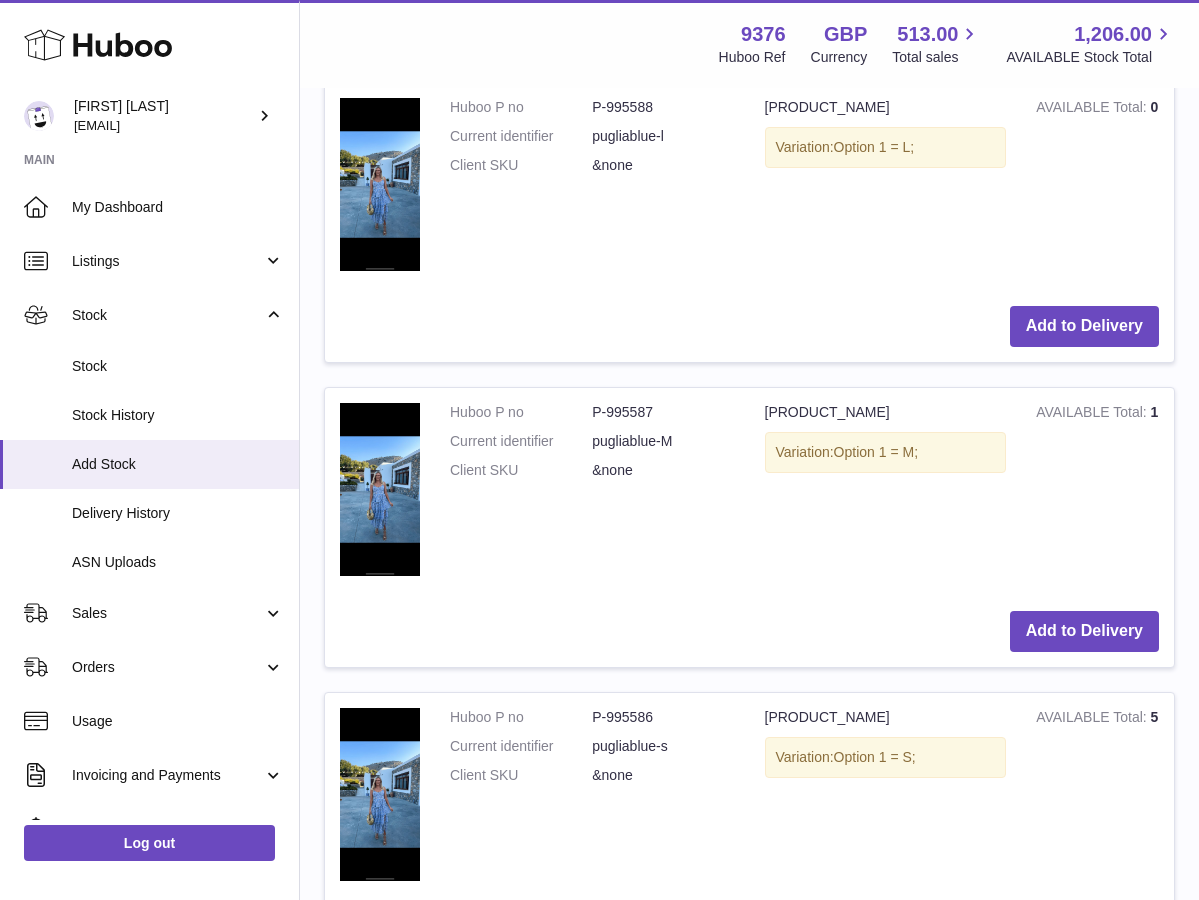 scroll, scrollTop: 2760, scrollLeft: 0, axis: vertical 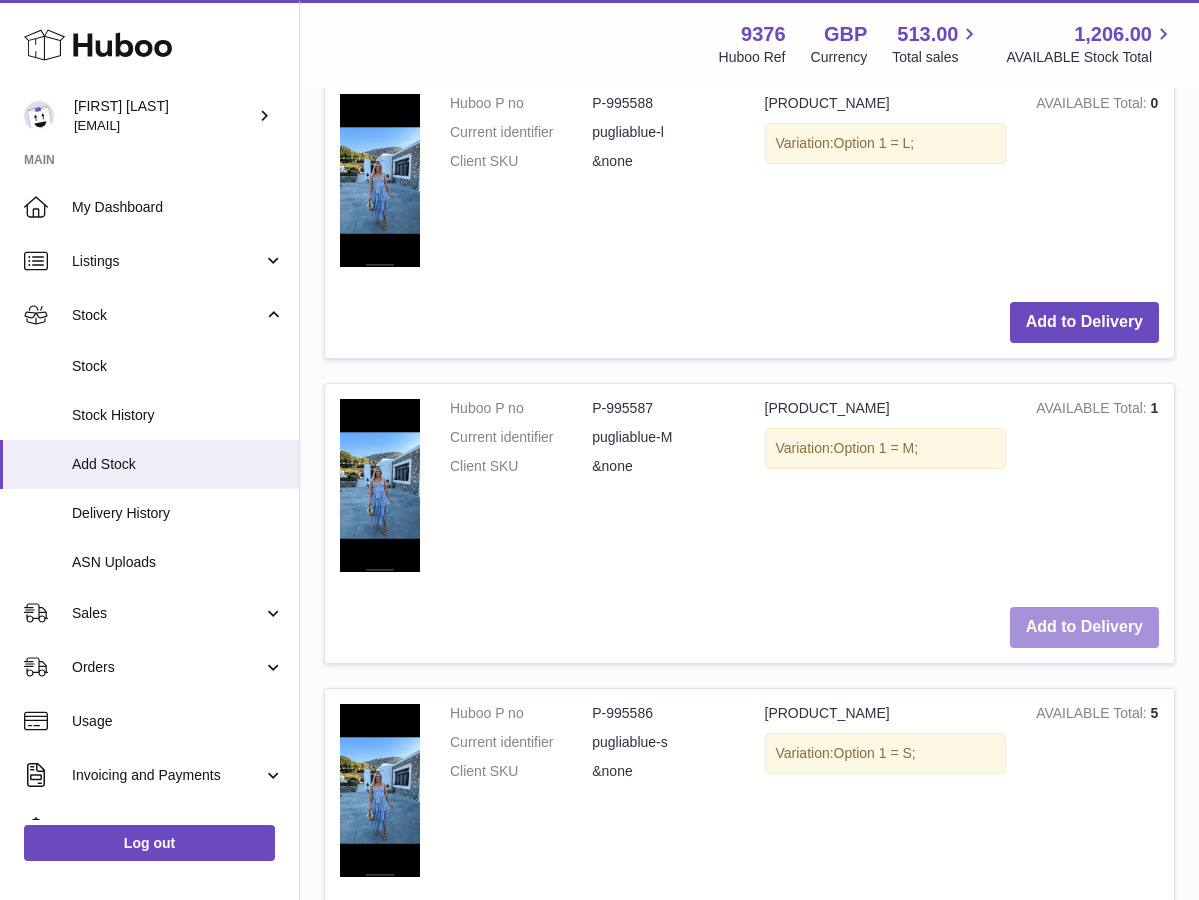 click on "Add to Delivery" at bounding box center (1084, 627) 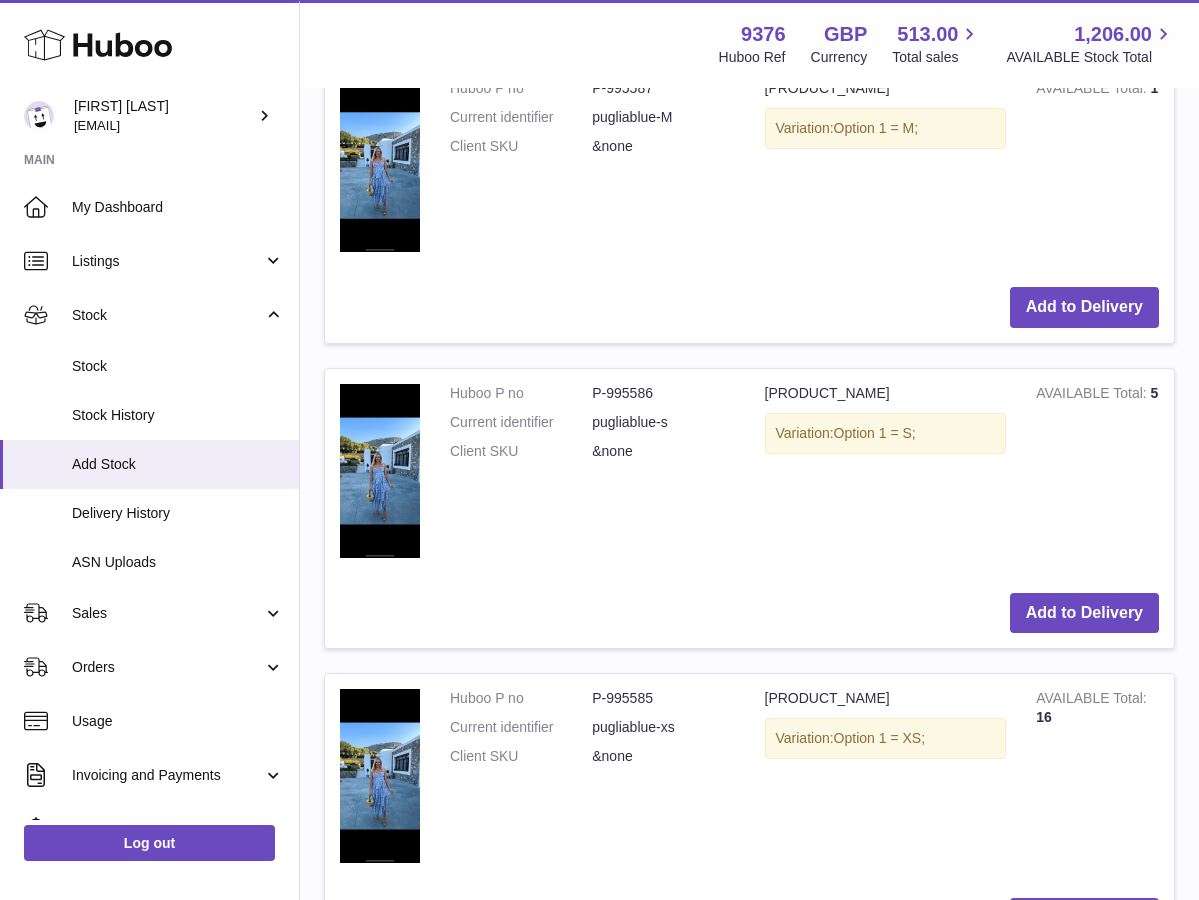 scroll, scrollTop: 3391, scrollLeft: 0, axis: vertical 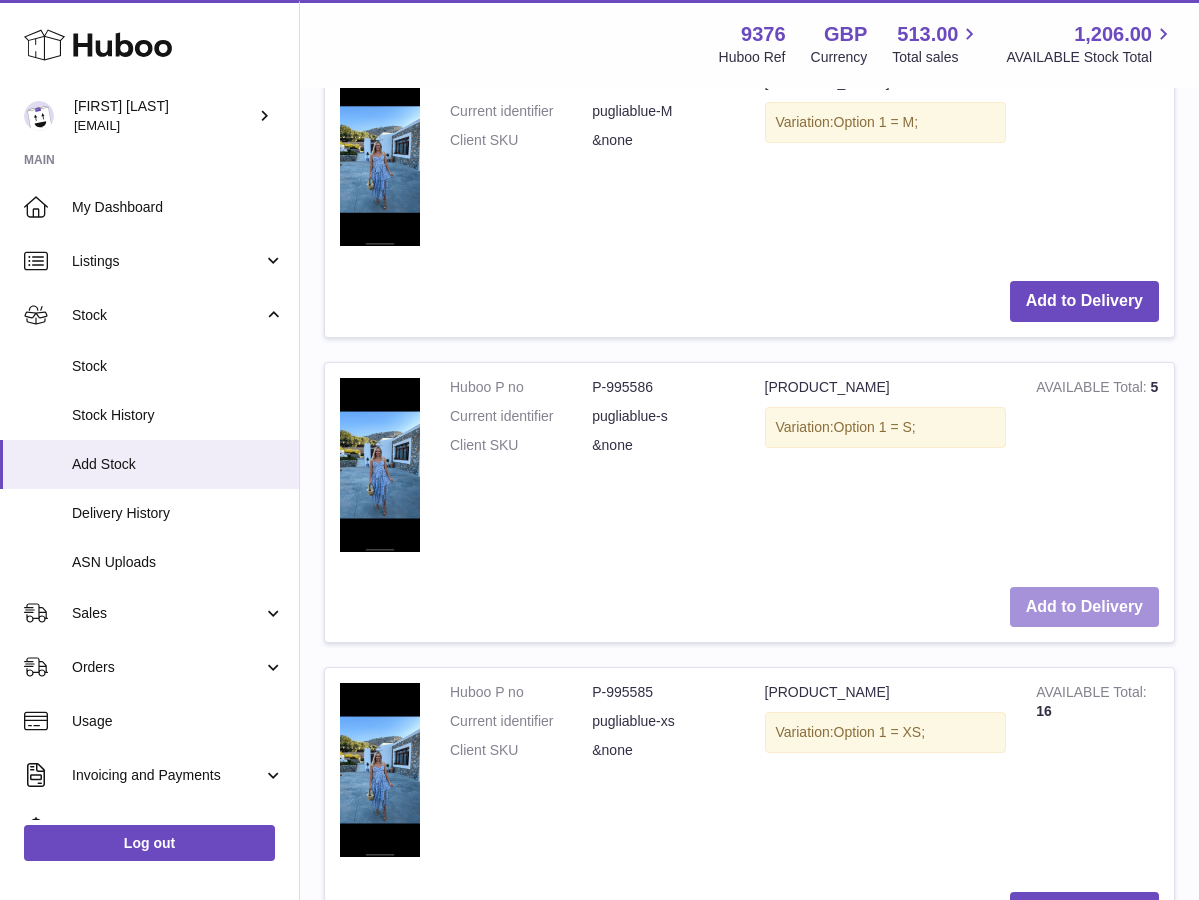 click on "Add to Delivery" at bounding box center [1084, 607] 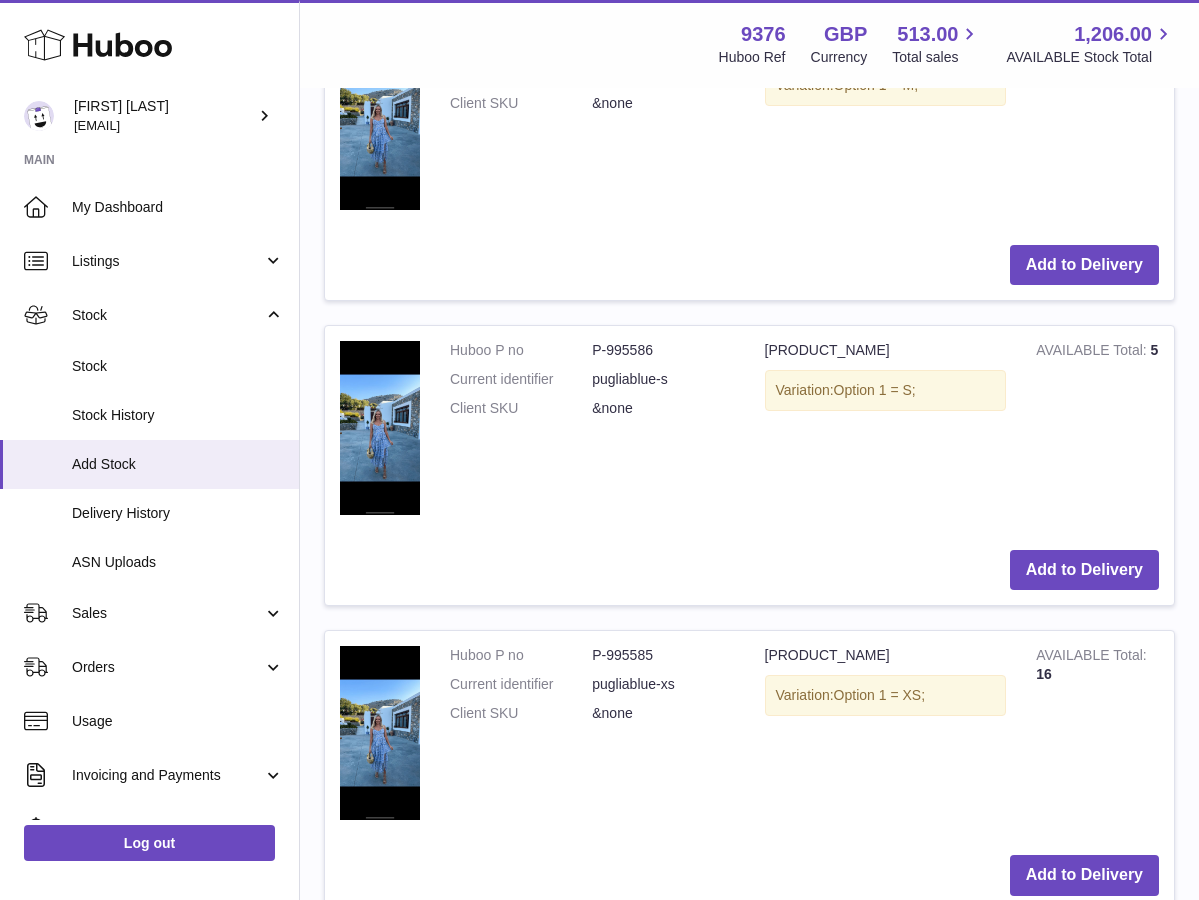 scroll, scrollTop: 3743, scrollLeft: 0, axis: vertical 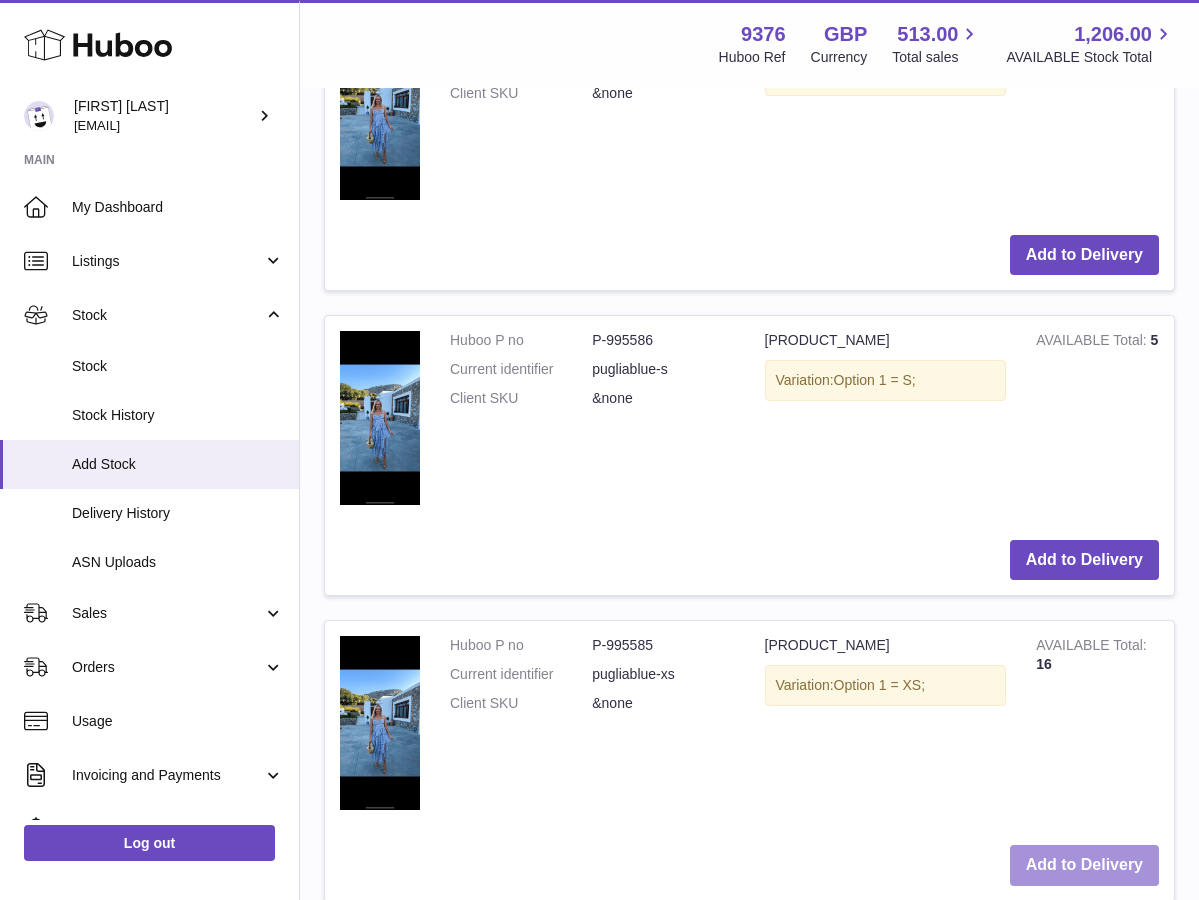 click on "Add to Delivery" at bounding box center (1084, 865) 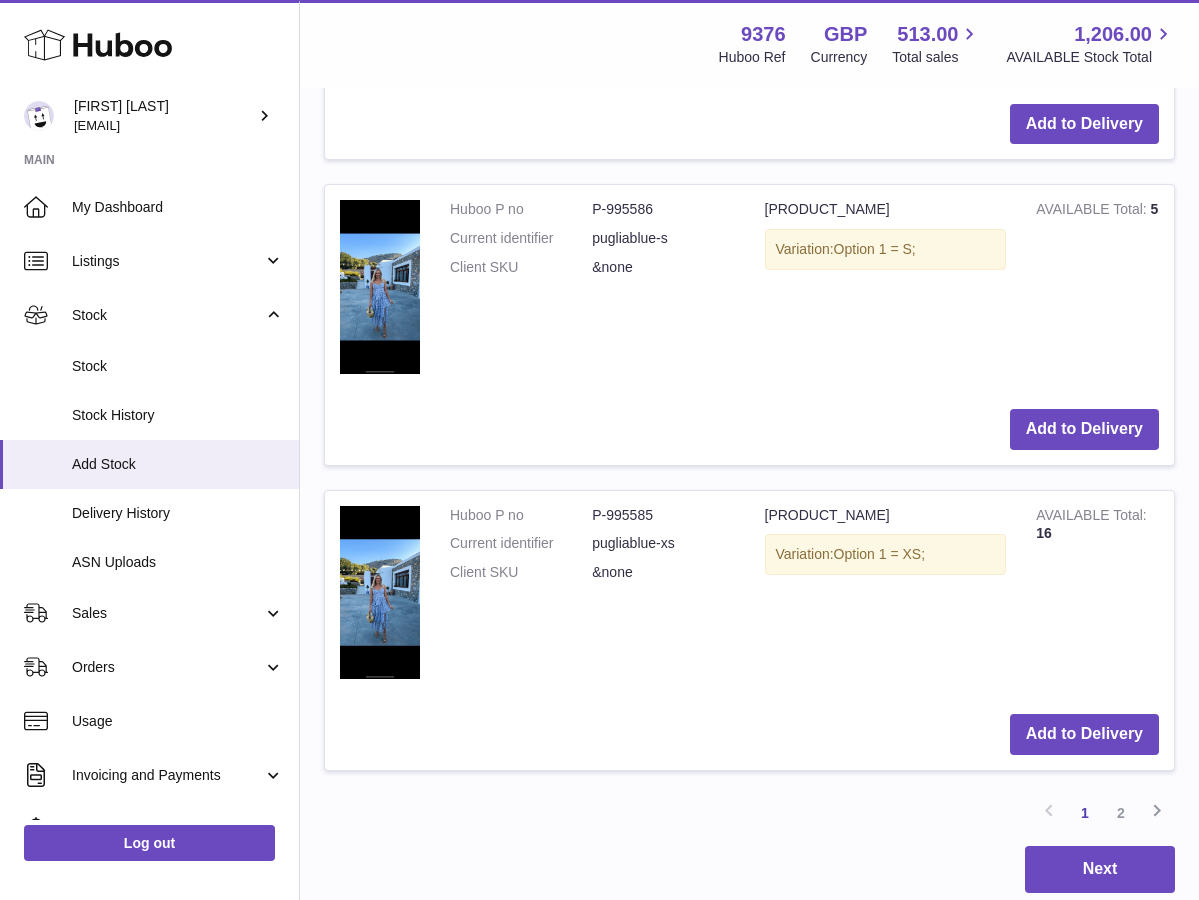 scroll, scrollTop: 4212, scrollLeft: 0, axis: vertical 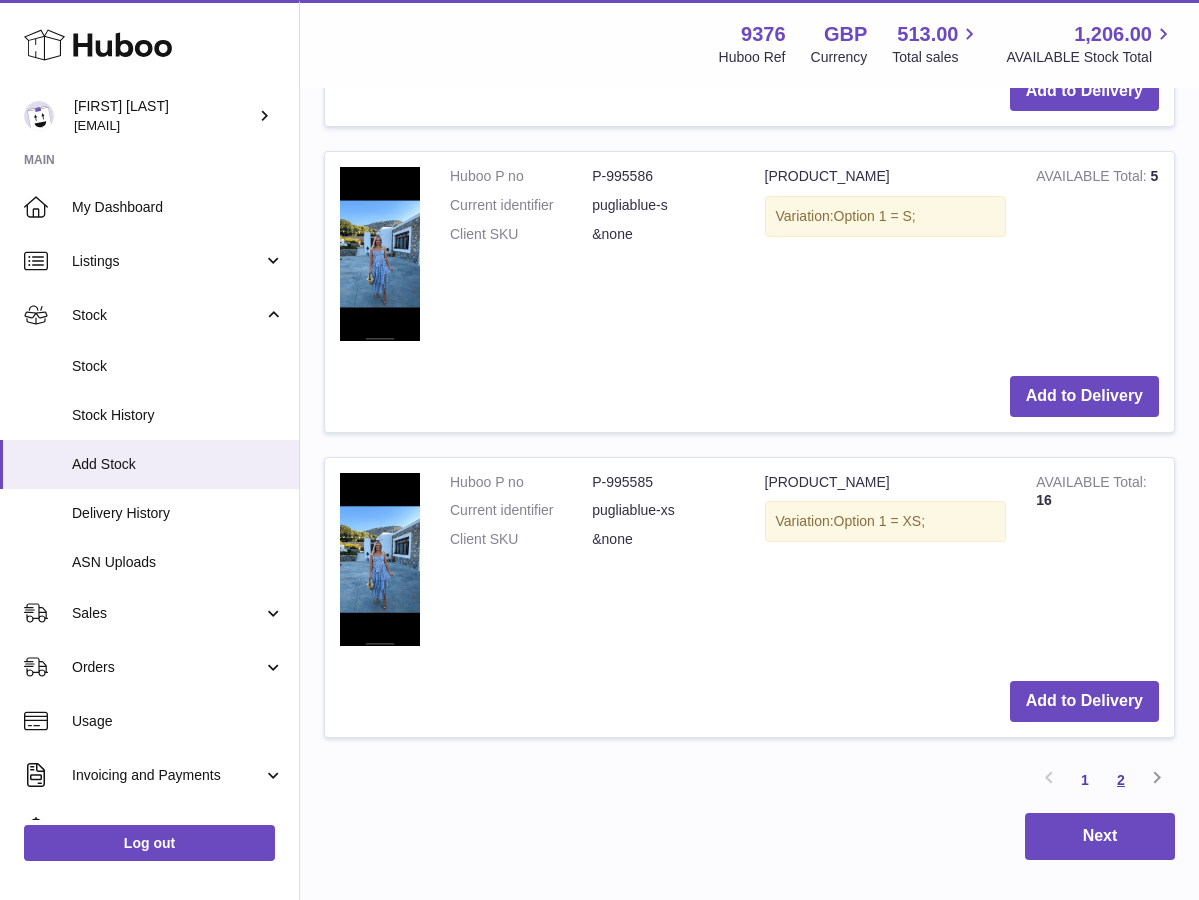 click on "2" at bounding box center [1121, 780] 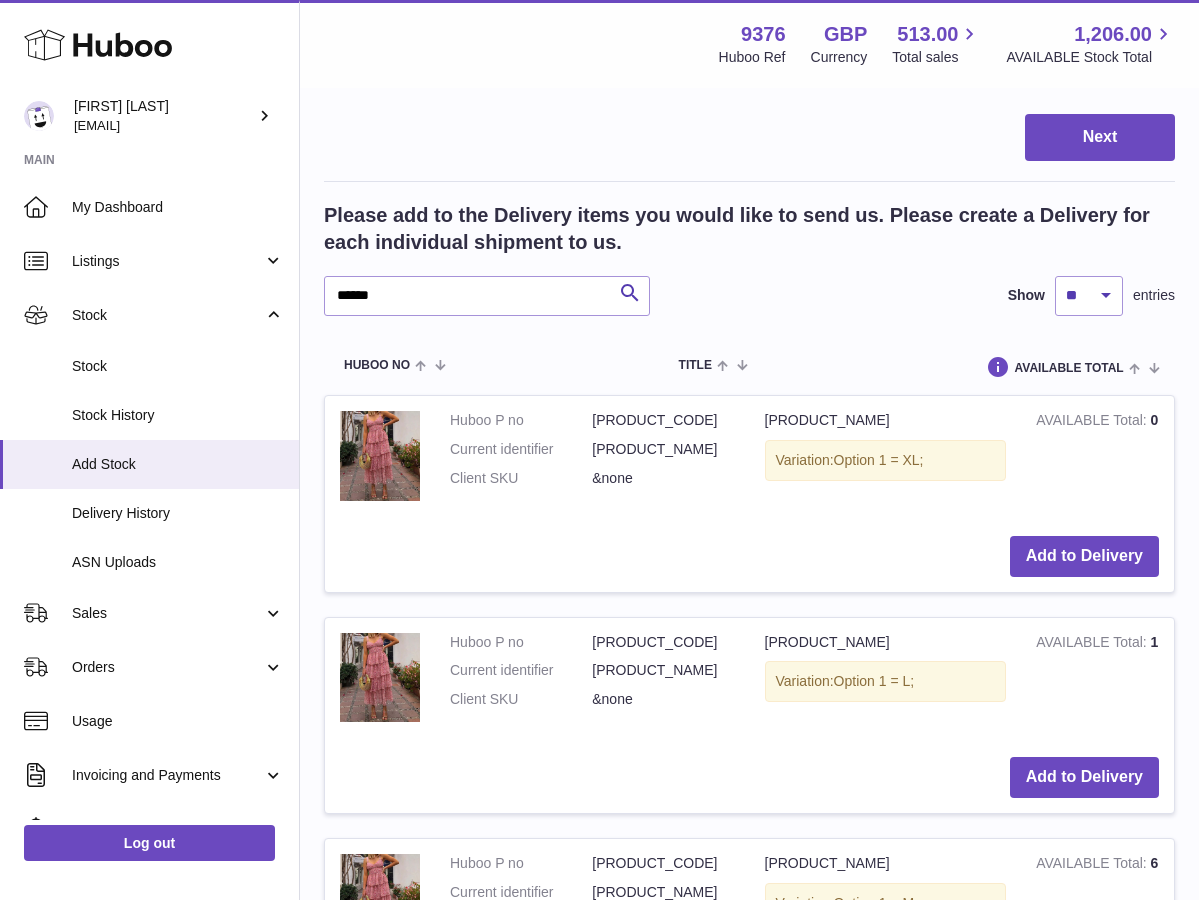 scroll, scrollTop: 1947, scrollLeft: 0, axis: vertical 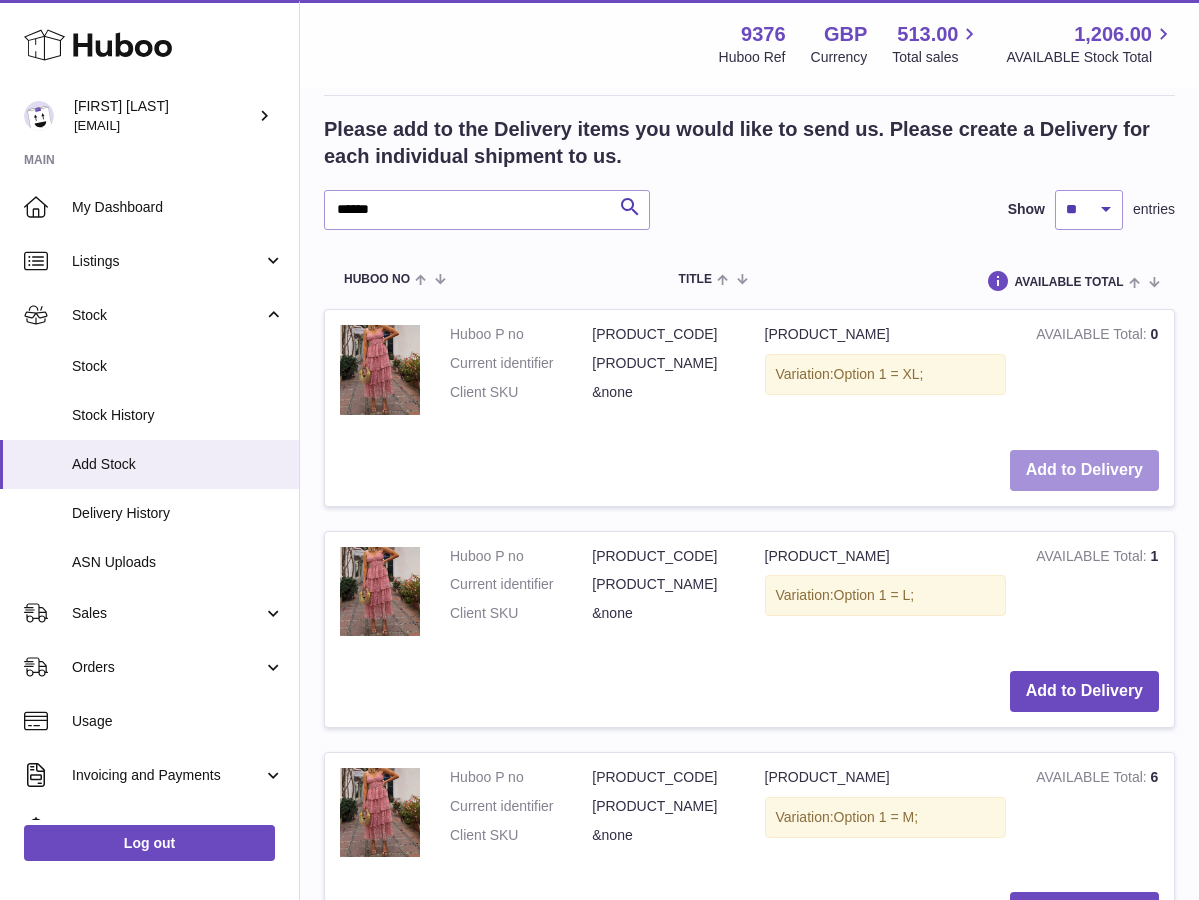 click on "Add to Delivery" at bounding box center [1084, 470] 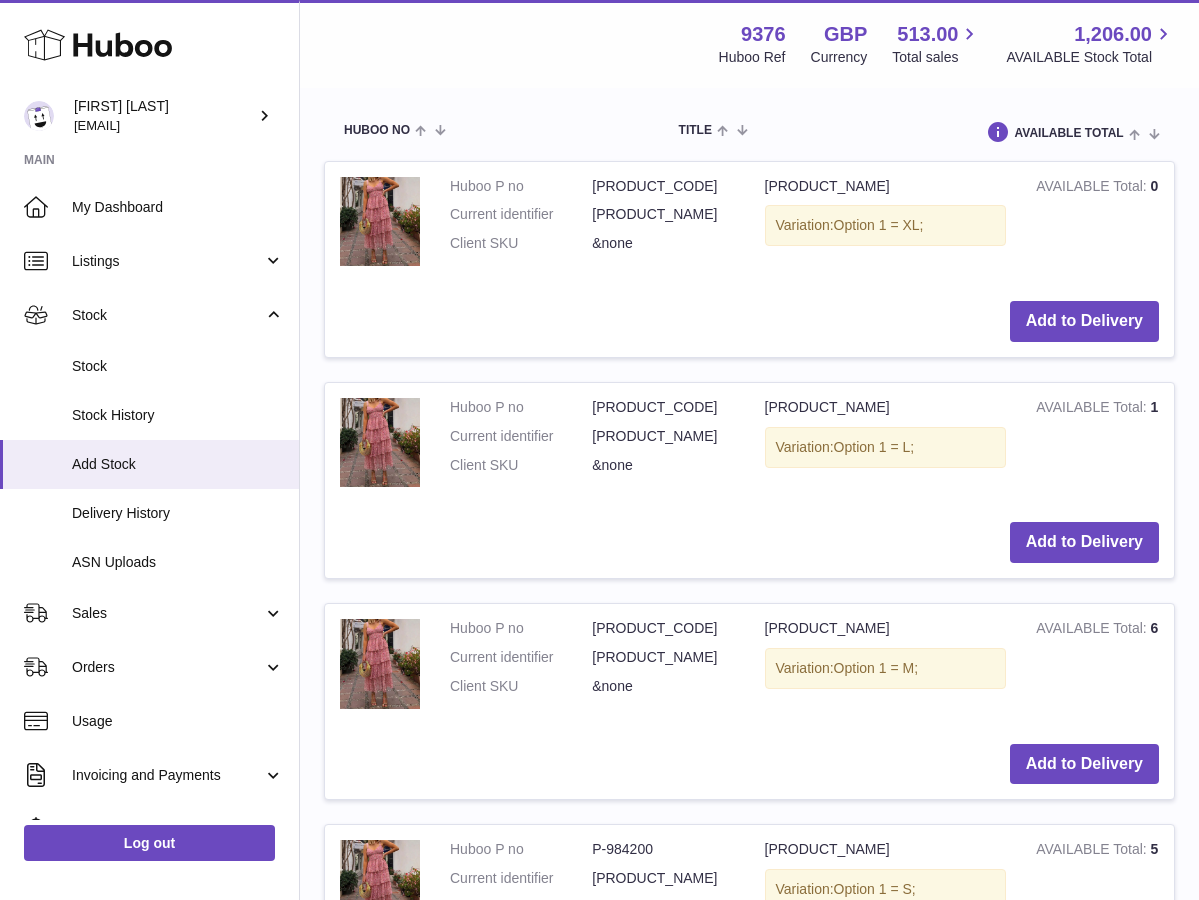 scroll, scrollTop: 2406, scrollLeft: 0, axis: vertical 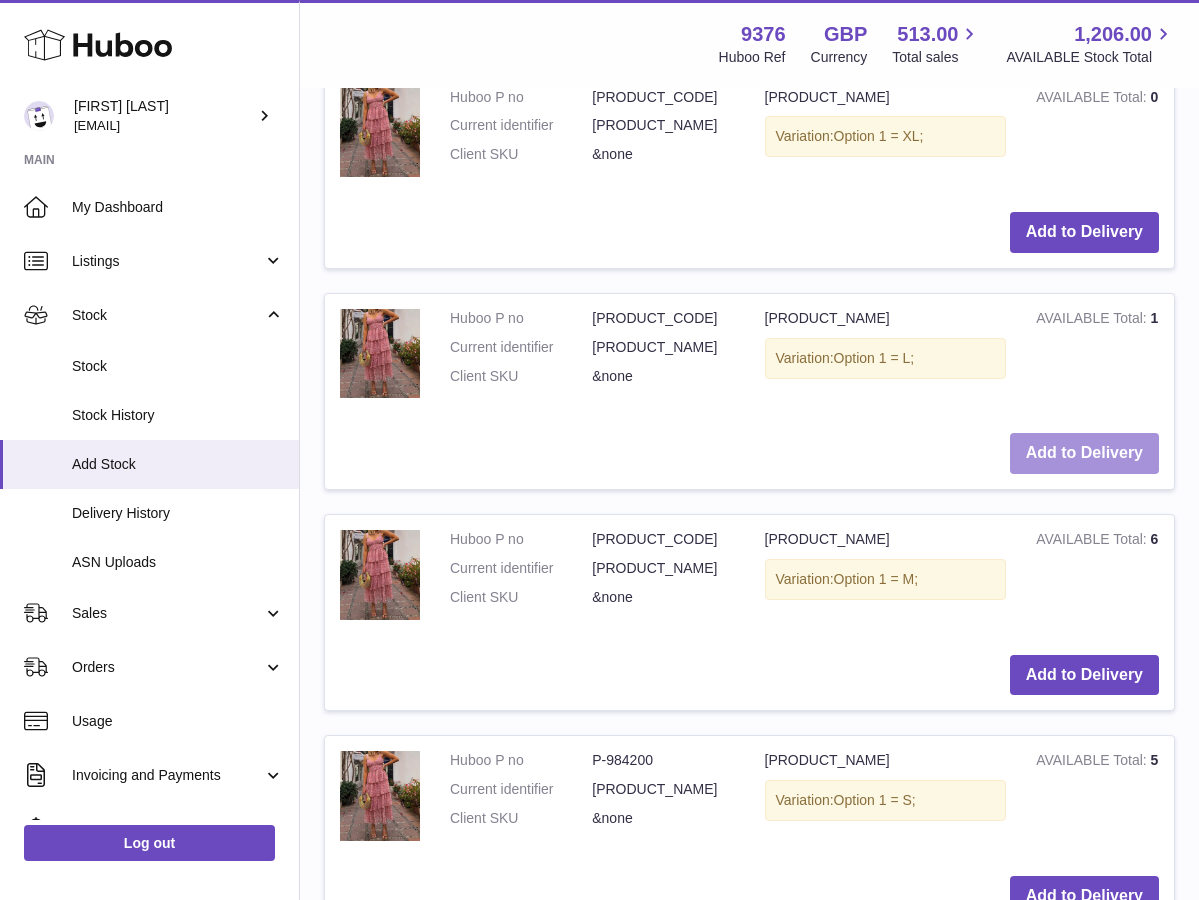 click on "Add to Delivery" at bounding box center [1084, 453] 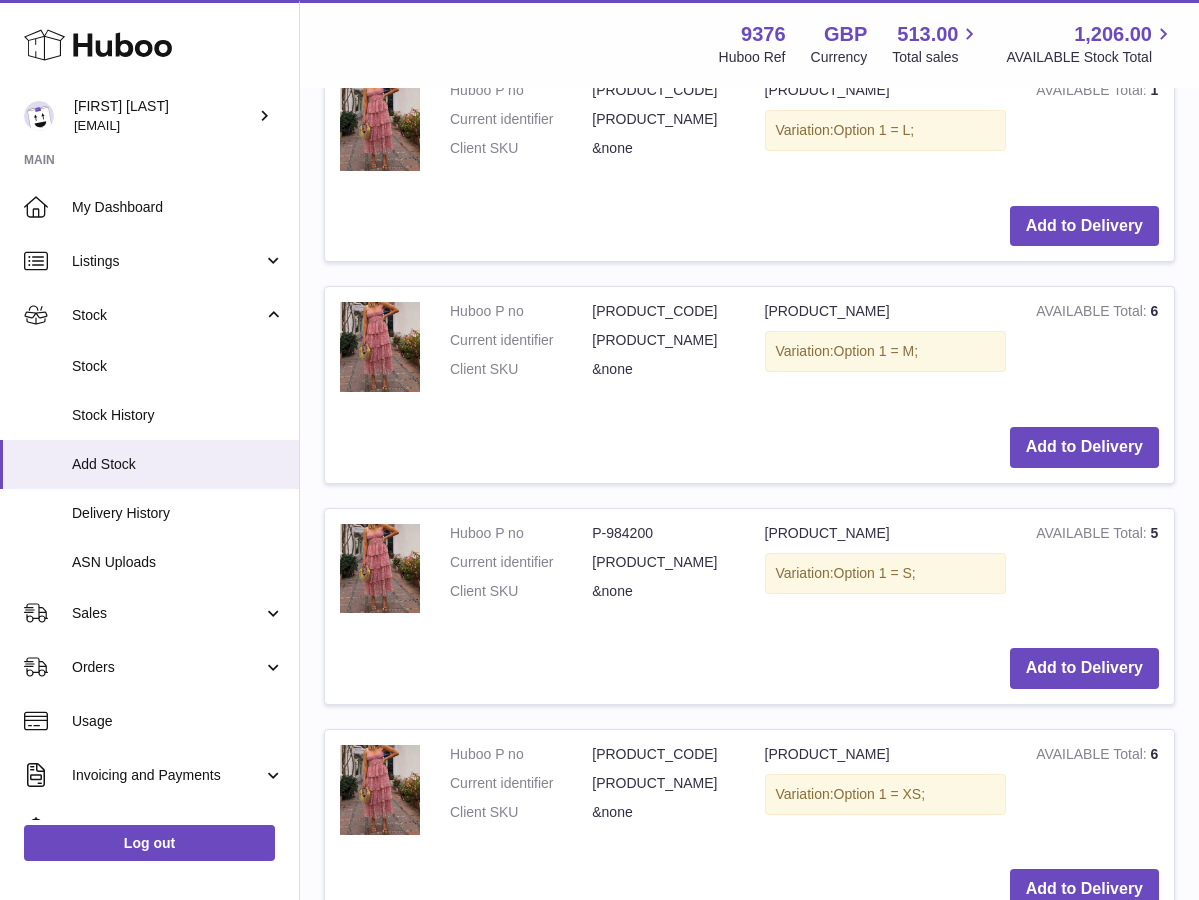 scroll, scrollTop: 2861, scrollLeft: 0, axis: vertical 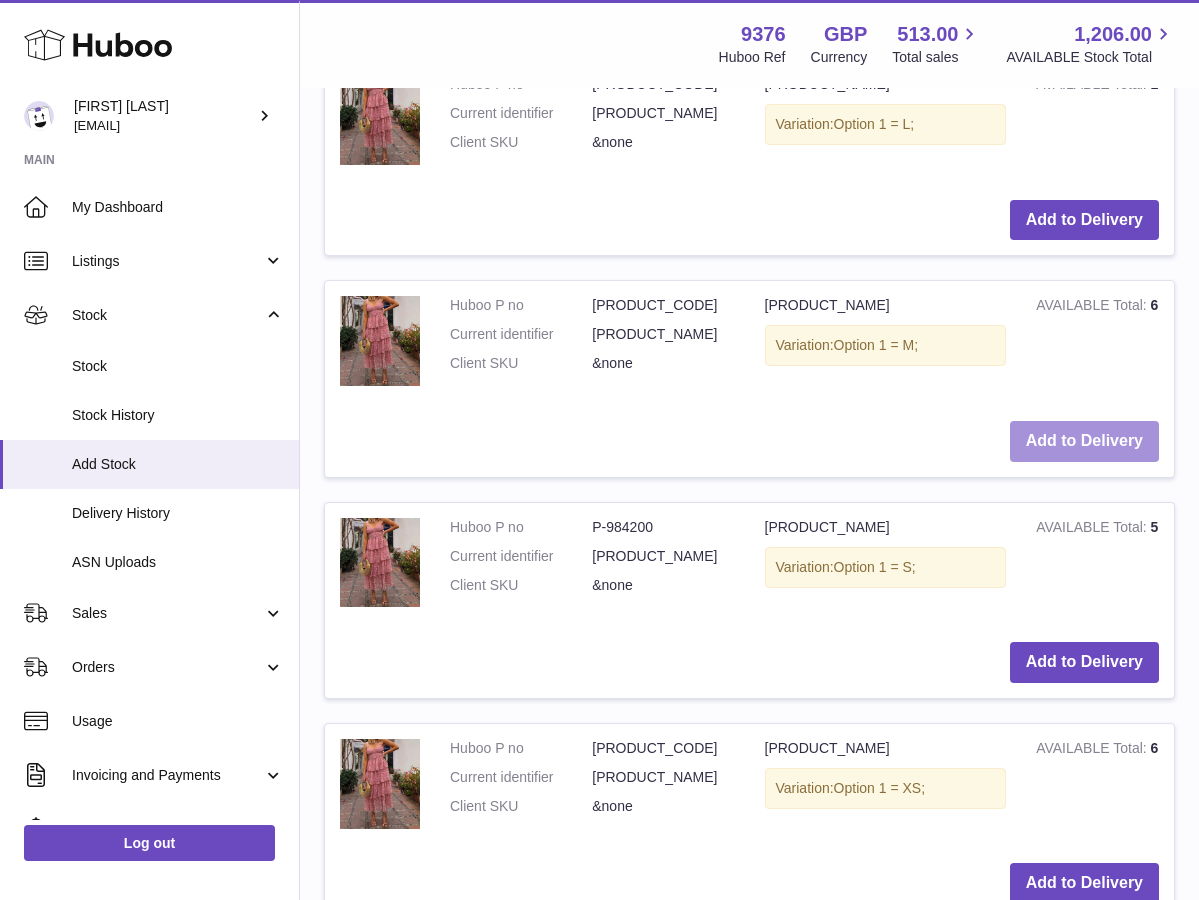 click on "Add to Delivery" at bounding box center (1084, 441) 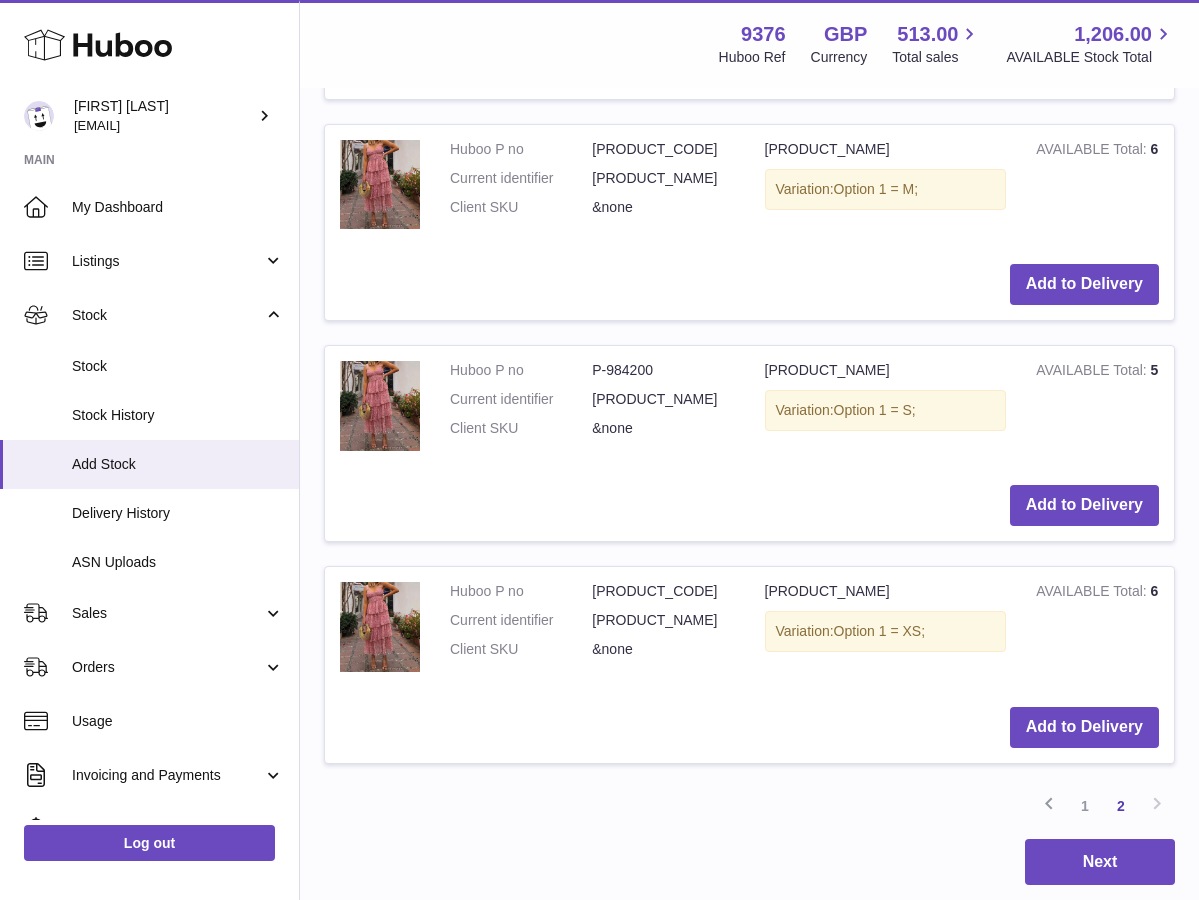 scroll, scrollTop: 3244, scrollLeft: 0, axis: vertical 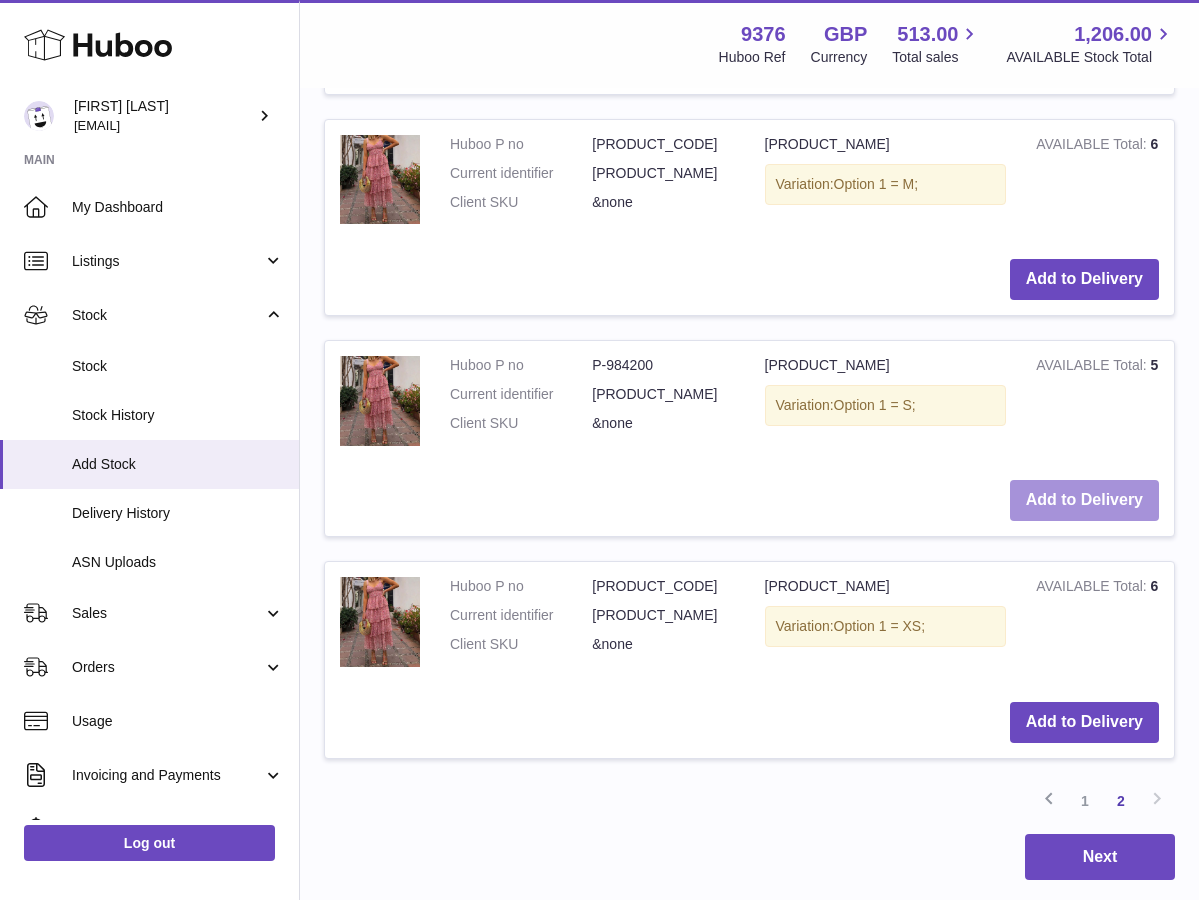 click on "Add to Delivery" at bounding box center [1084, 500] 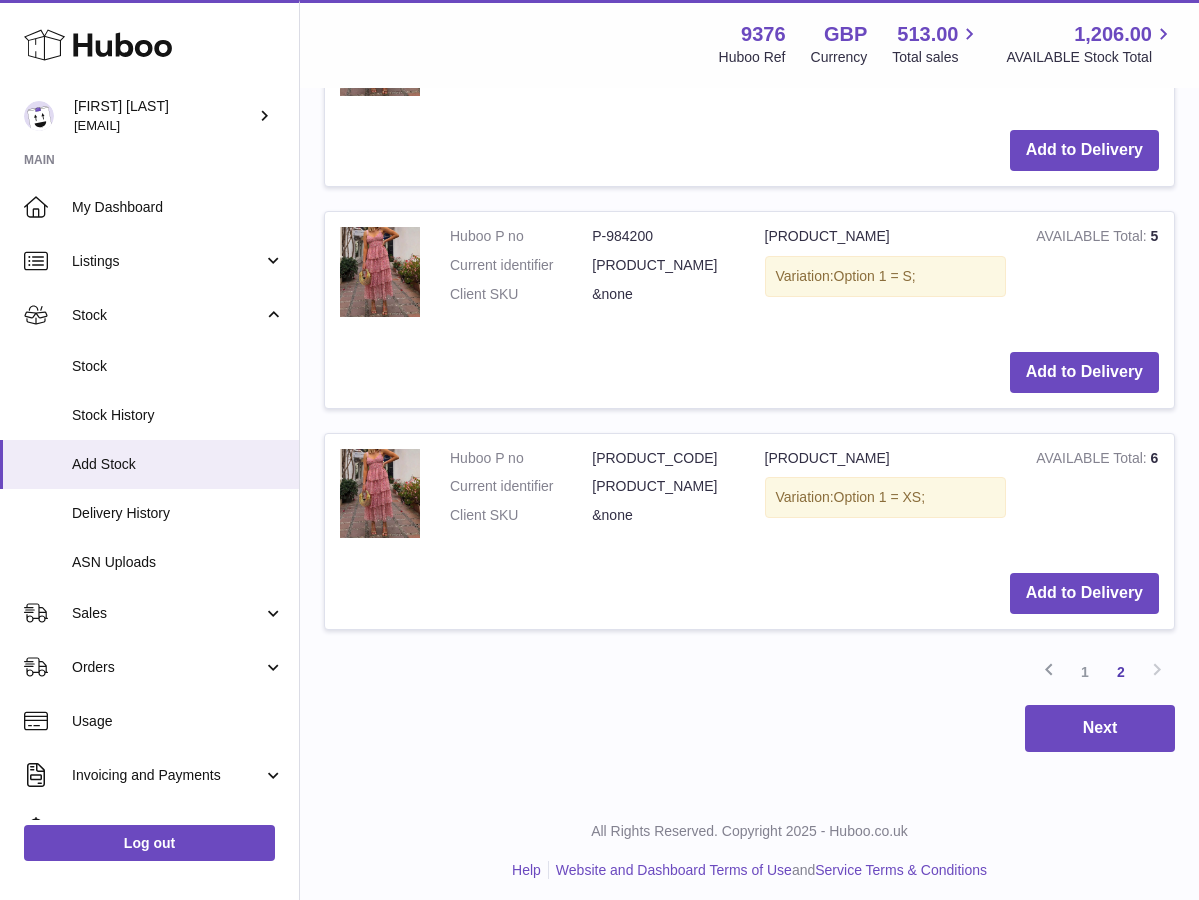 scroll, scrollTop: 3593, scrollLeft: 0, axis: vertical 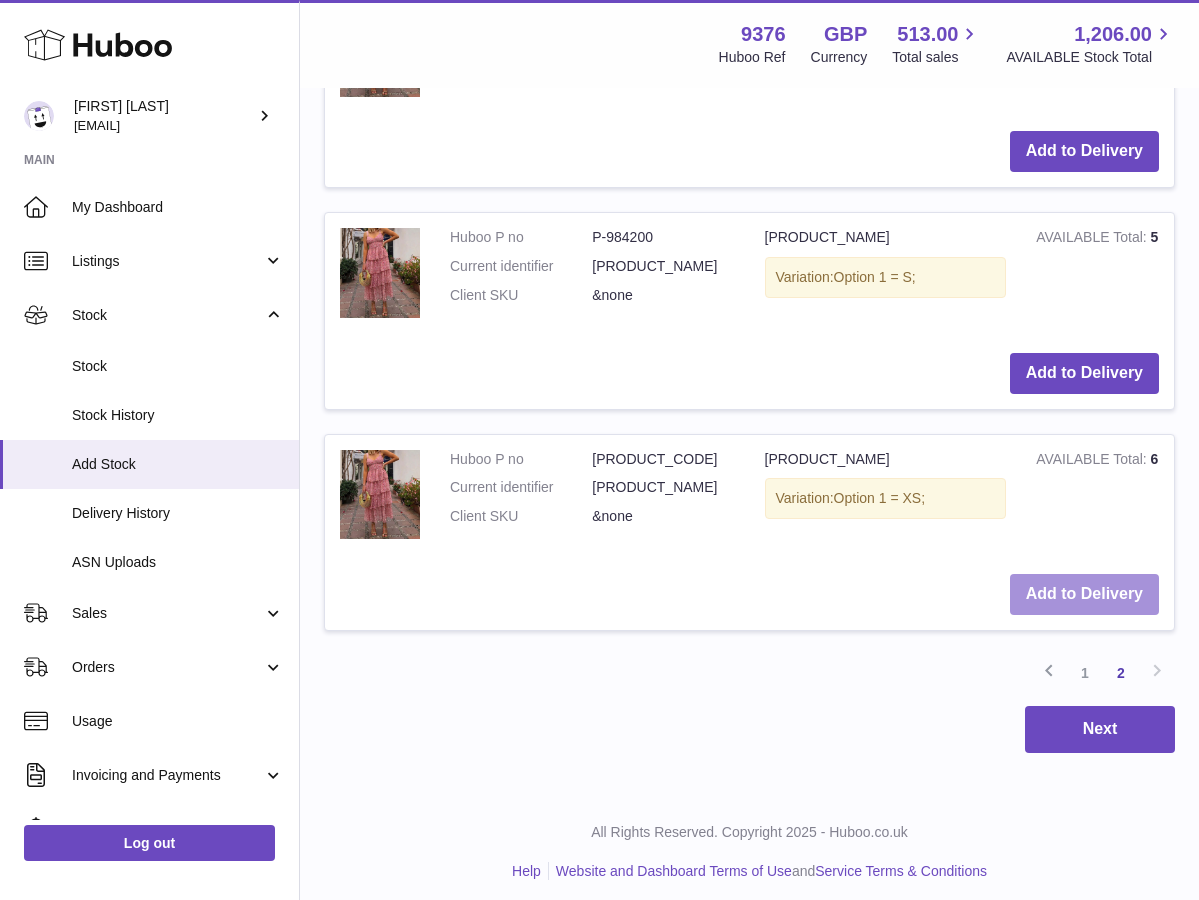 click on "Add to Delivery" at bounding box center [1084, 594] 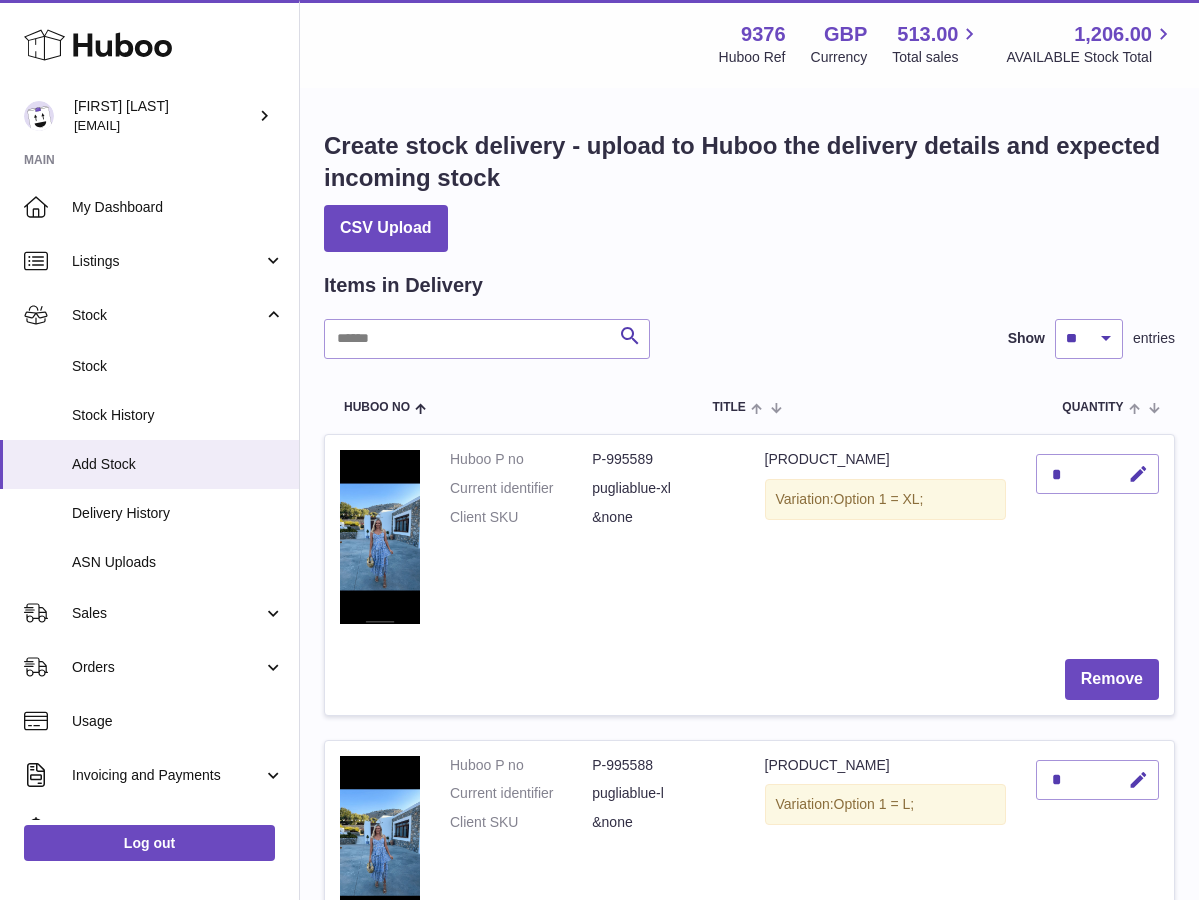 scroll, scrollTop: 0, scrollLeft: 0, axis: both 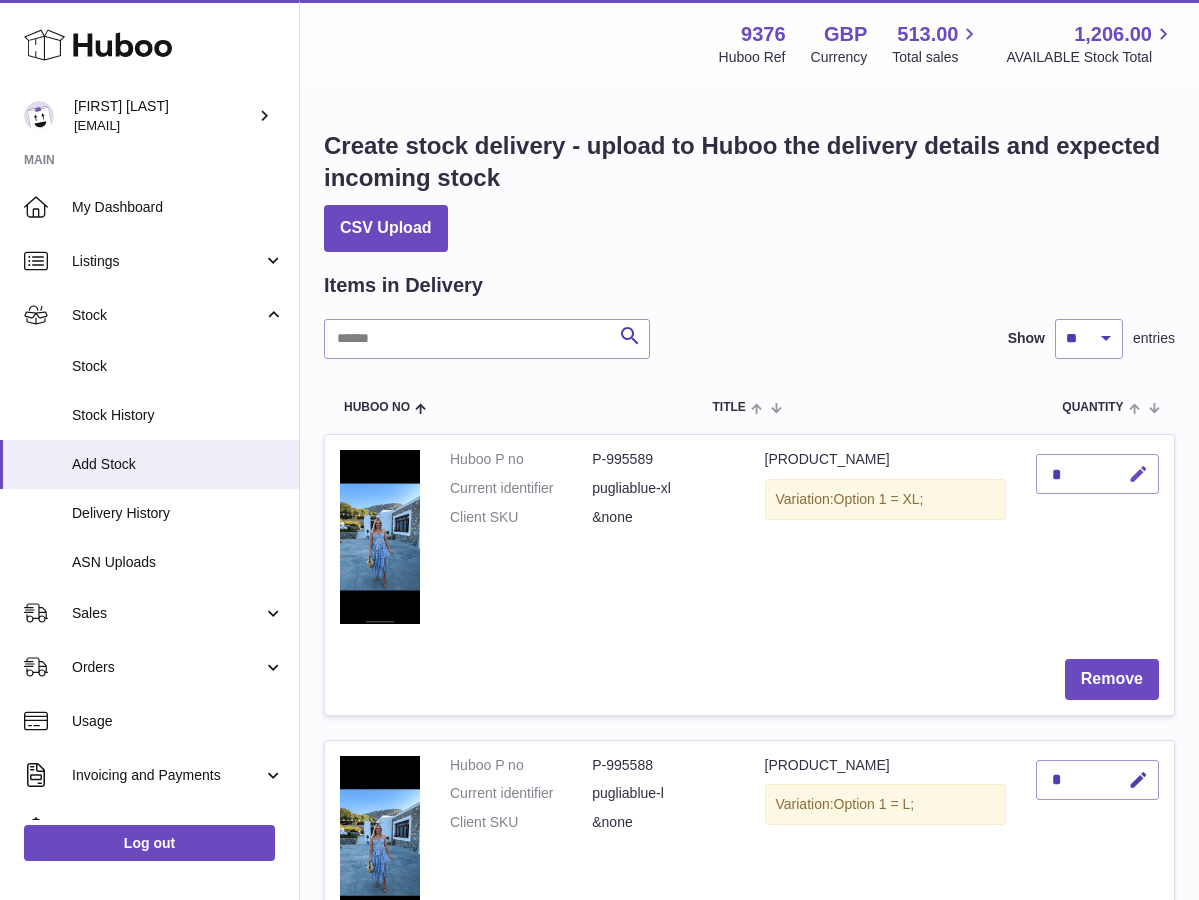 click at bounding box center (1138, 474) 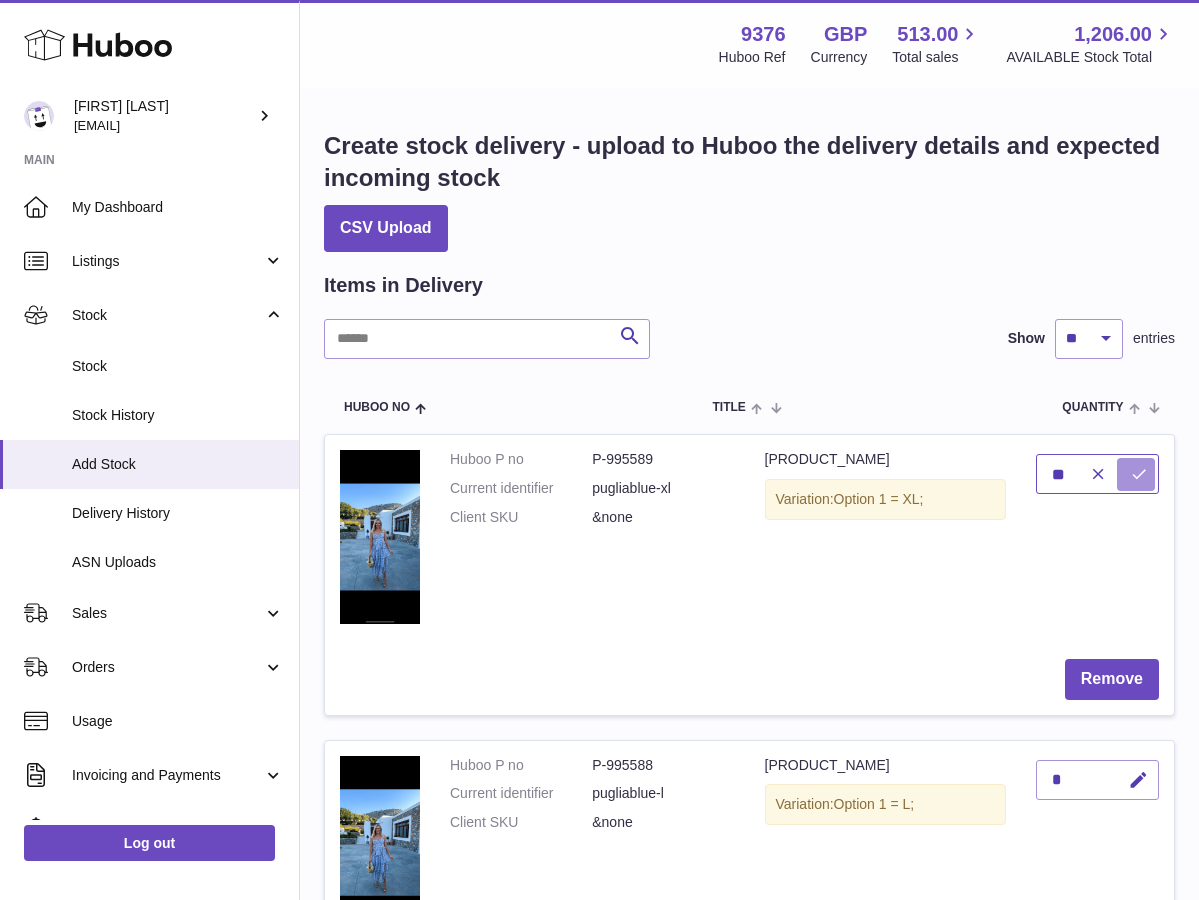 type on "**" 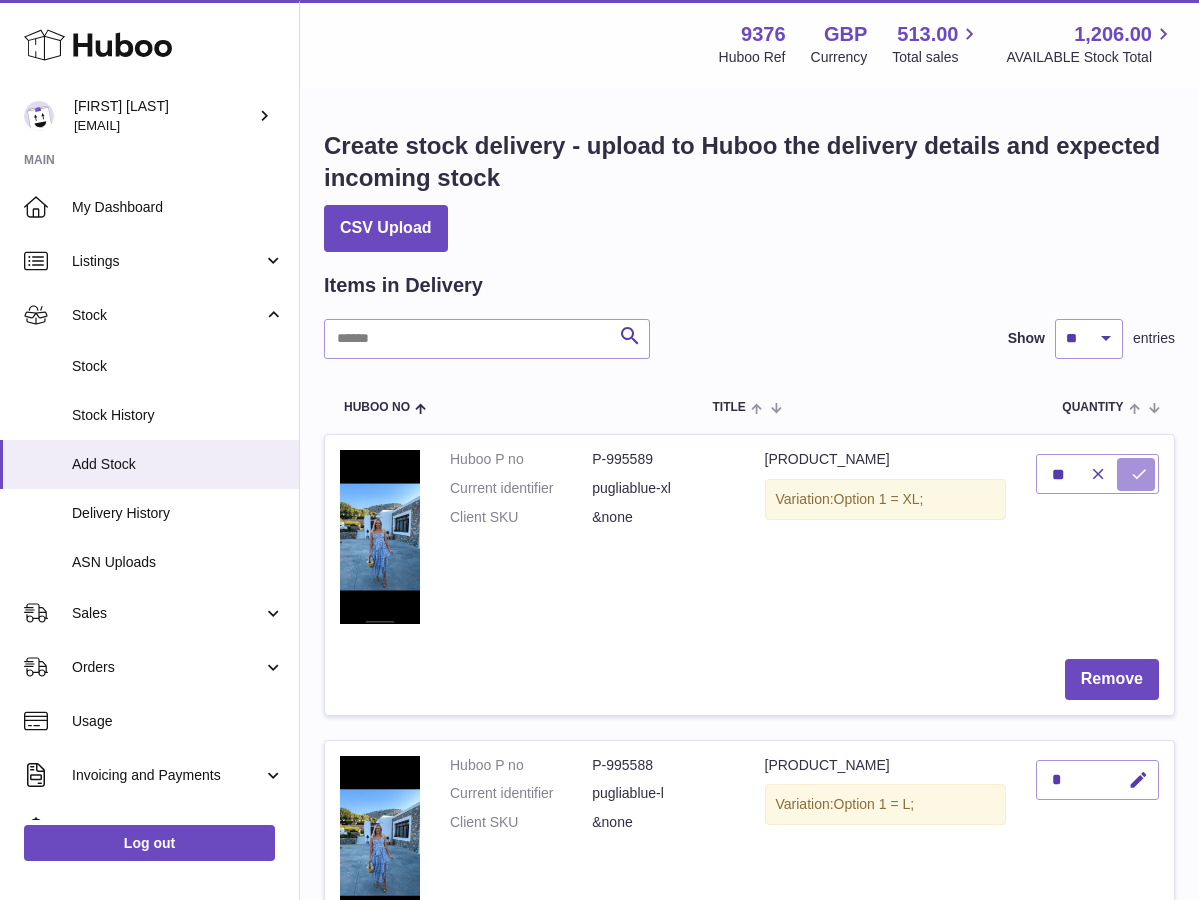 click at bounding box center [1139, 474] 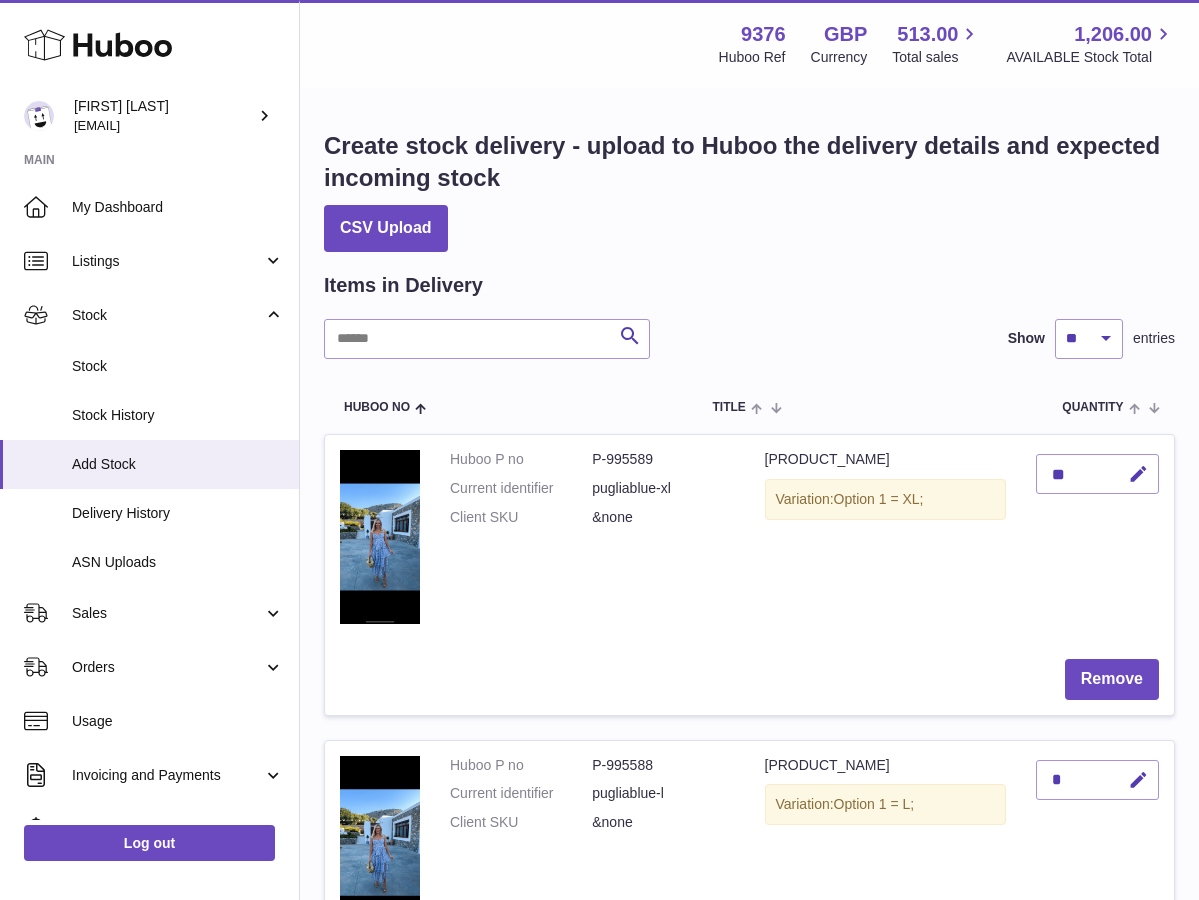 scroll, scrollTop: 255, scrollLeft: 0, axis: vertical 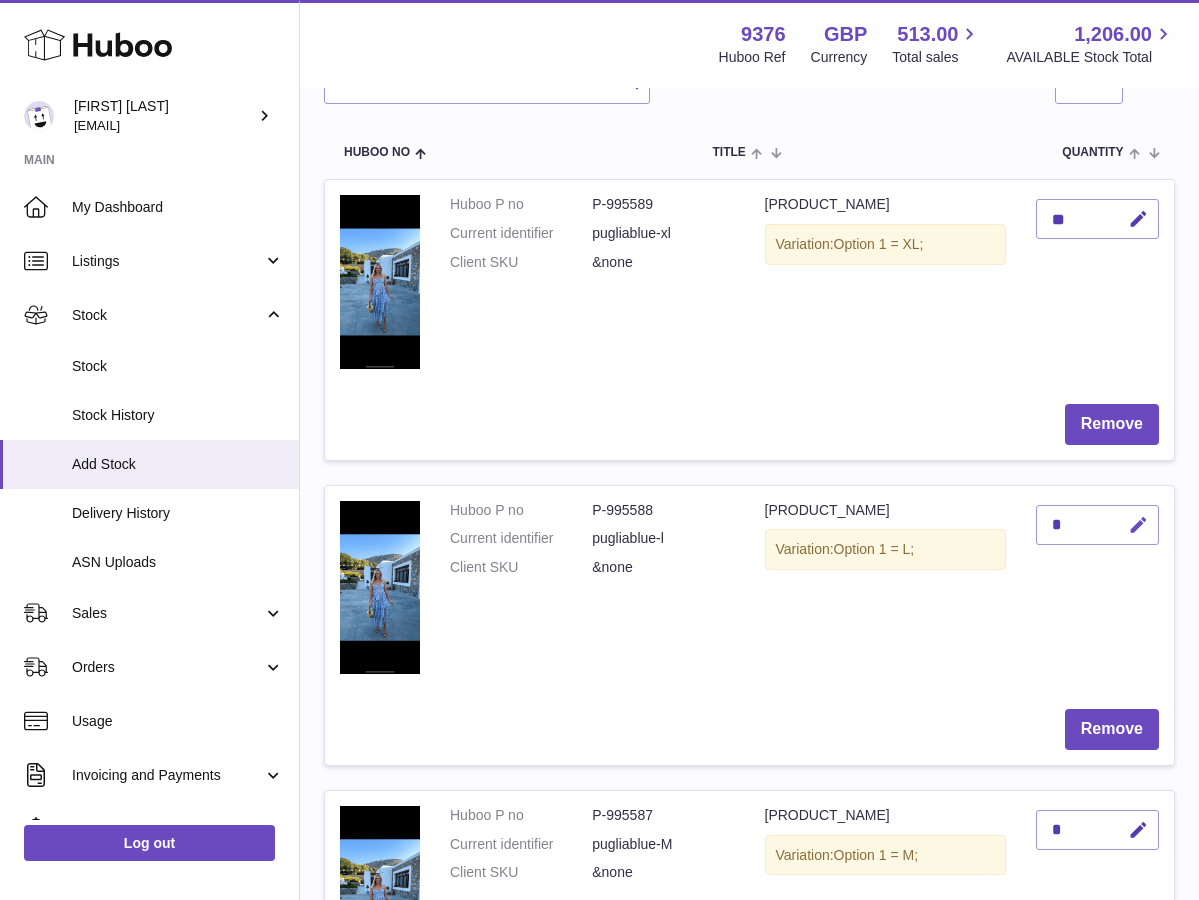 click at bounding box center (1135, 525) 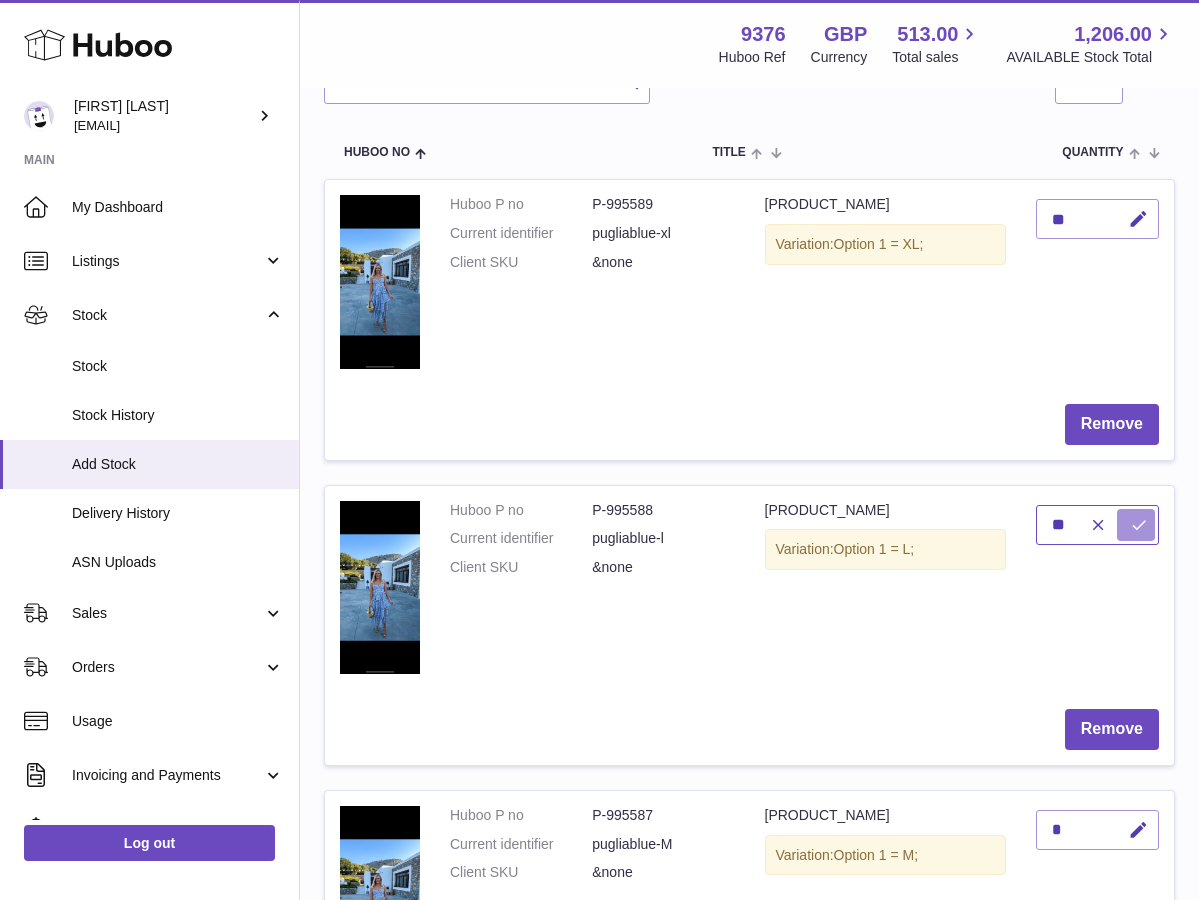type on "**" 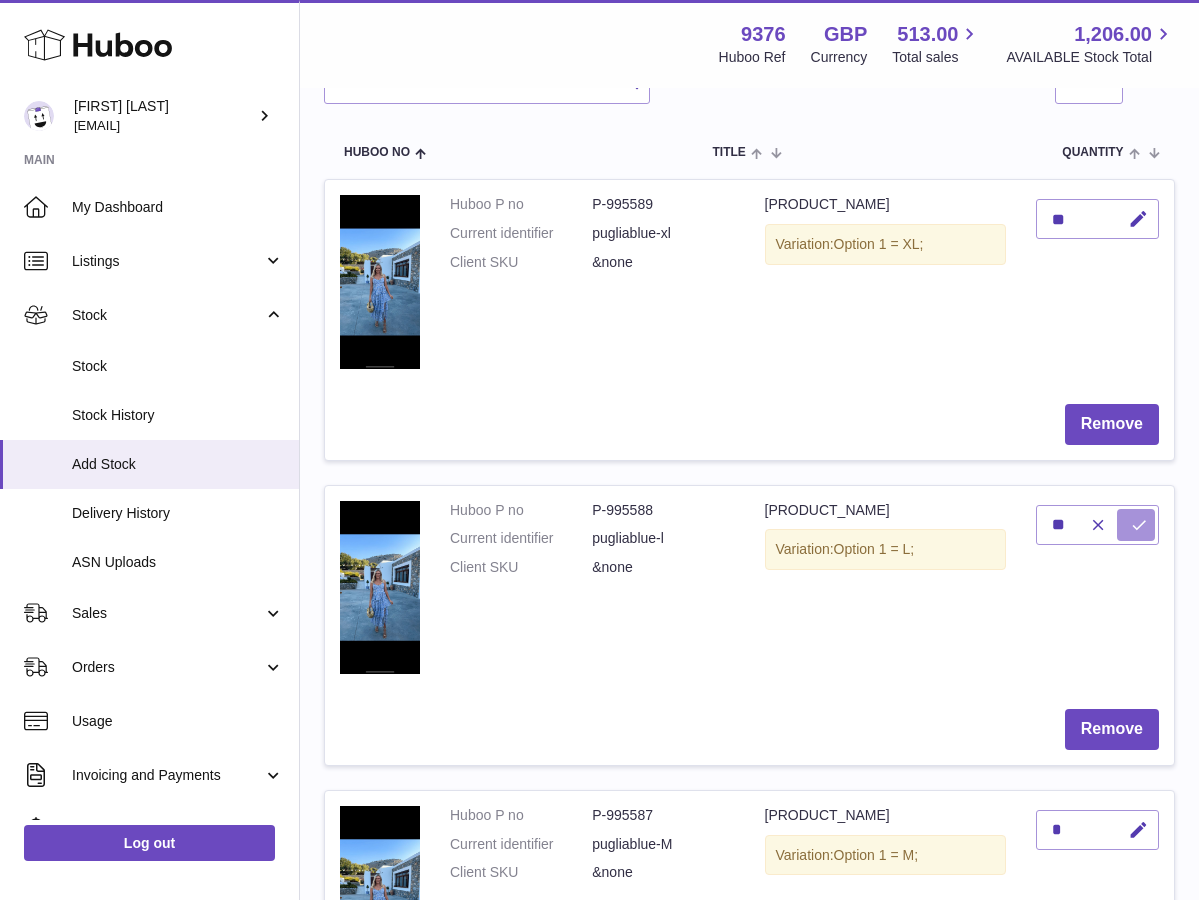 click at bounding box center (1136, 525) 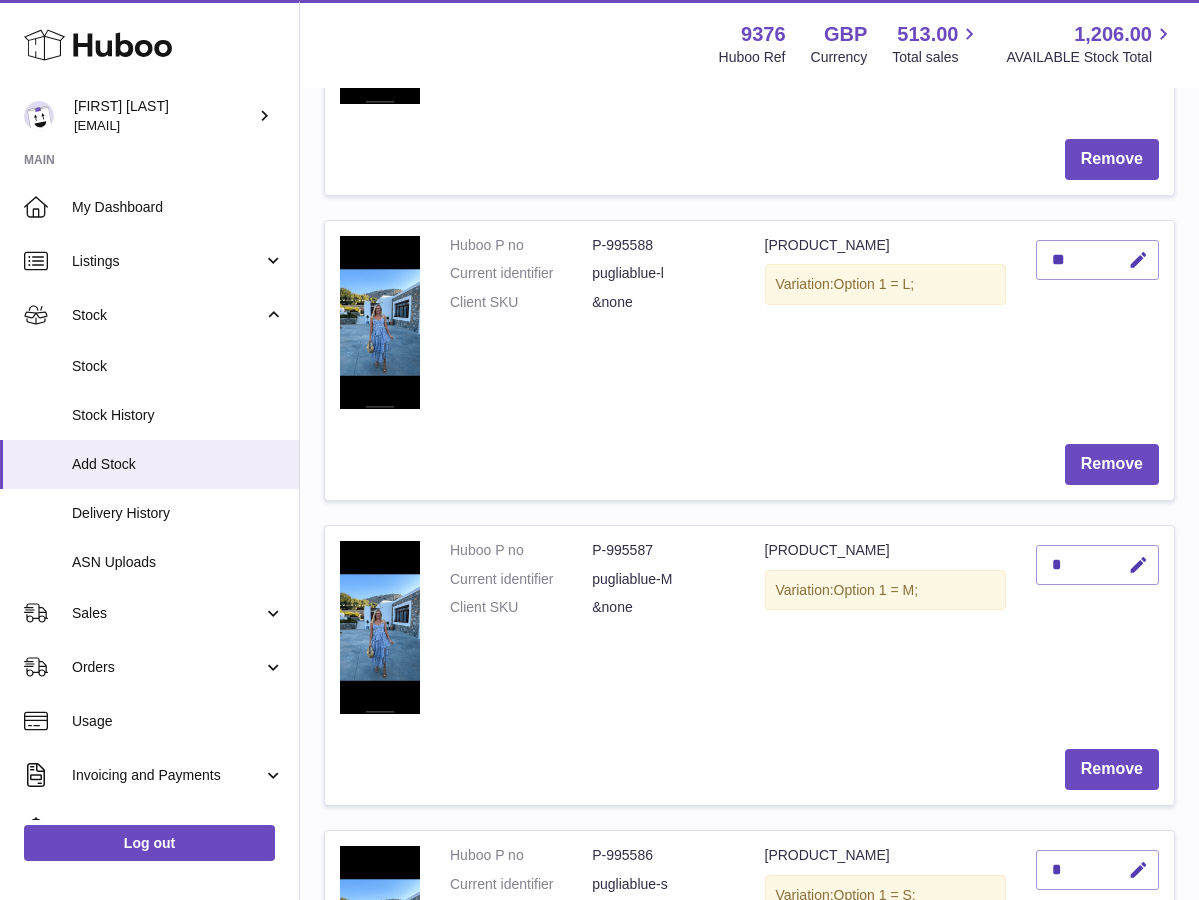 scroll, scrollTop: 537, scrollLeft: 0, axis: vertical 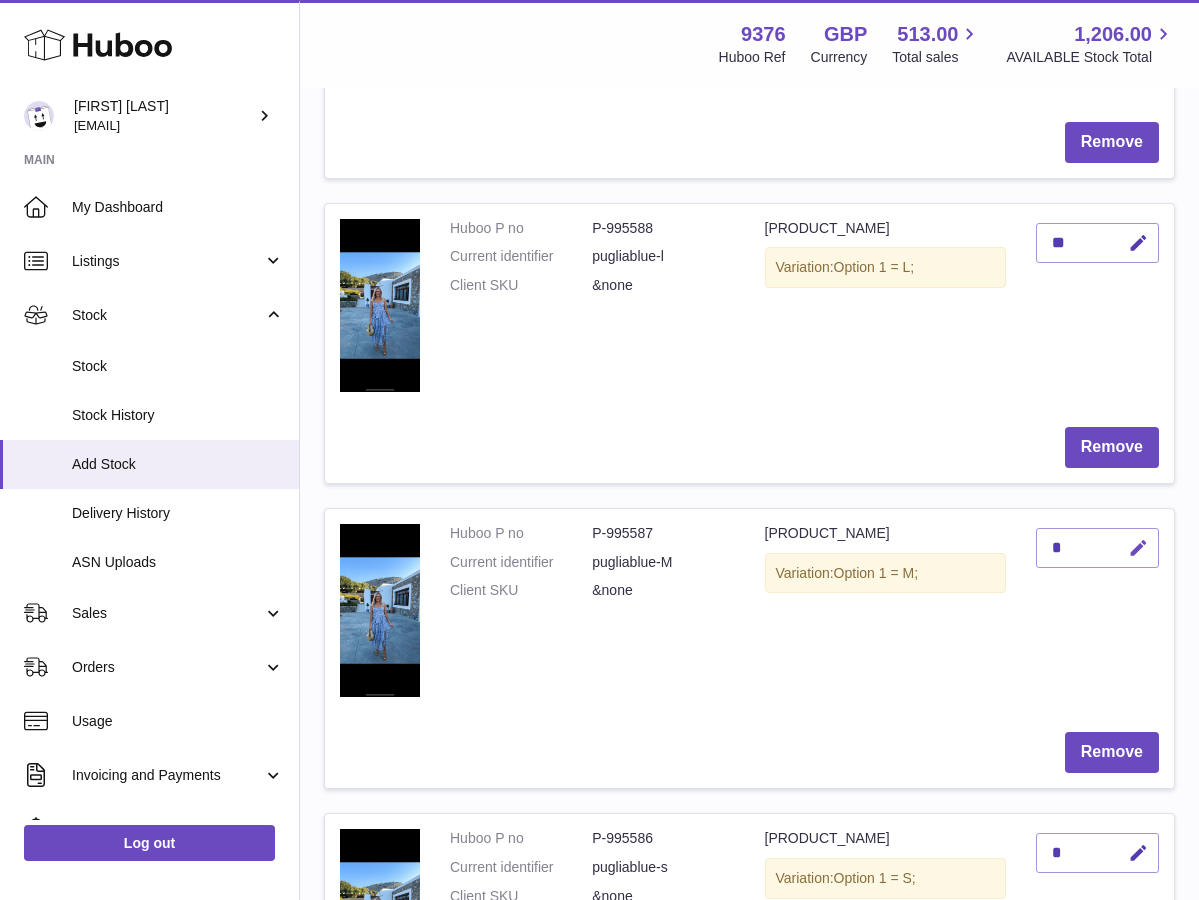 click at bounding box center (1138, 548) 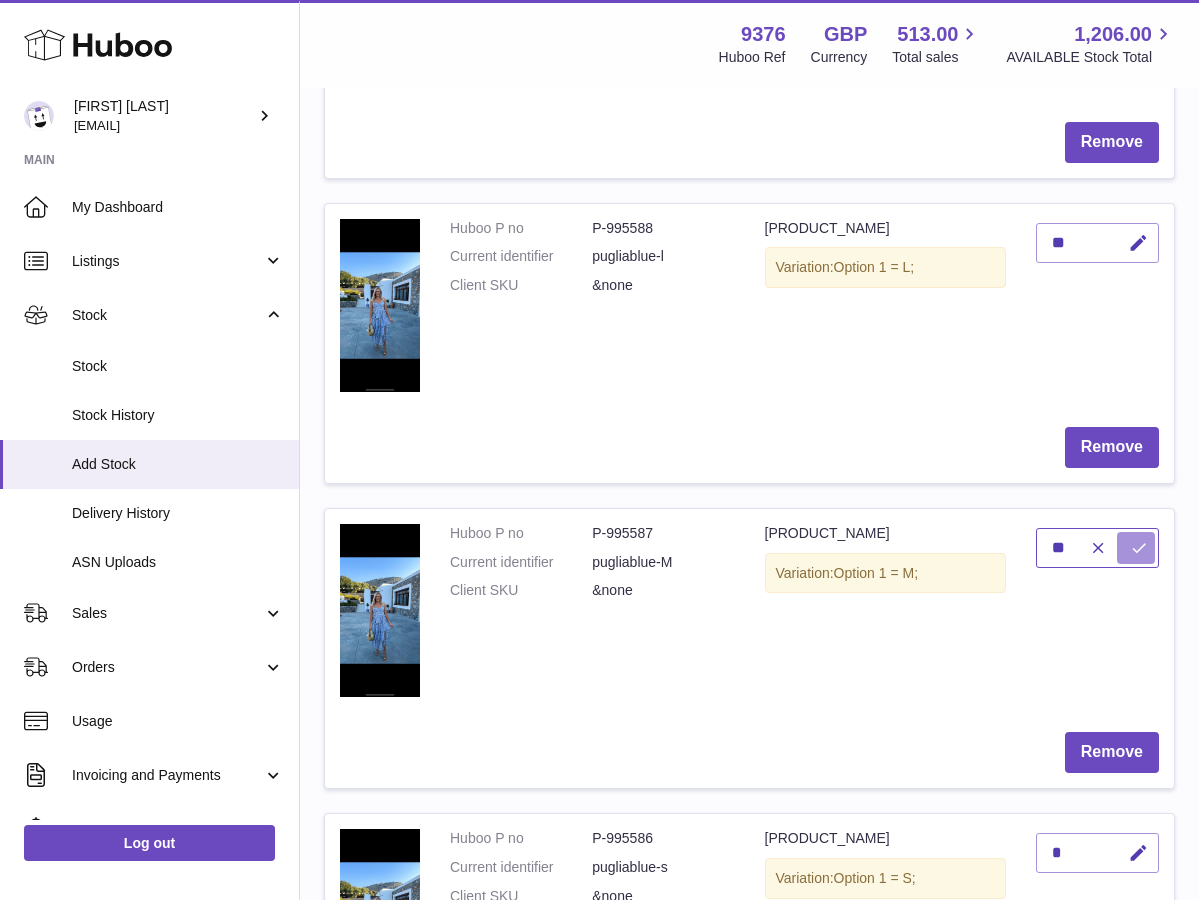 type on "**" 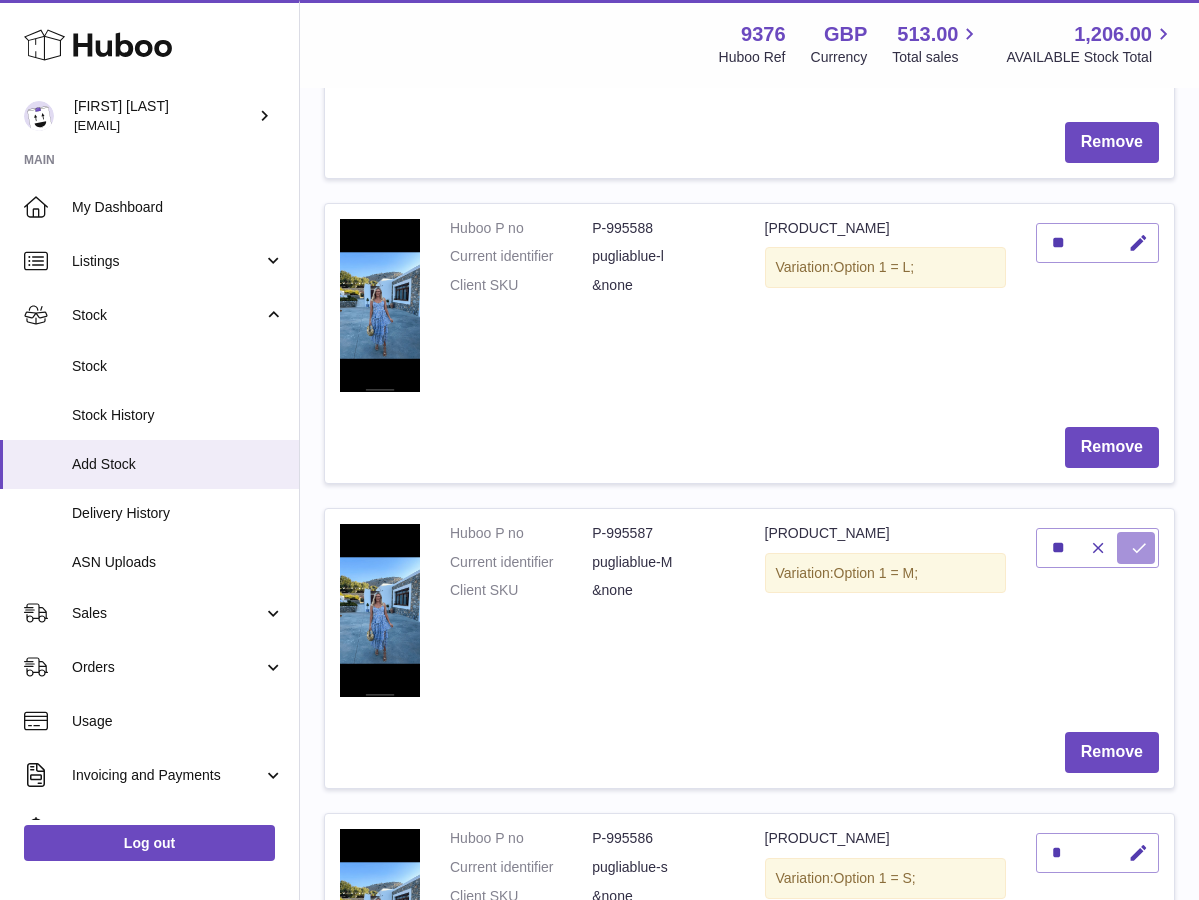 click at bounding box center [1139, 548] 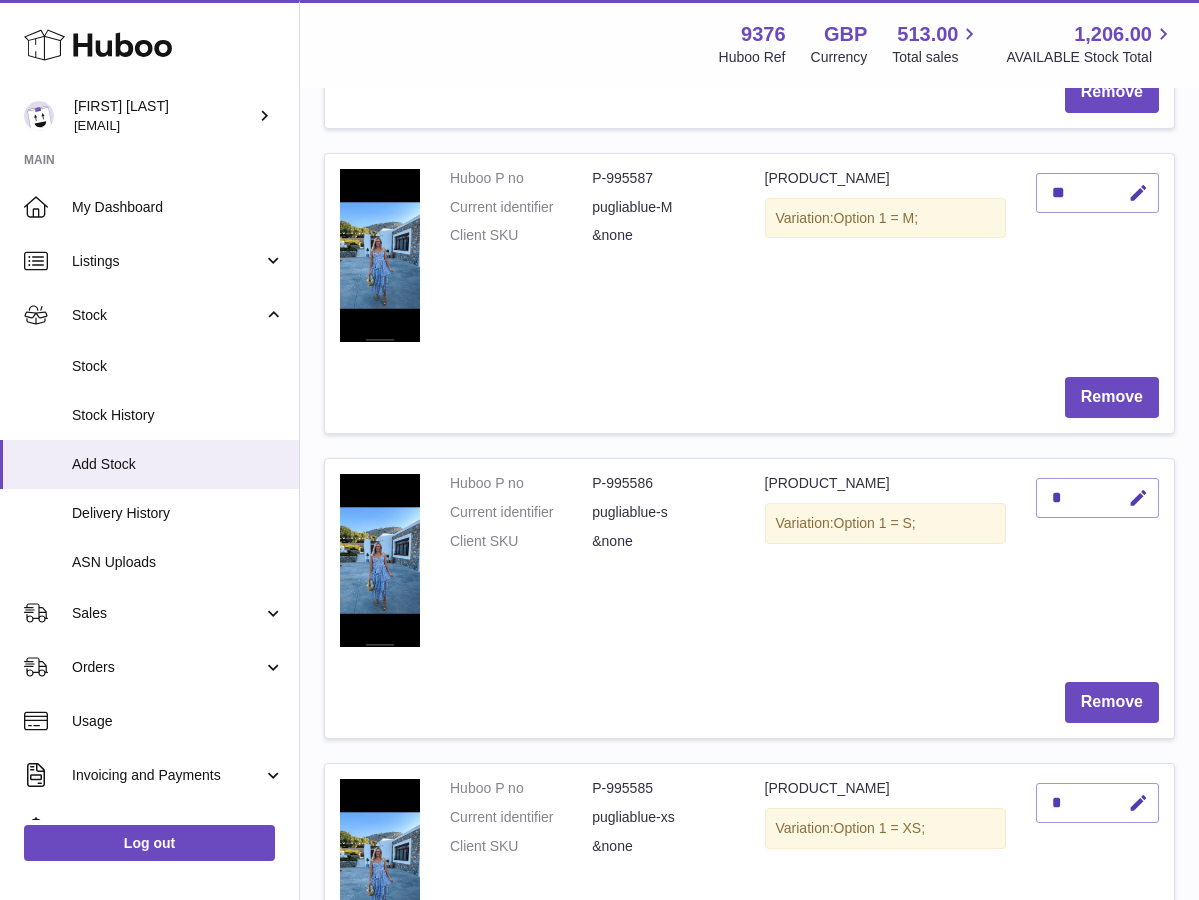 scroll, scrollTop: 896, scrollLeft: 0, axis: vertical 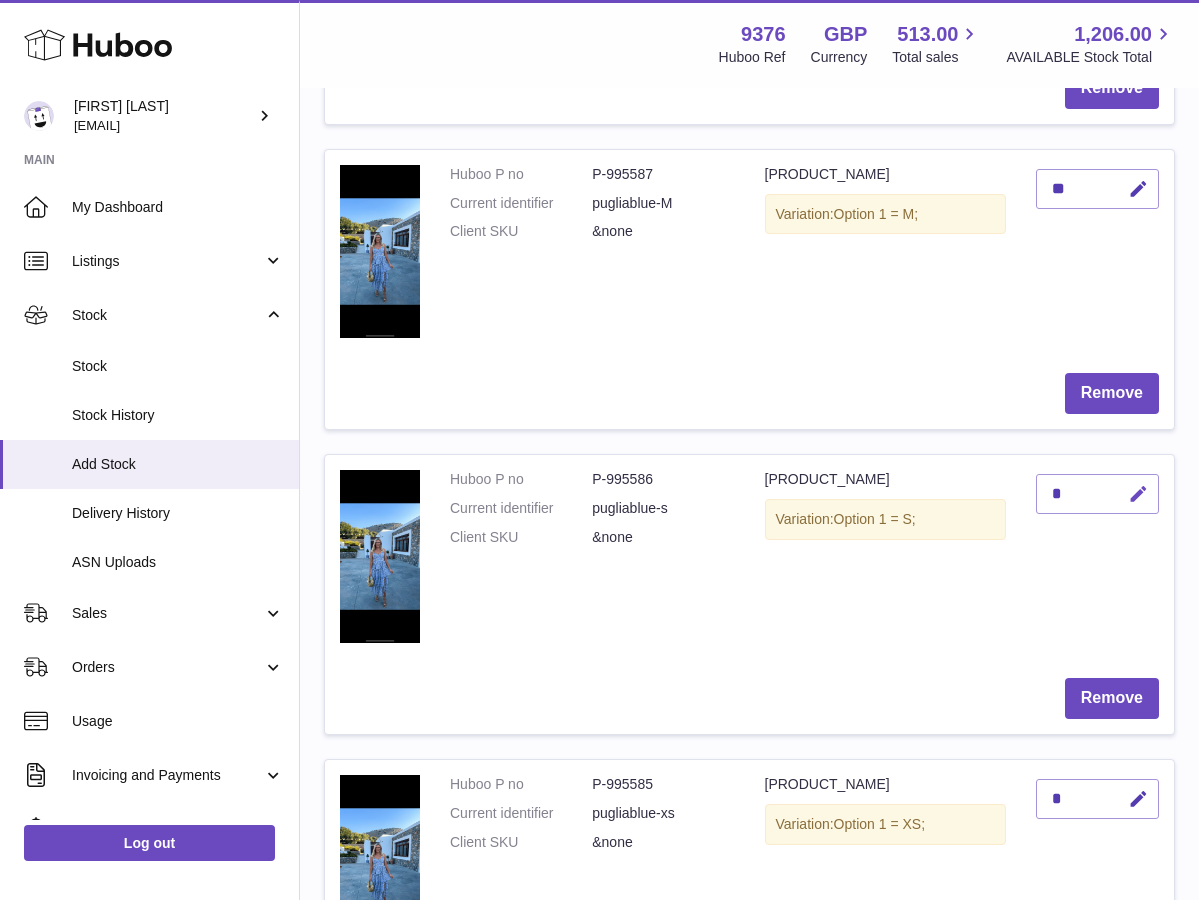 click at bounding box center [1138, 494] 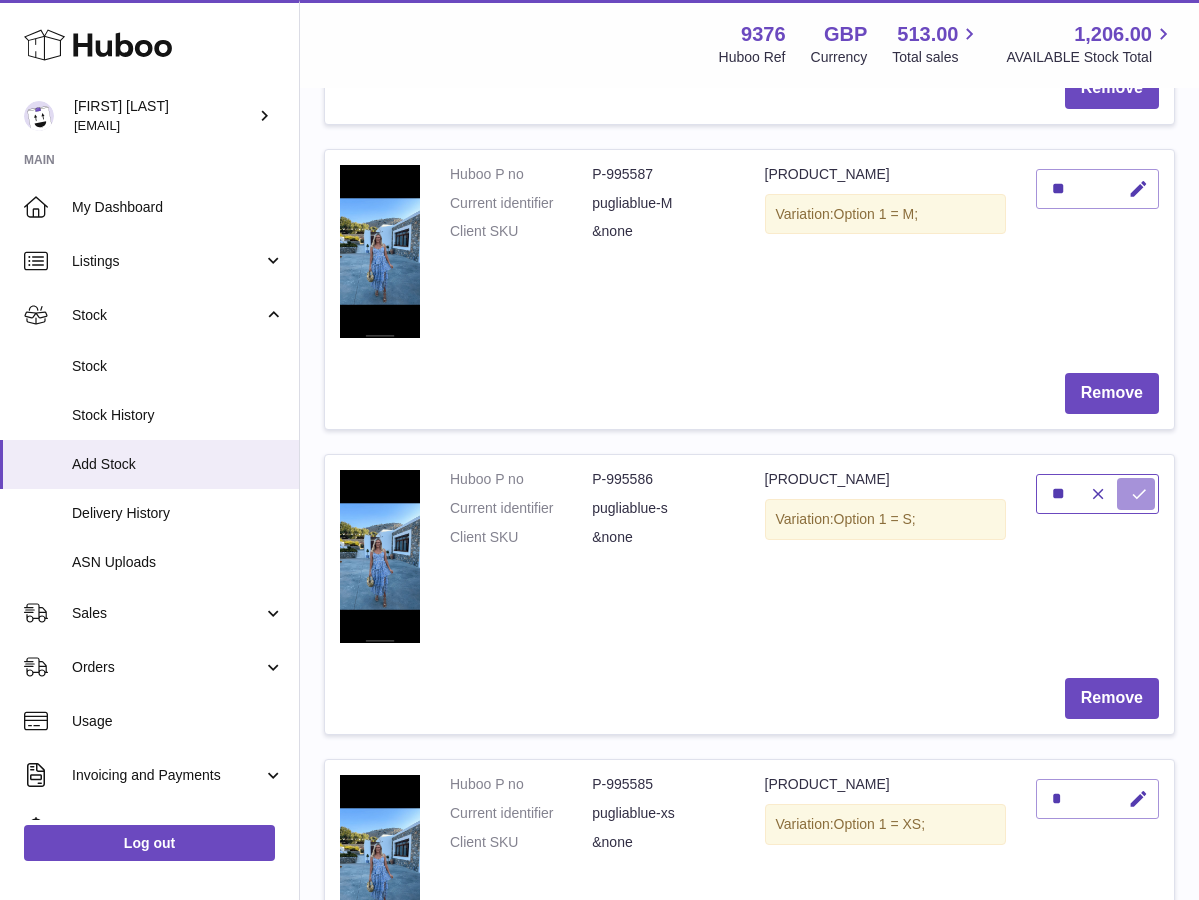 type on "**" 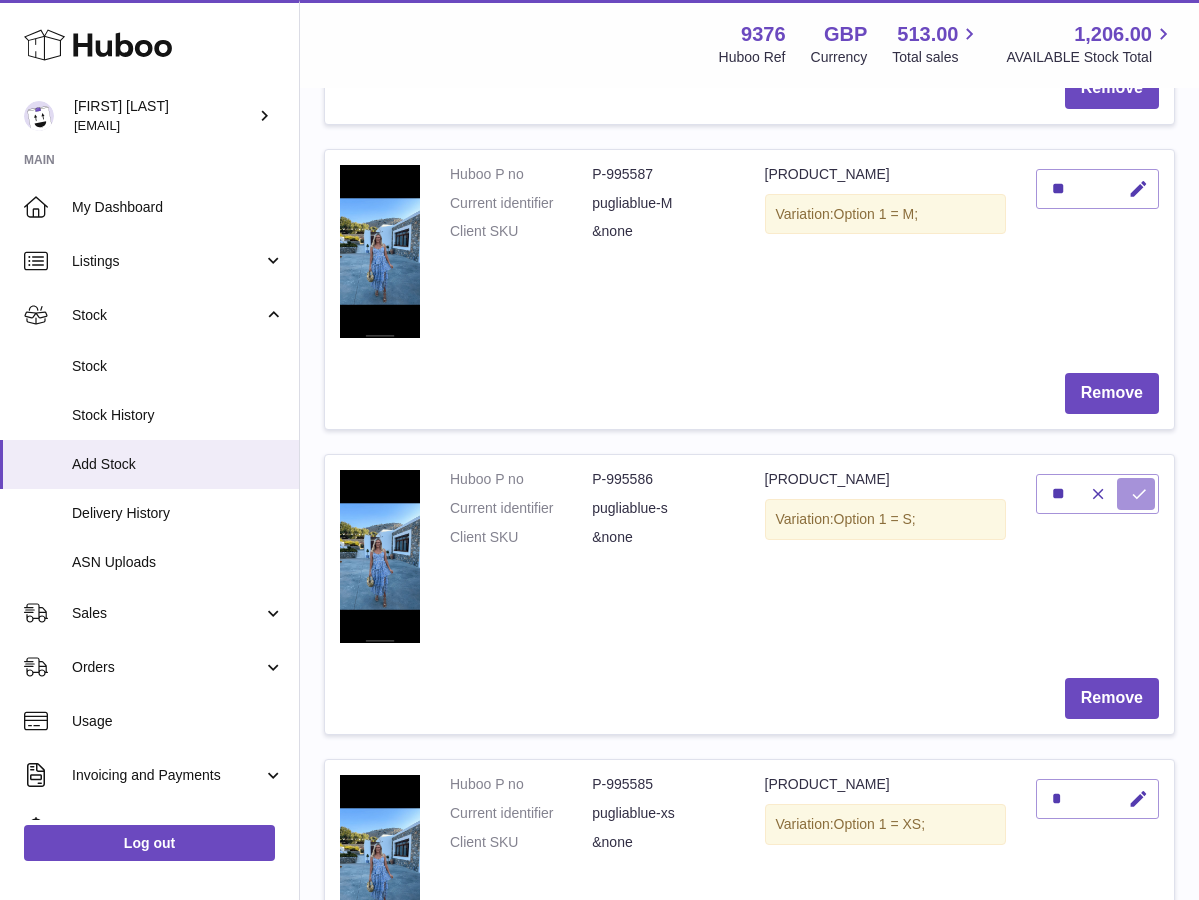 click at bounding box center (1136, 494) 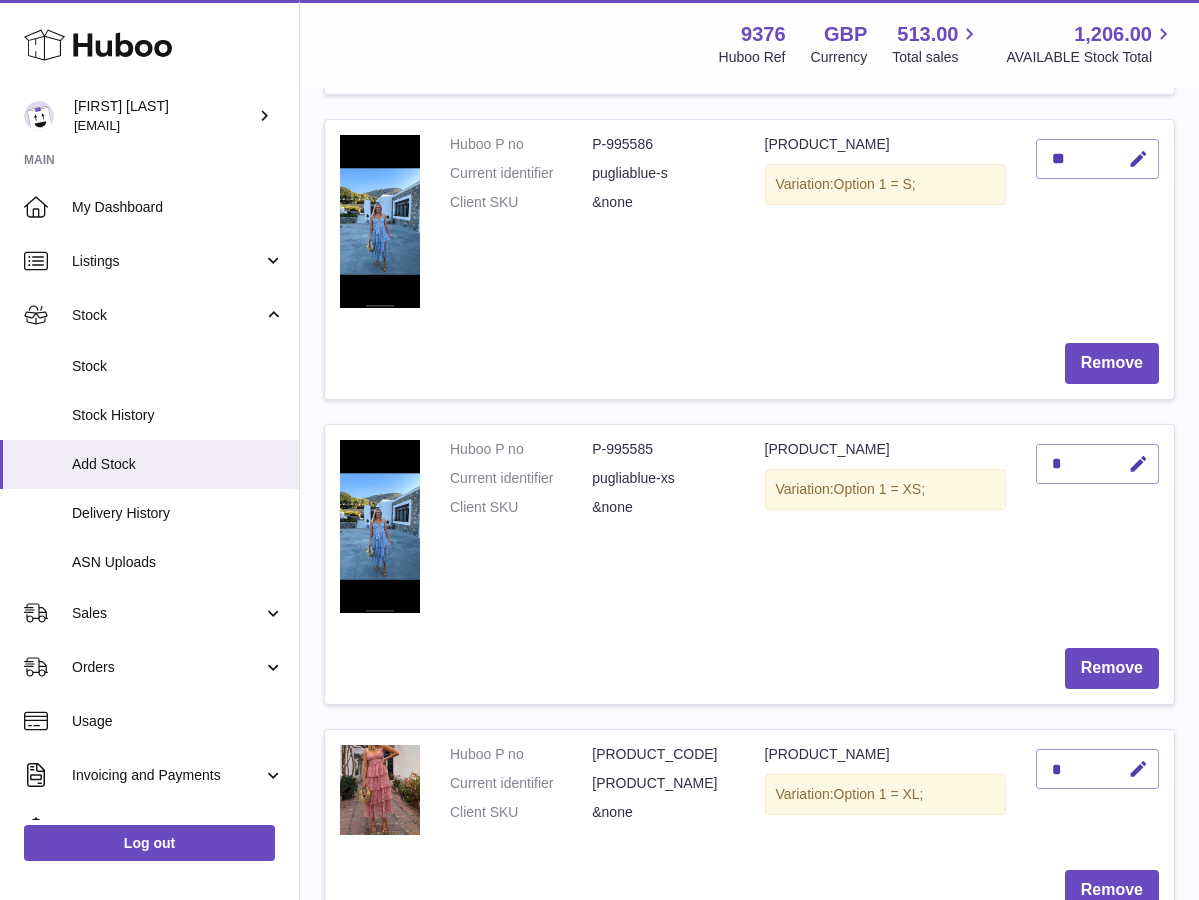 scroll, scrollTop: 1236, scrollLeft: 0, axis: vertical 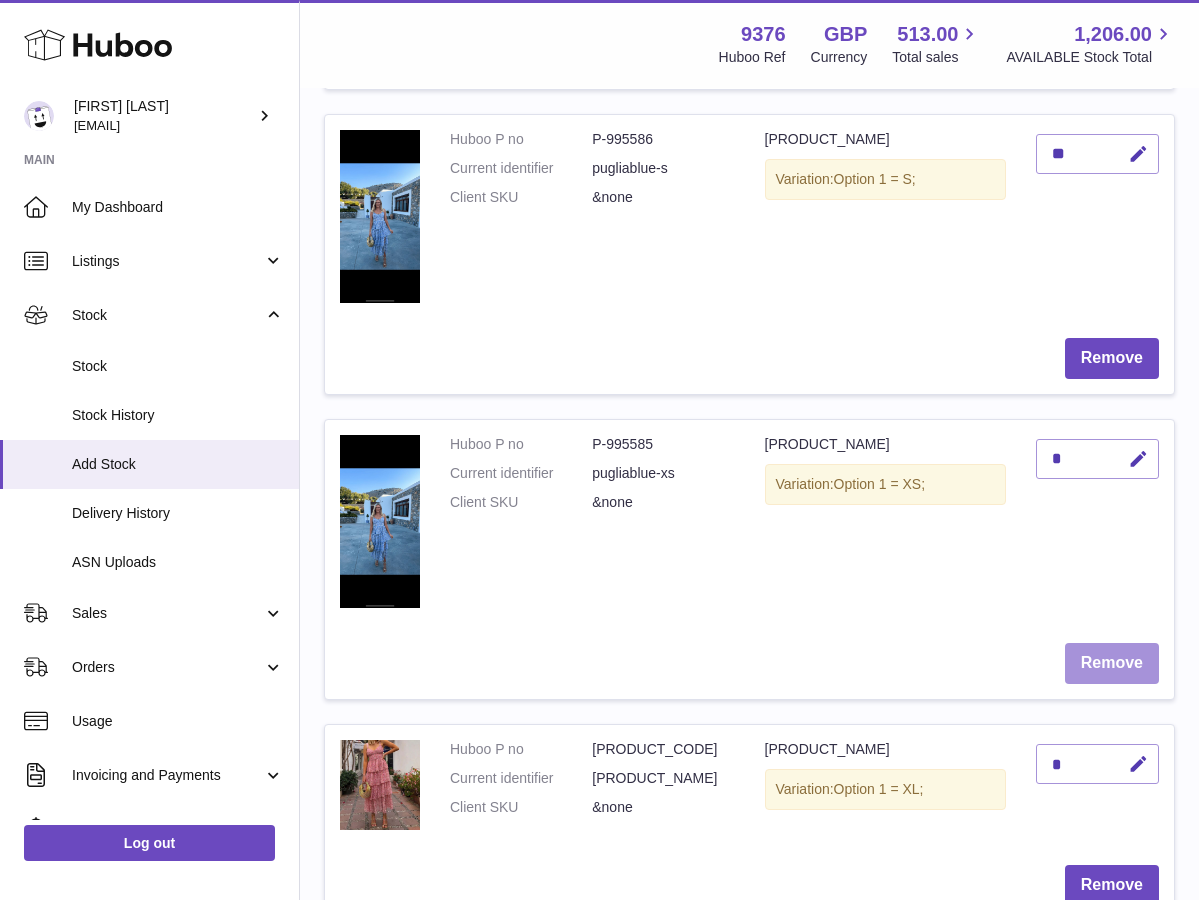 click on "Remove" at bounding box center (1112, 663) 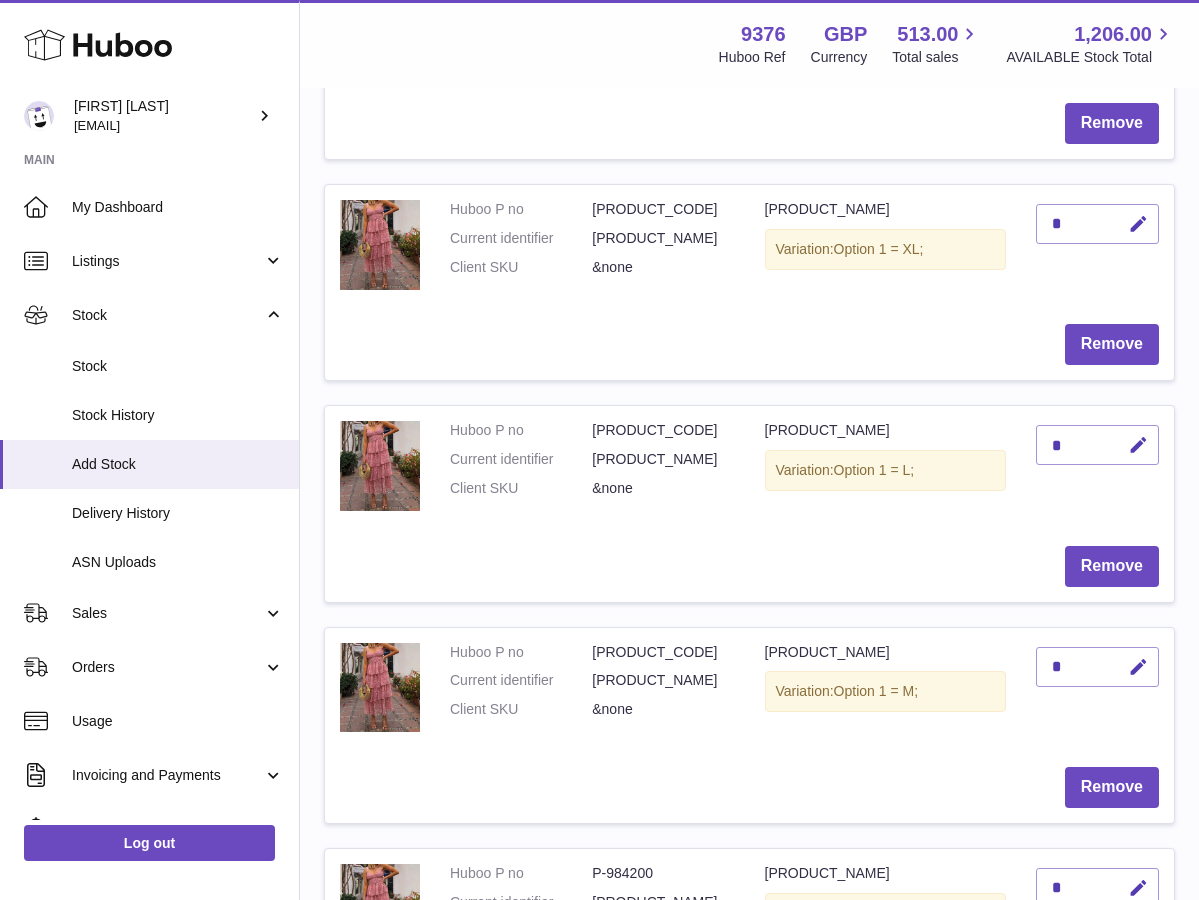 scroll, scrollTop: 1473, scrollLeft: 0, axis: vertical 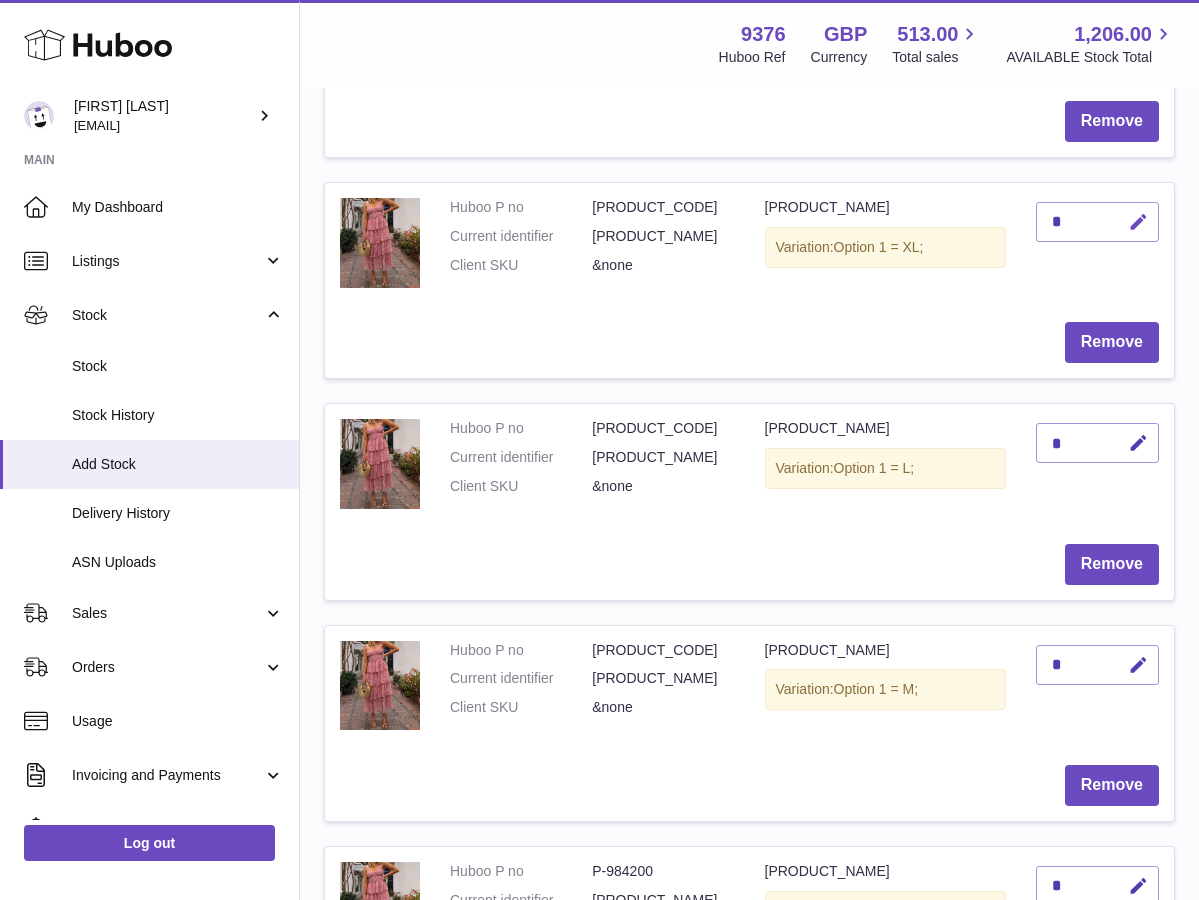 click at bounding box center [1138, 222] 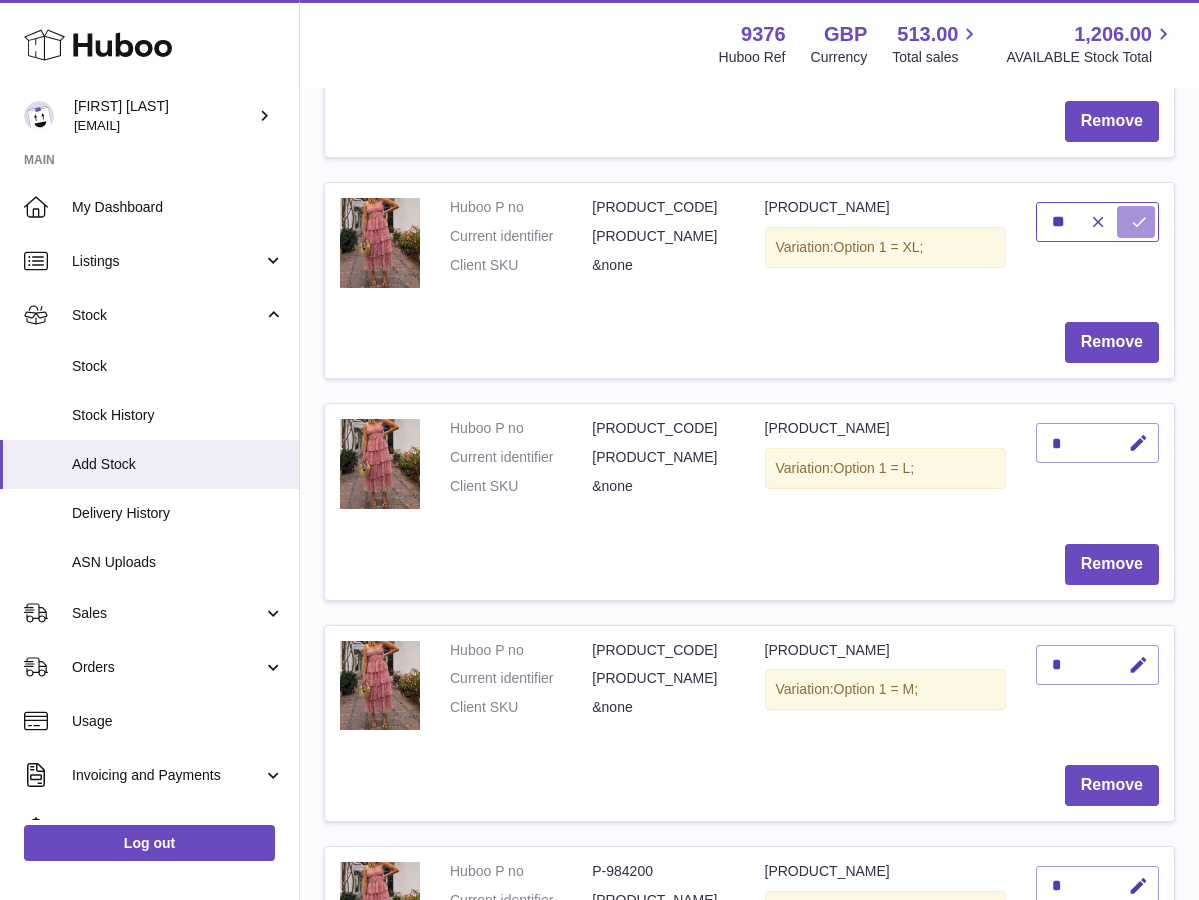 type on "**" 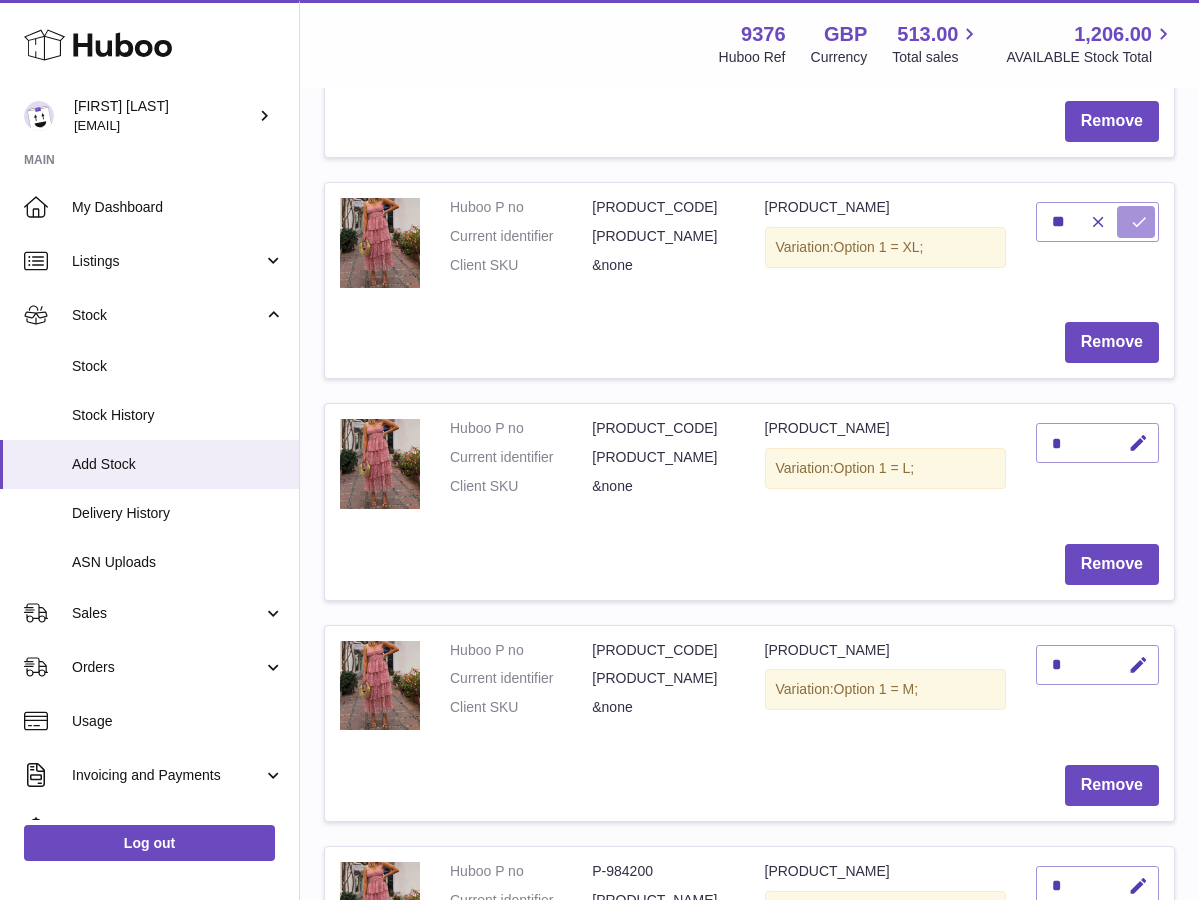 click at bounding box center [1139, 222] 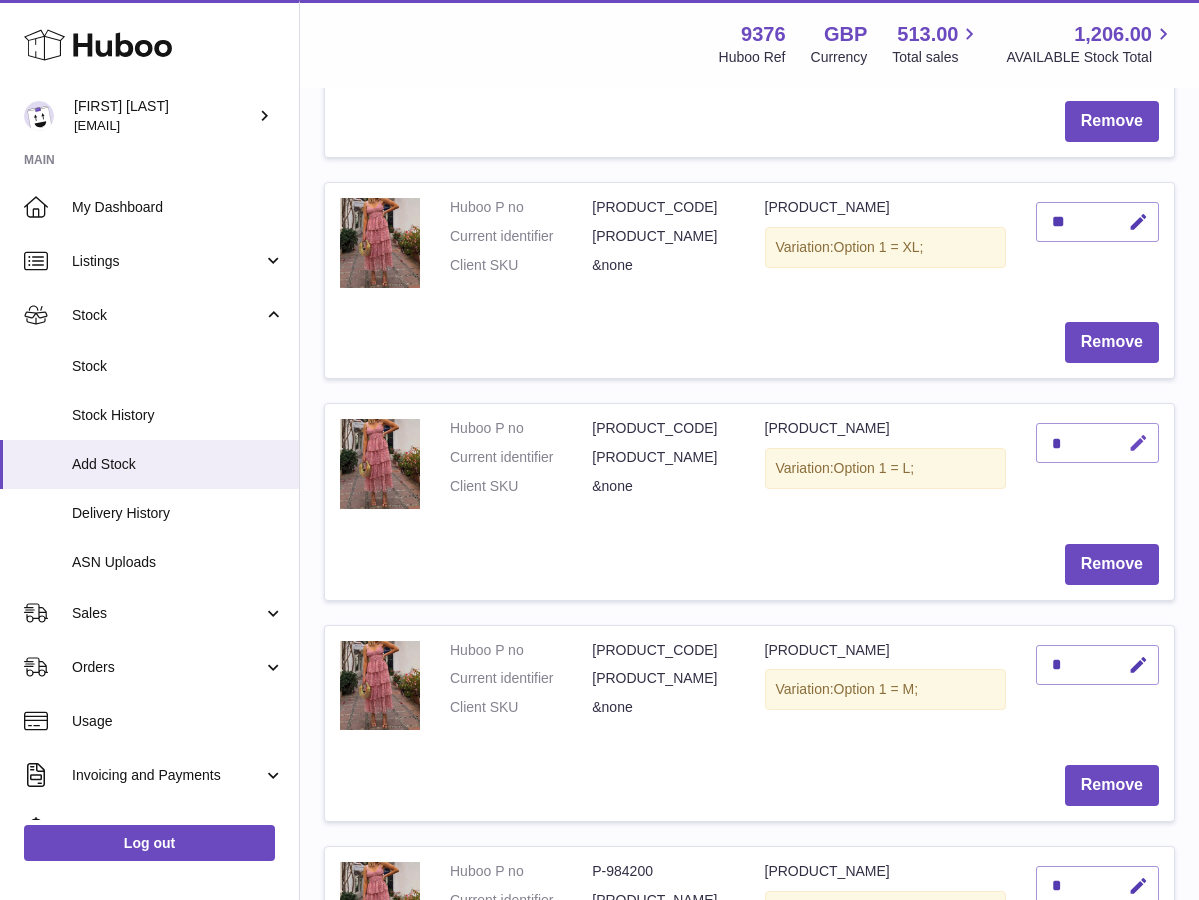 click at bounding box center (1138, 443) 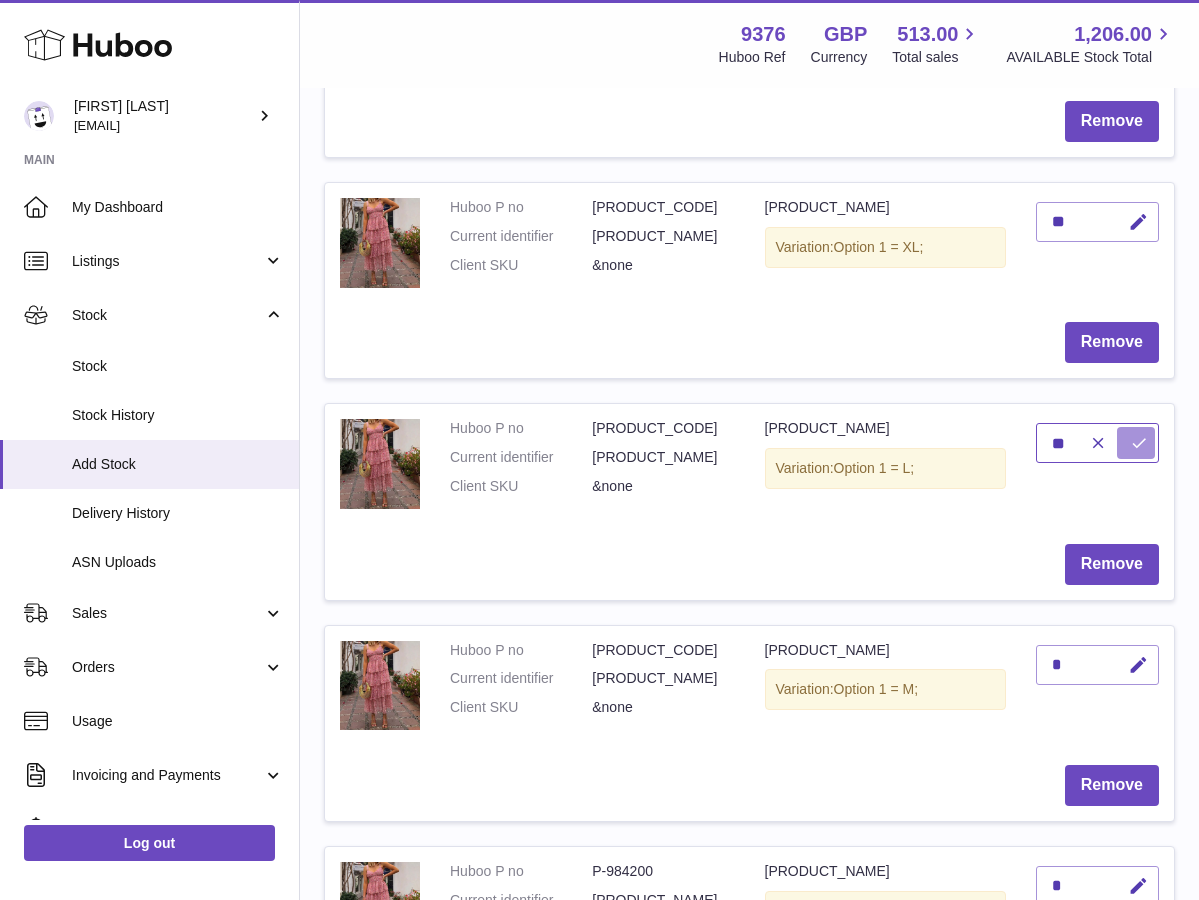 type on "**" 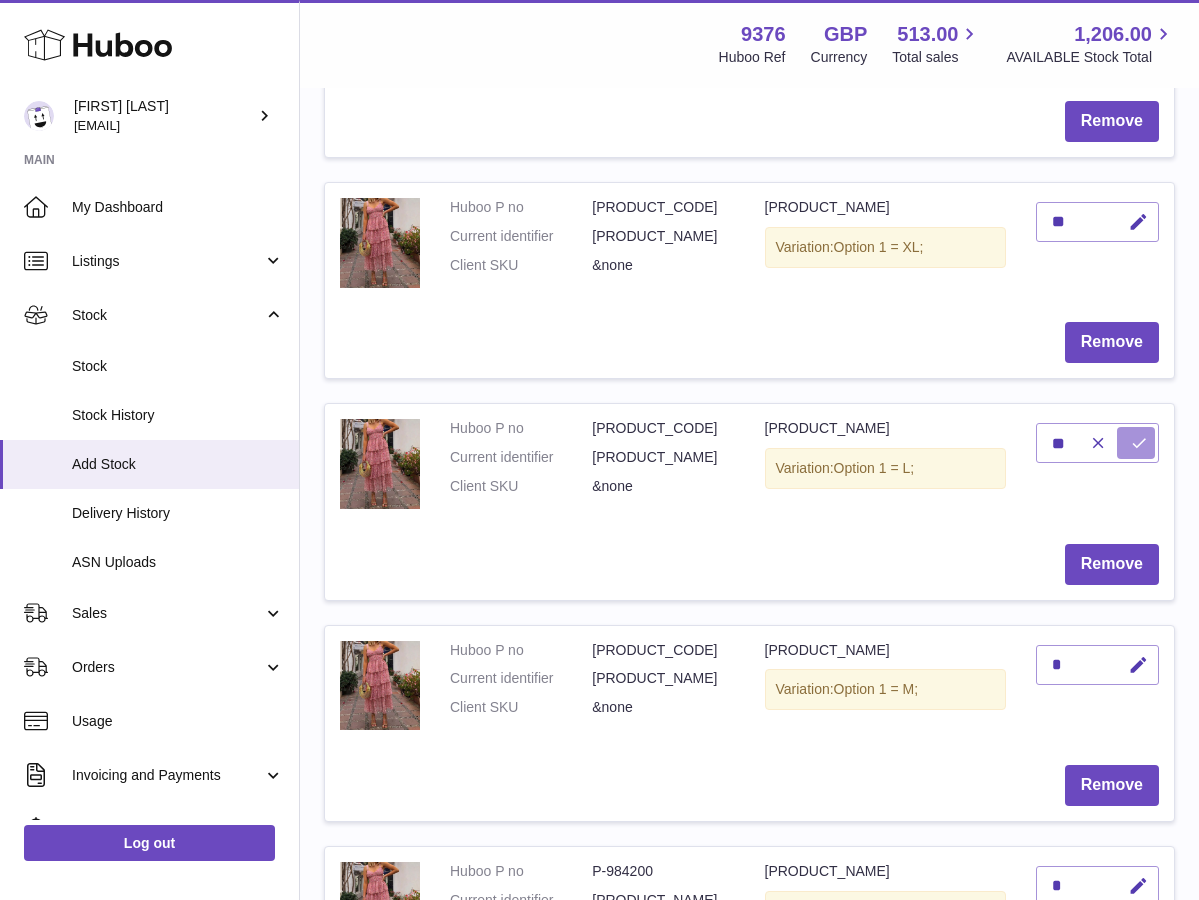 click at bounding box center [1139, 443] 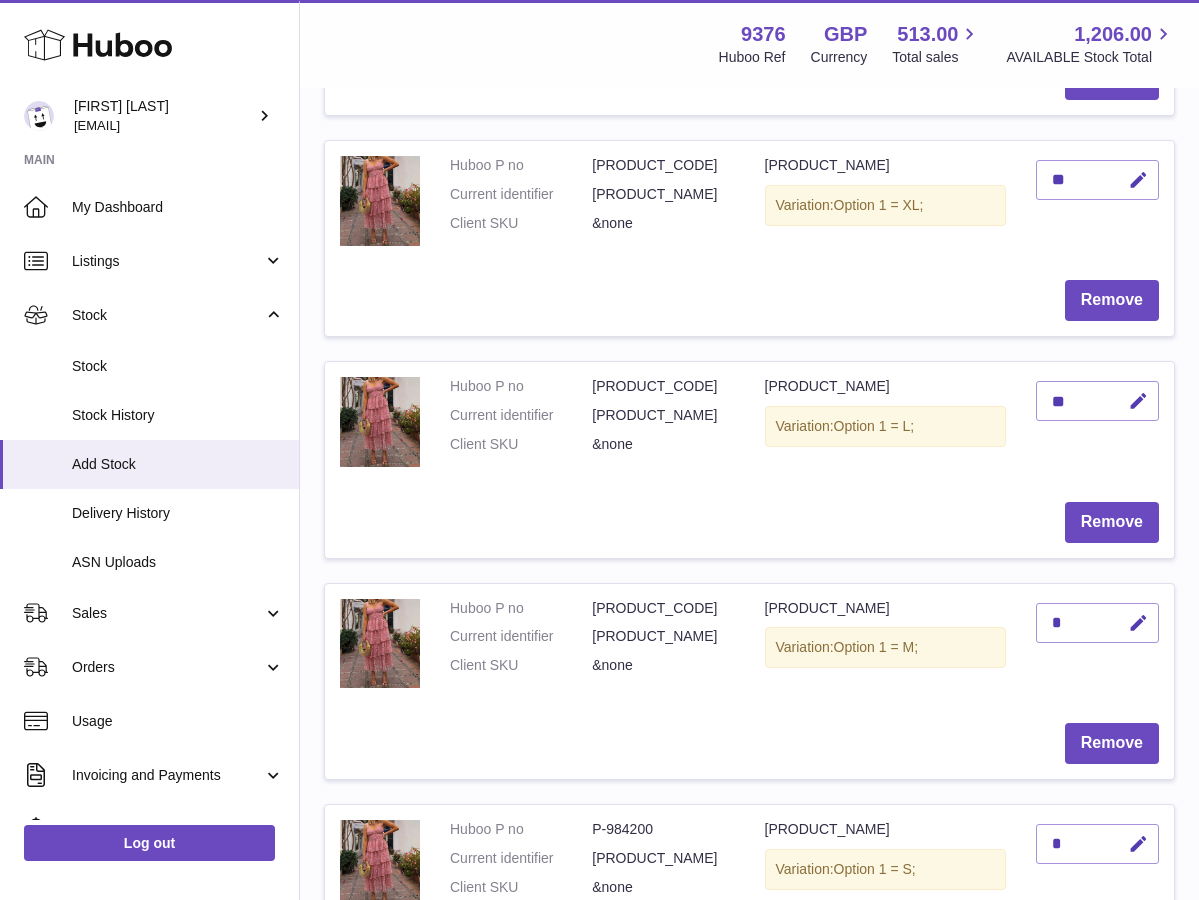 scroll, scrollTop: 1520, scrollLeft: 0, axis: vertical 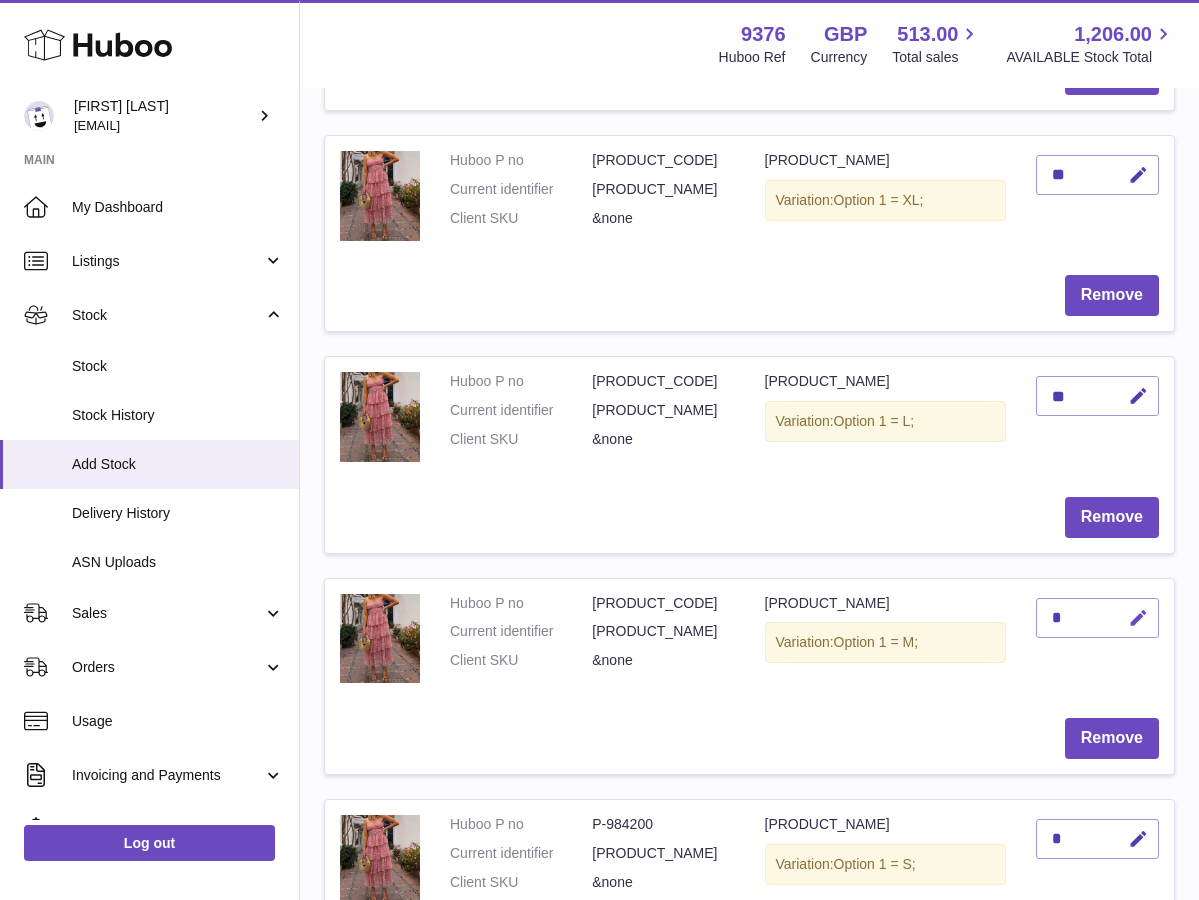 click at bounding box center [1135, 618] 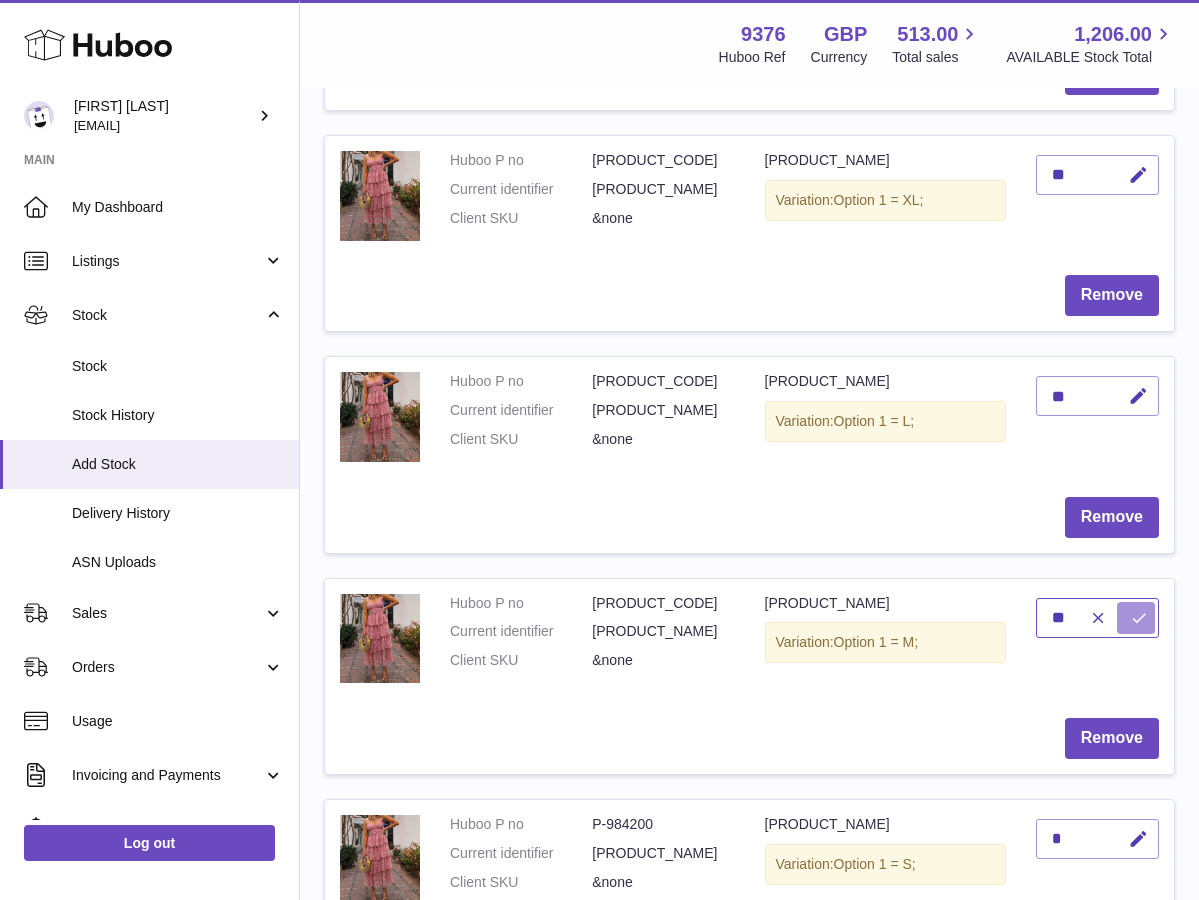 type on "**" 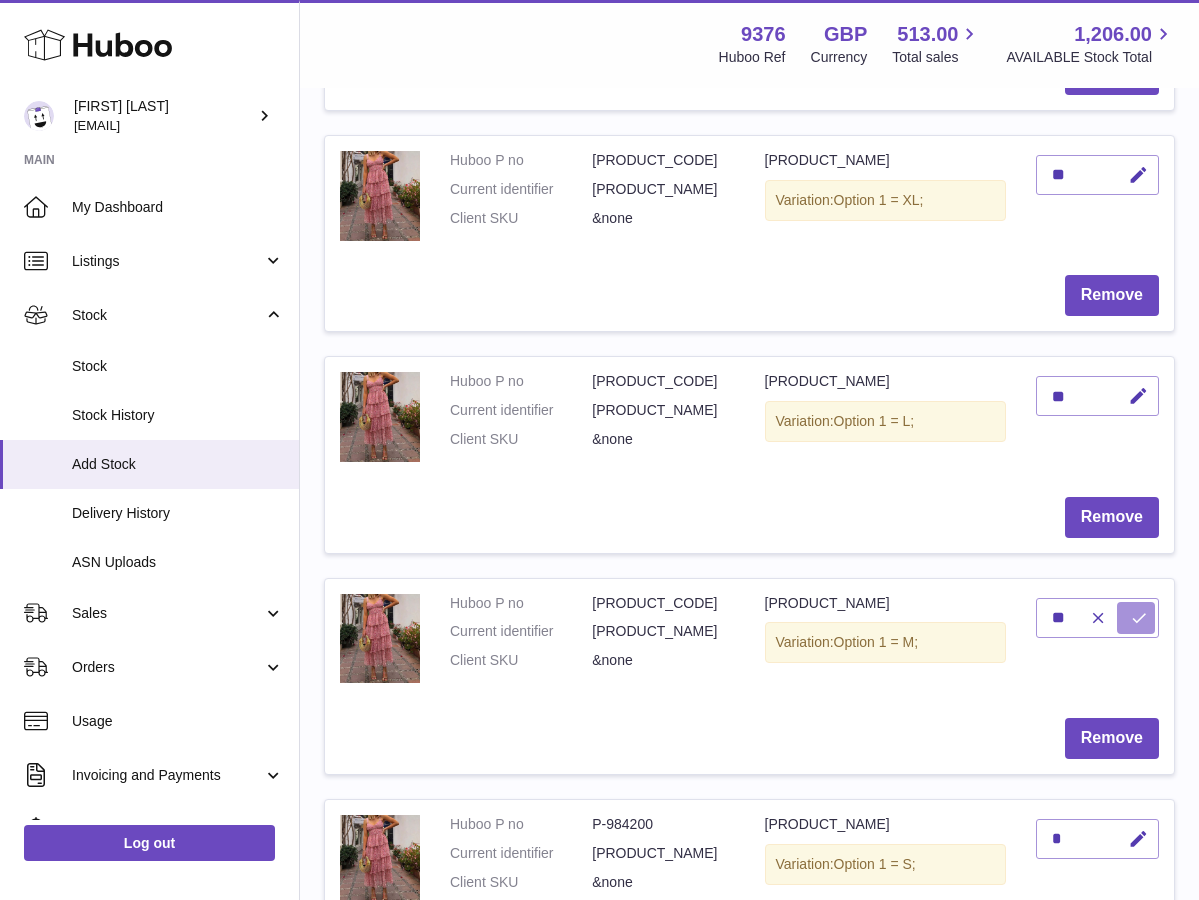 click at bounding box center [1139, 618] 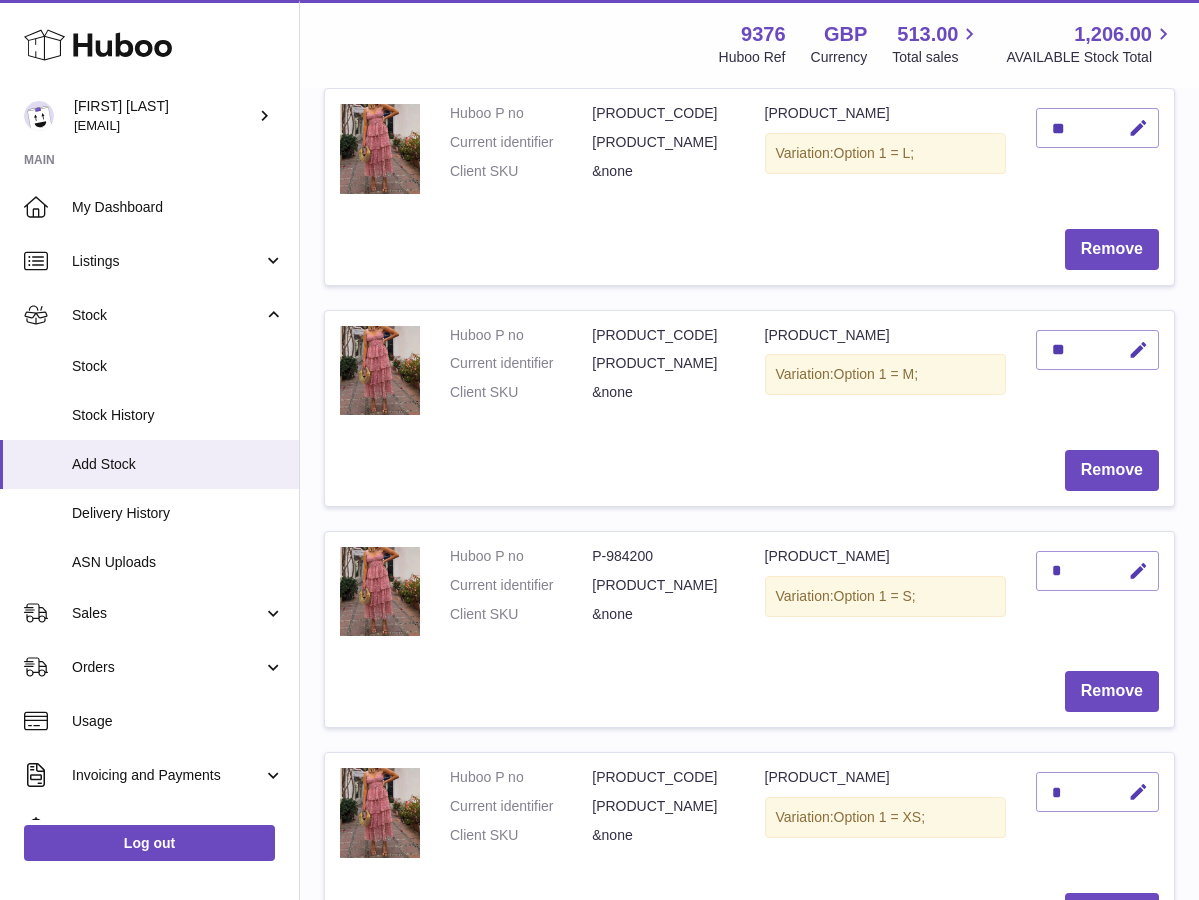 scroll, scrollTop: 1822, scrollLeft: 0, axis: vertical 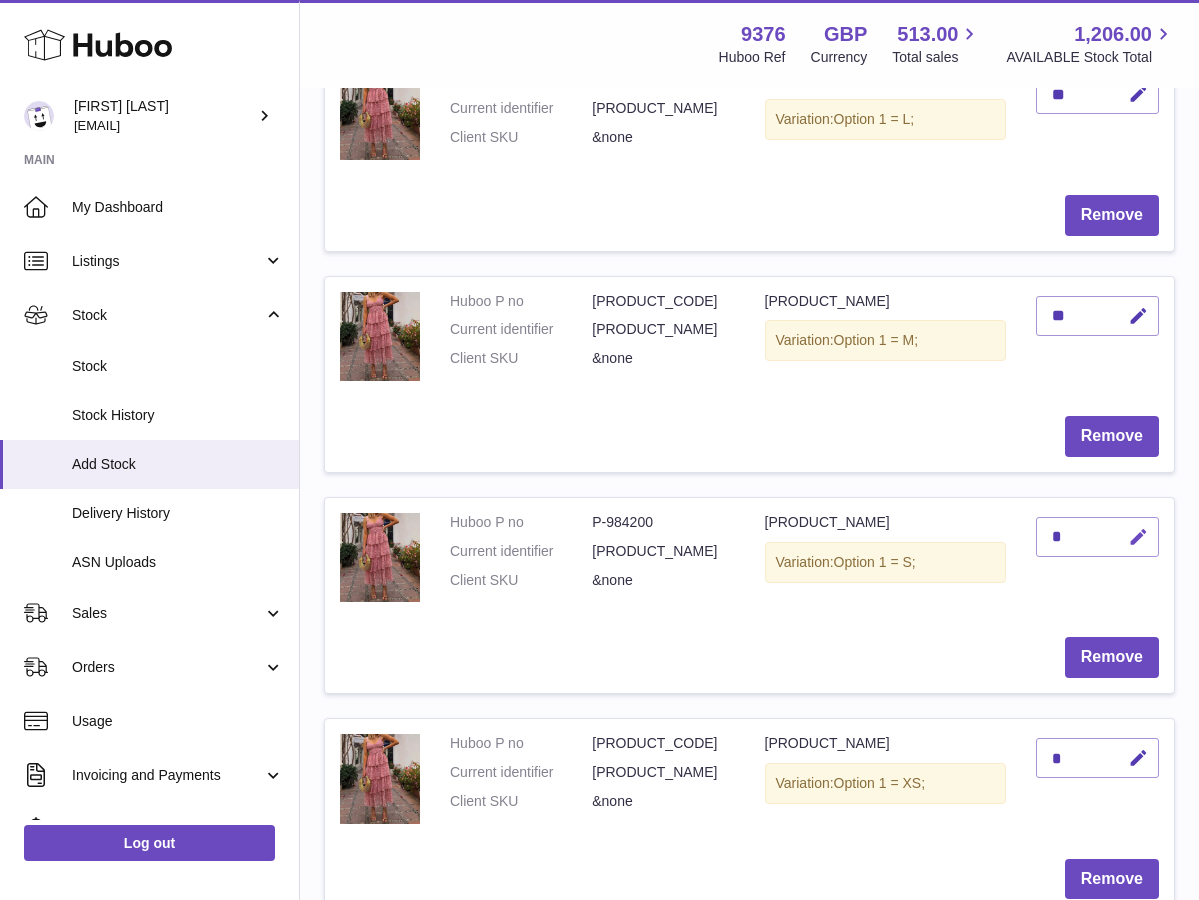 click at bounding box center (1138, 537) 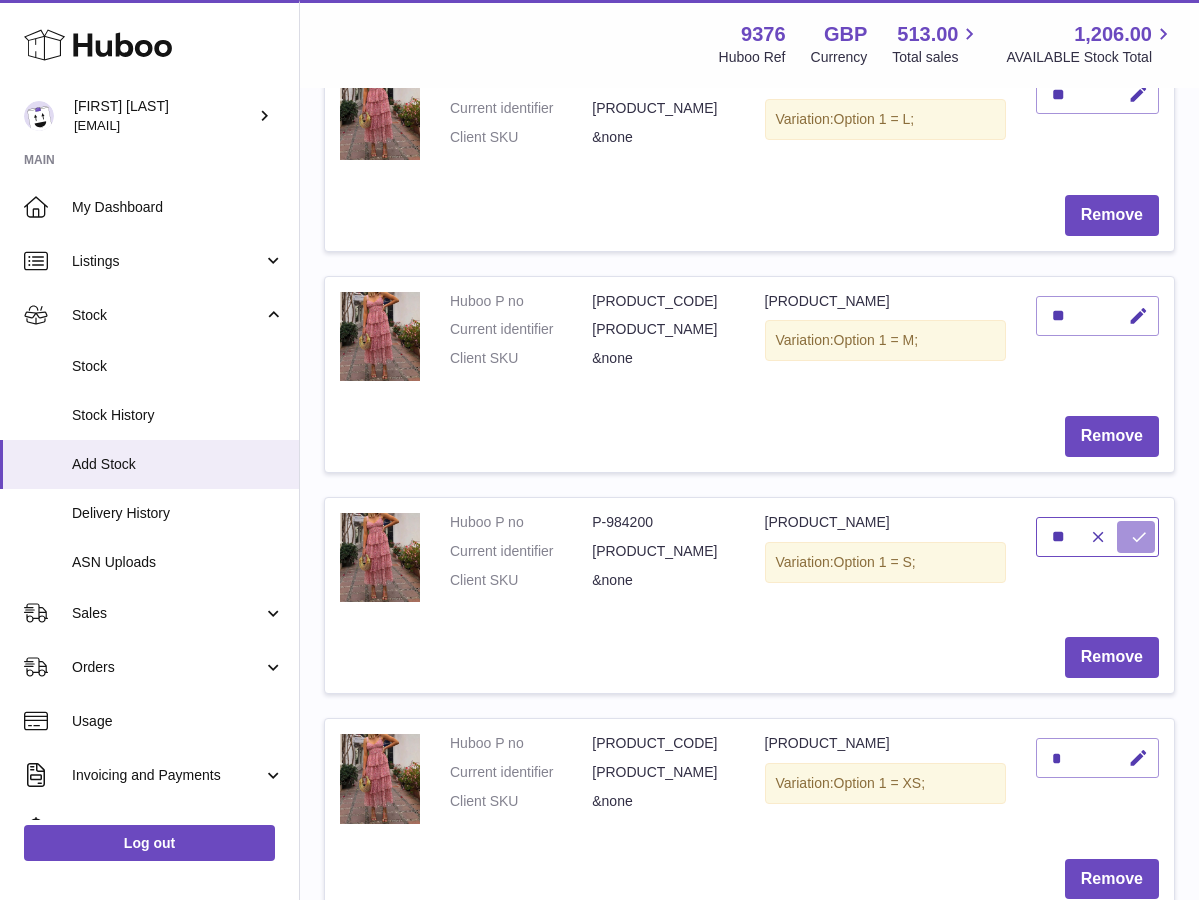 type on "**" 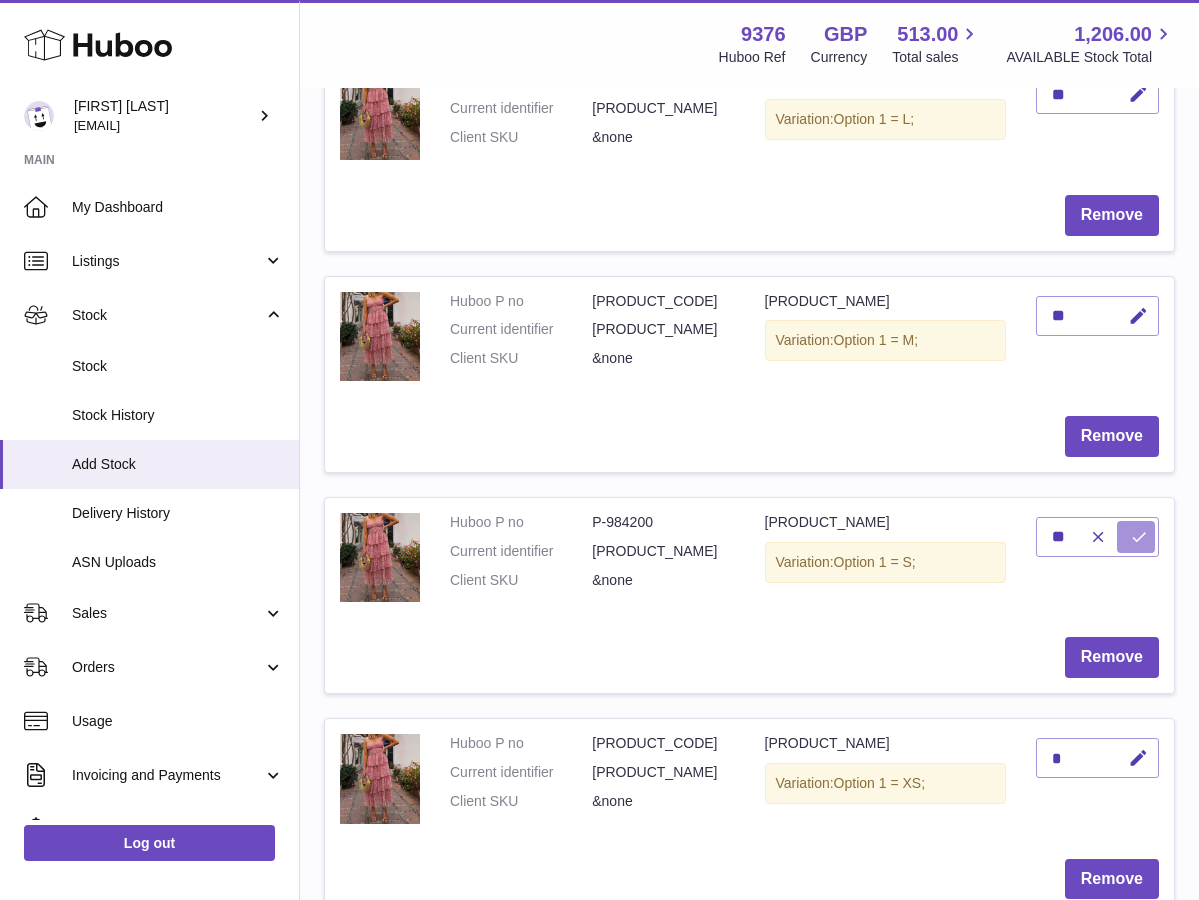 click at bounding box center (1139, 537) 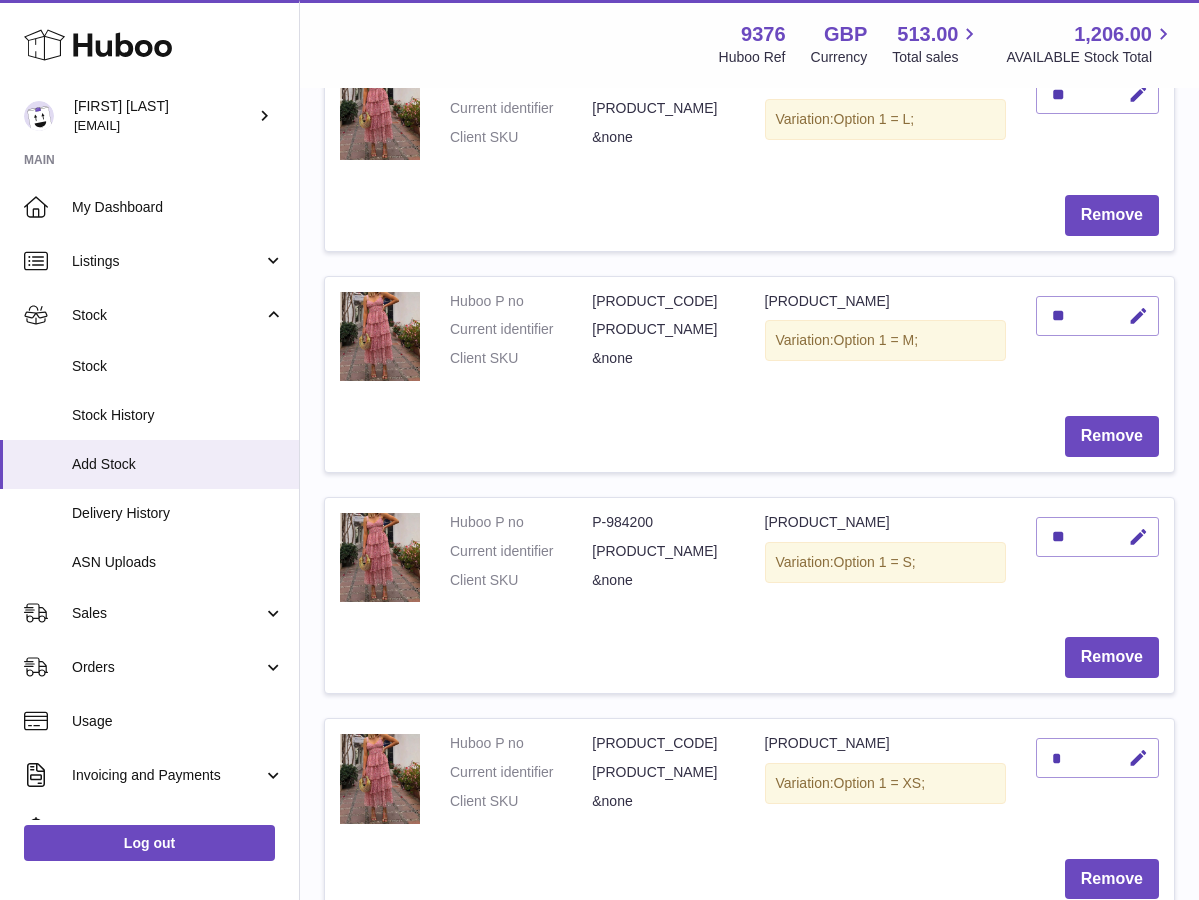 scroll, scrollTop: 1989, scrollLeft: 0, axis: vertical 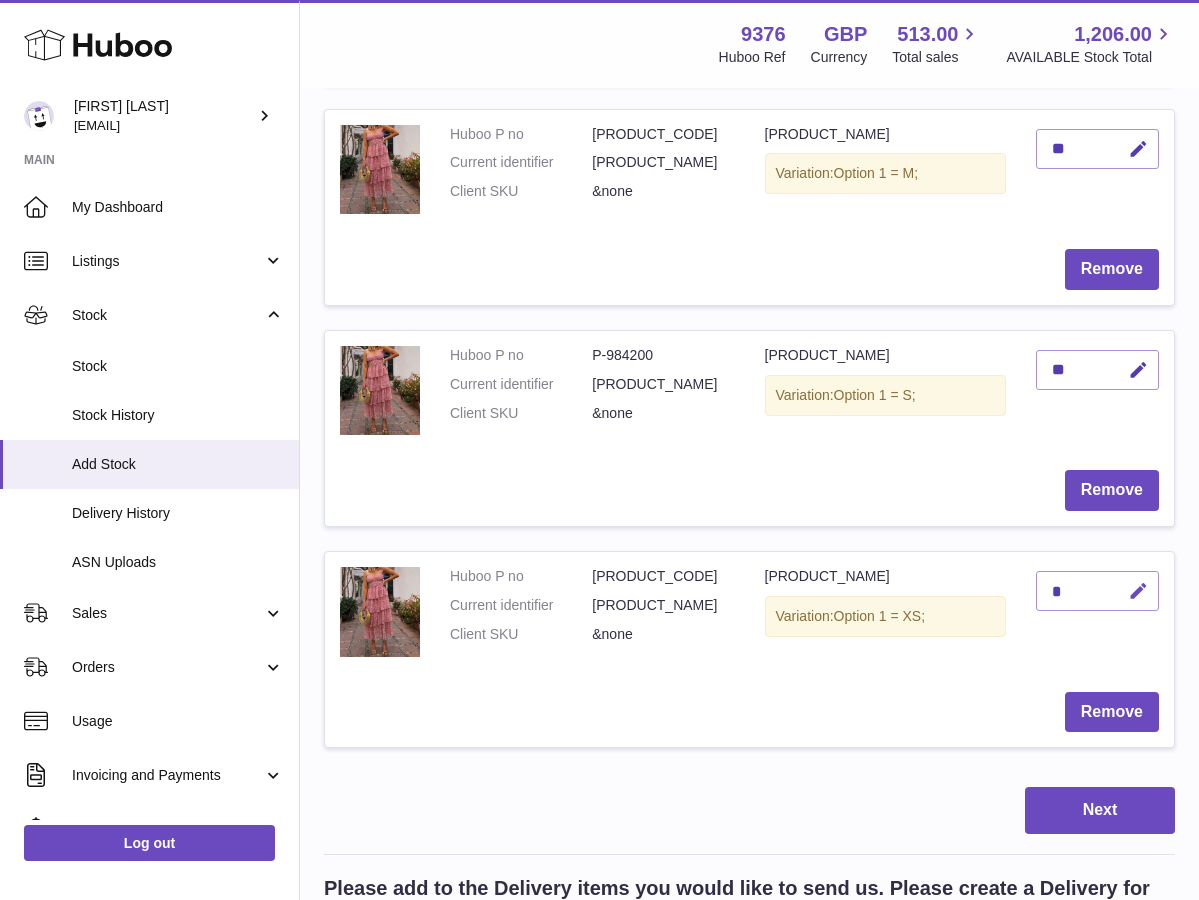 click at bounding box center (1138, 591) 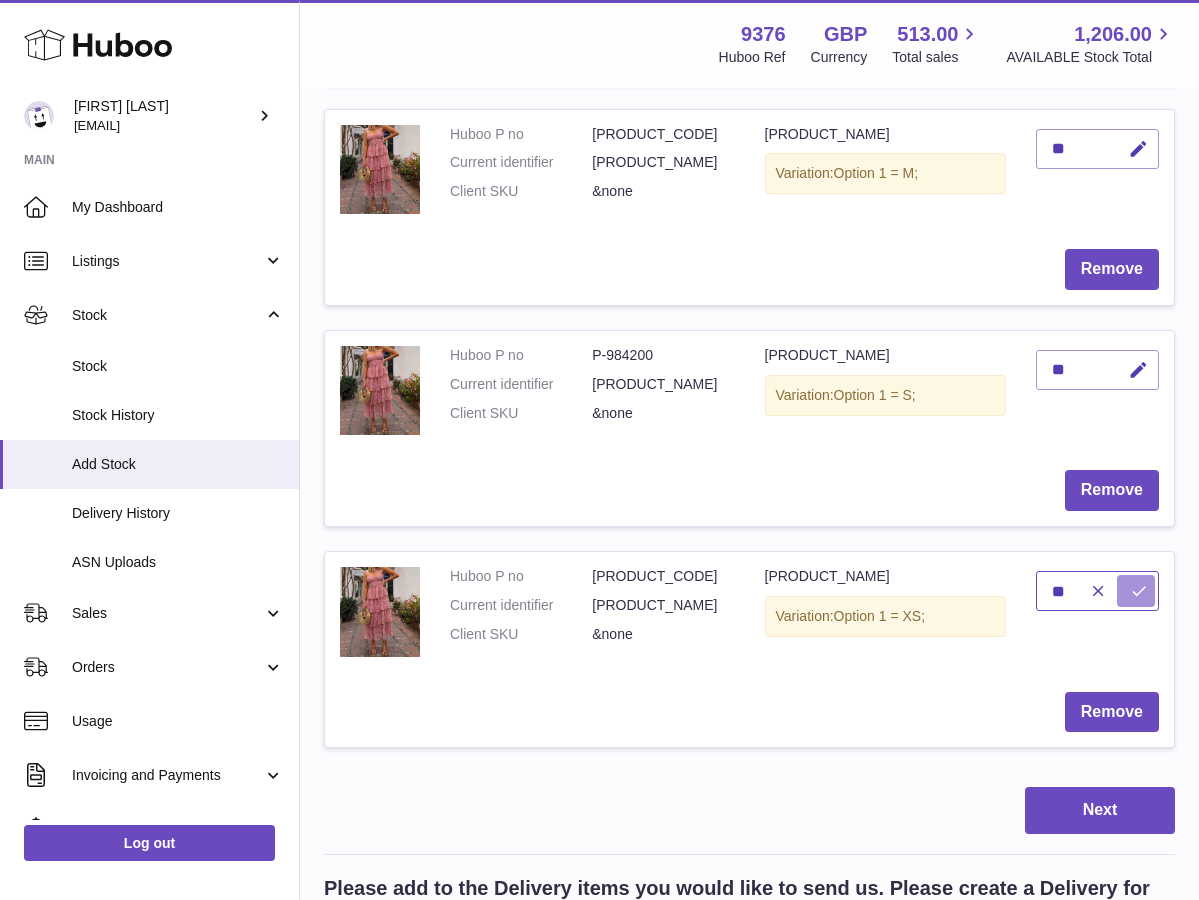 type on "**" 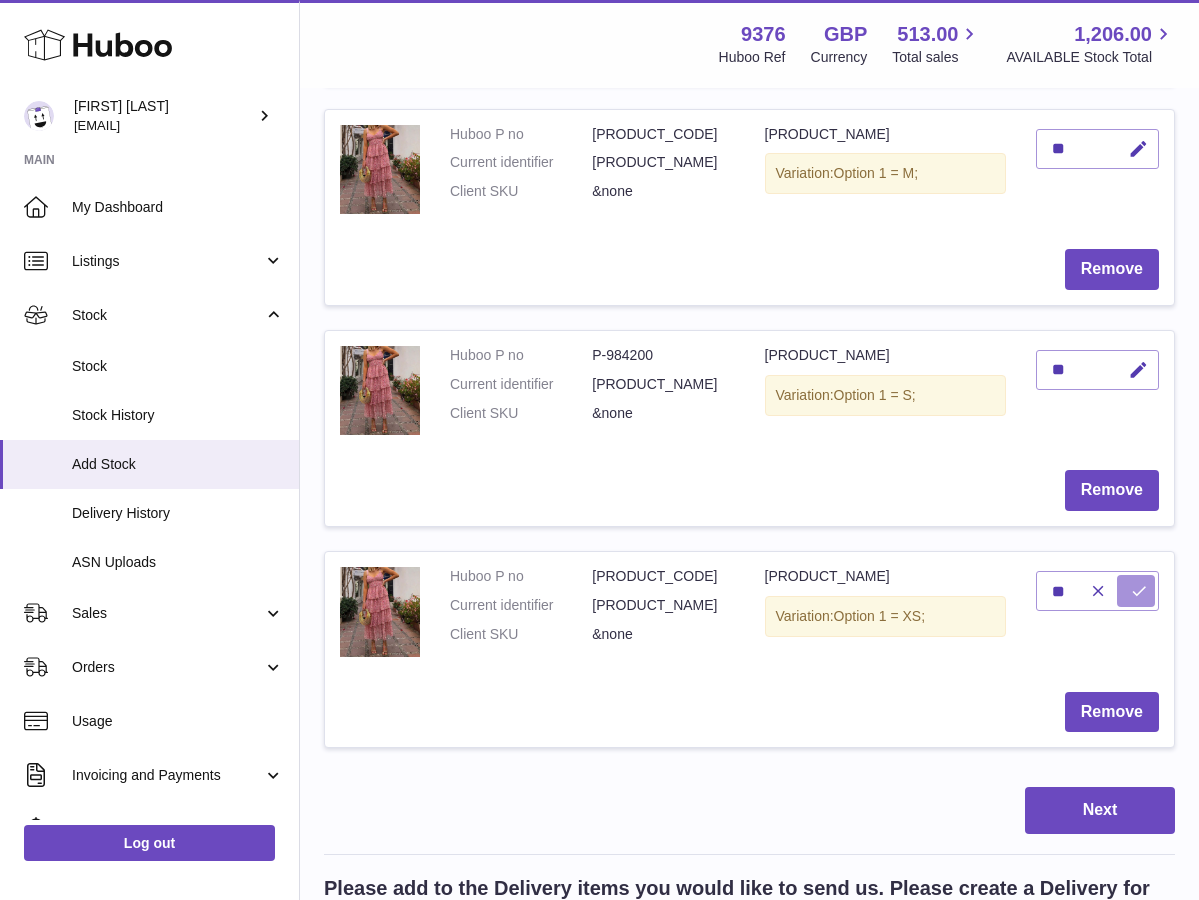 click at bounding box center (1136, 591) 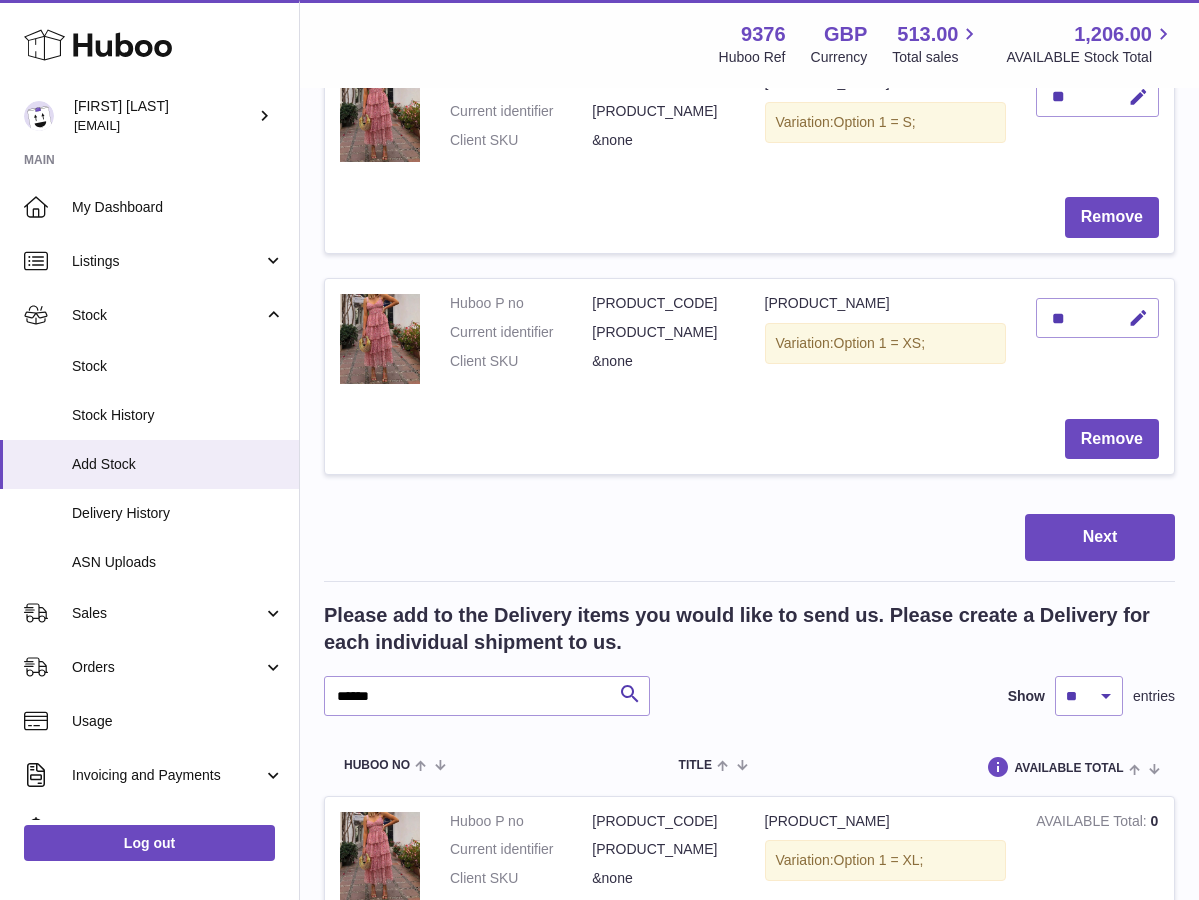 scroll, scrollTop: 2275, scrollLeft: 0, axis: vertical 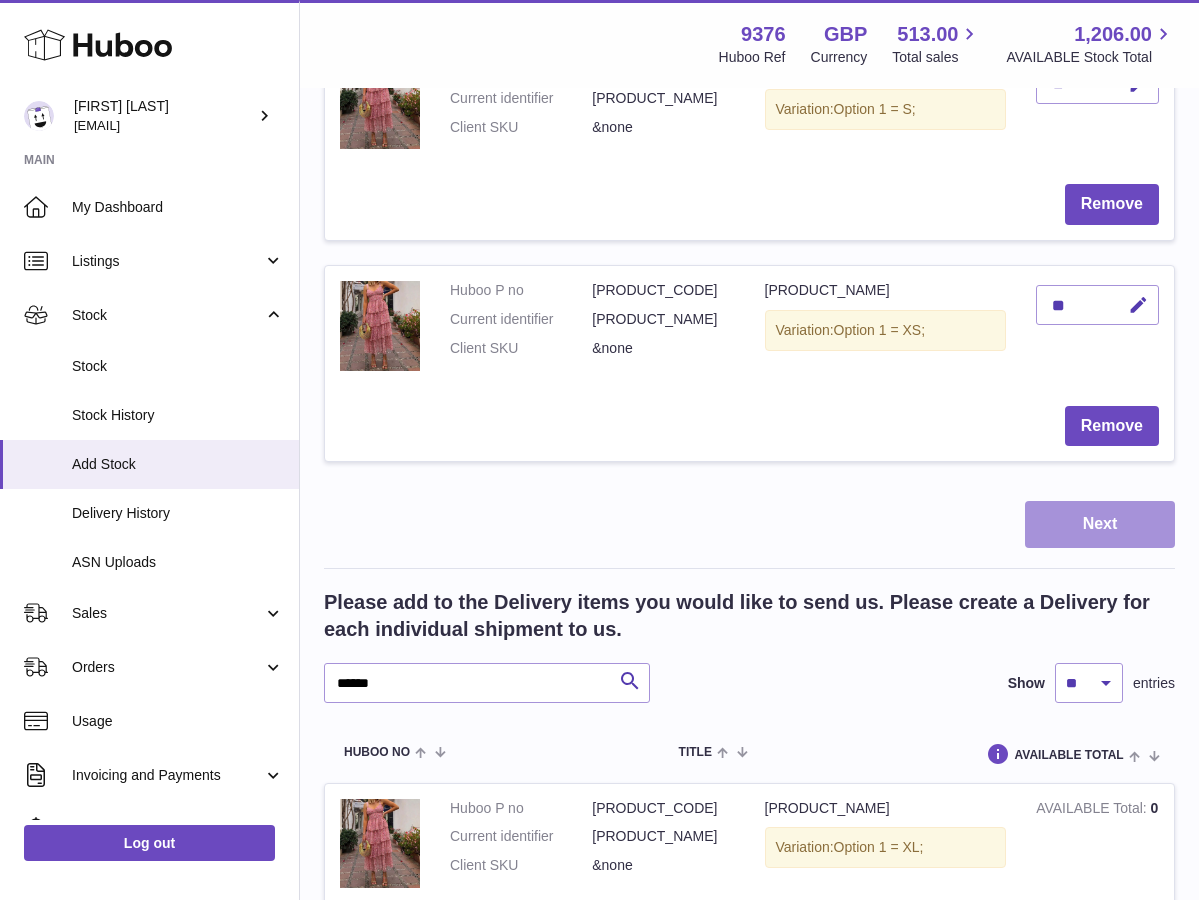 click on "Next" at bounding box center (1100, 524) 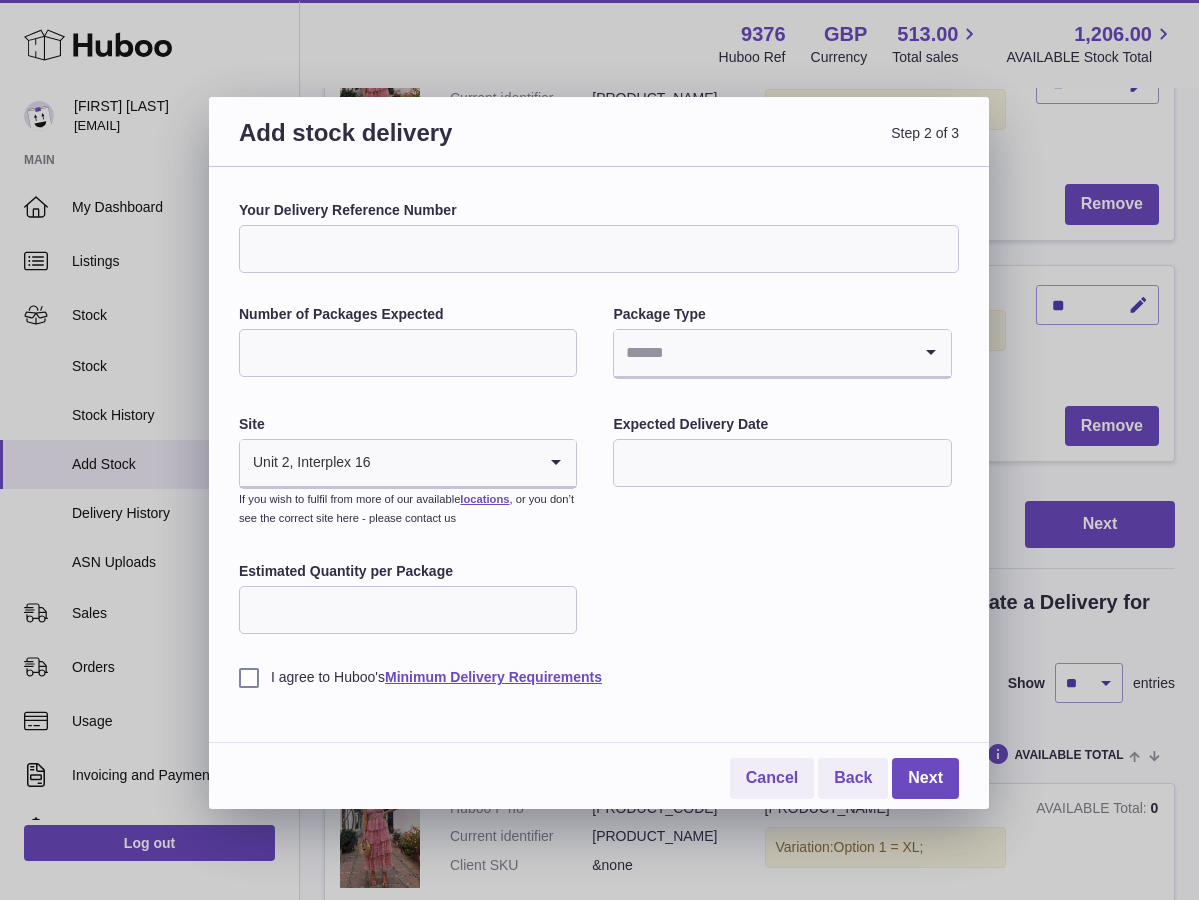 click on "Your Delivery Reference Number" at bounding box center [599, 249] 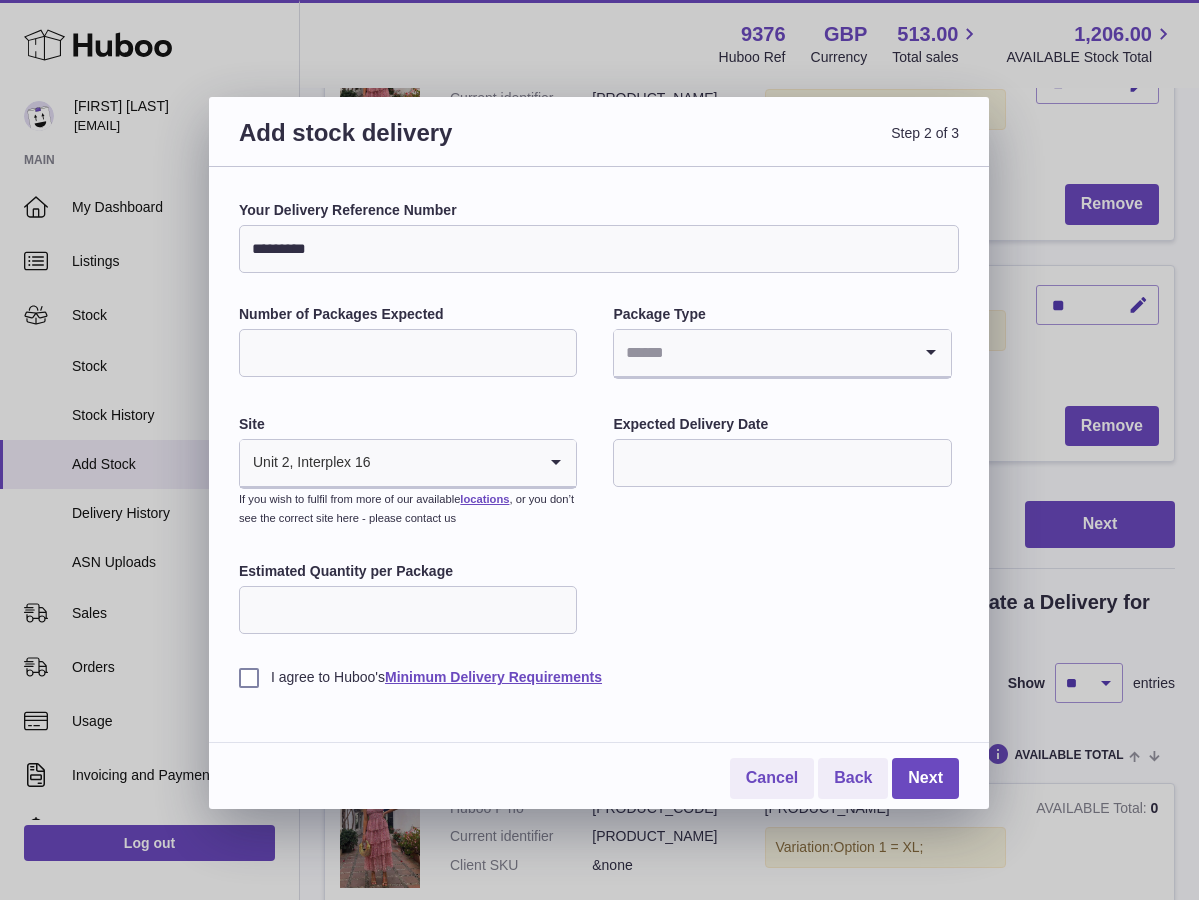 type on "*********" 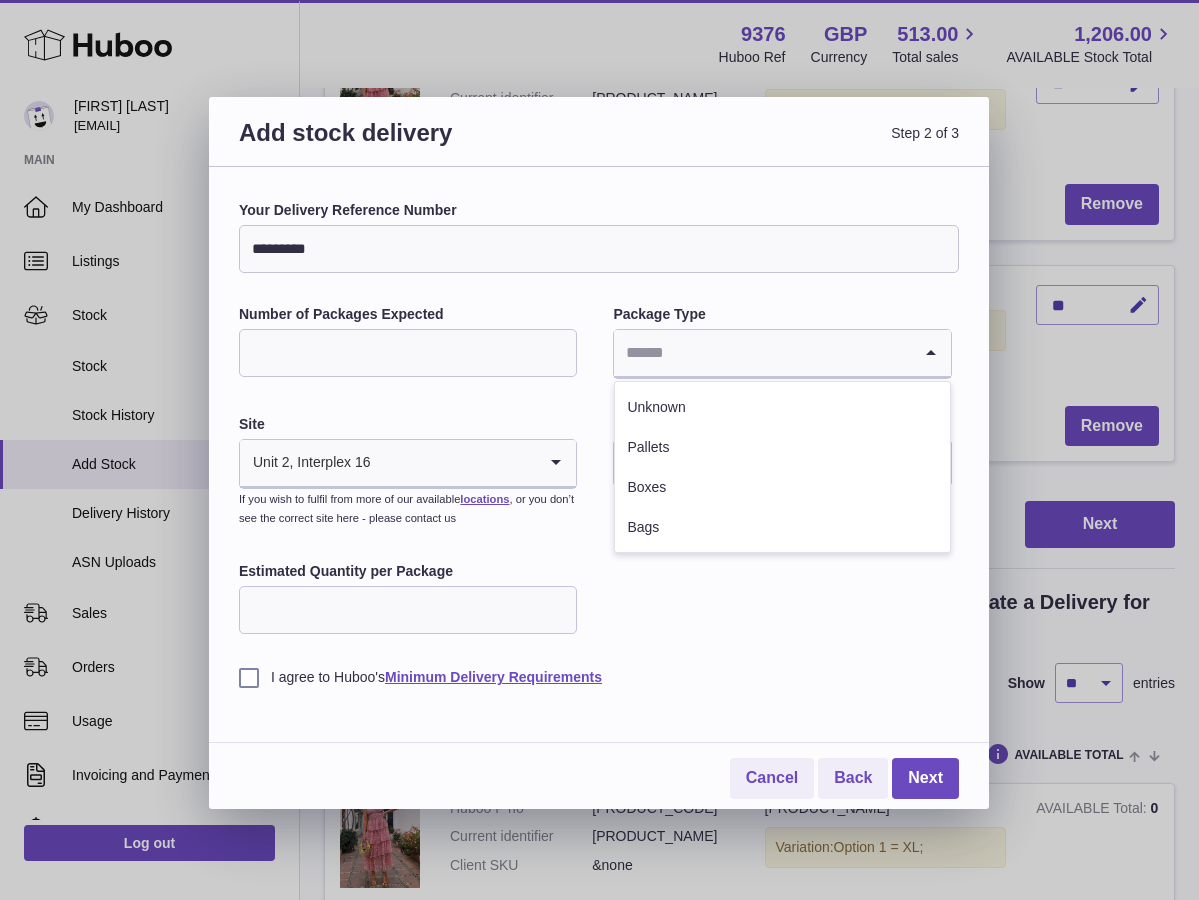 click at bounding box center (762, 353) 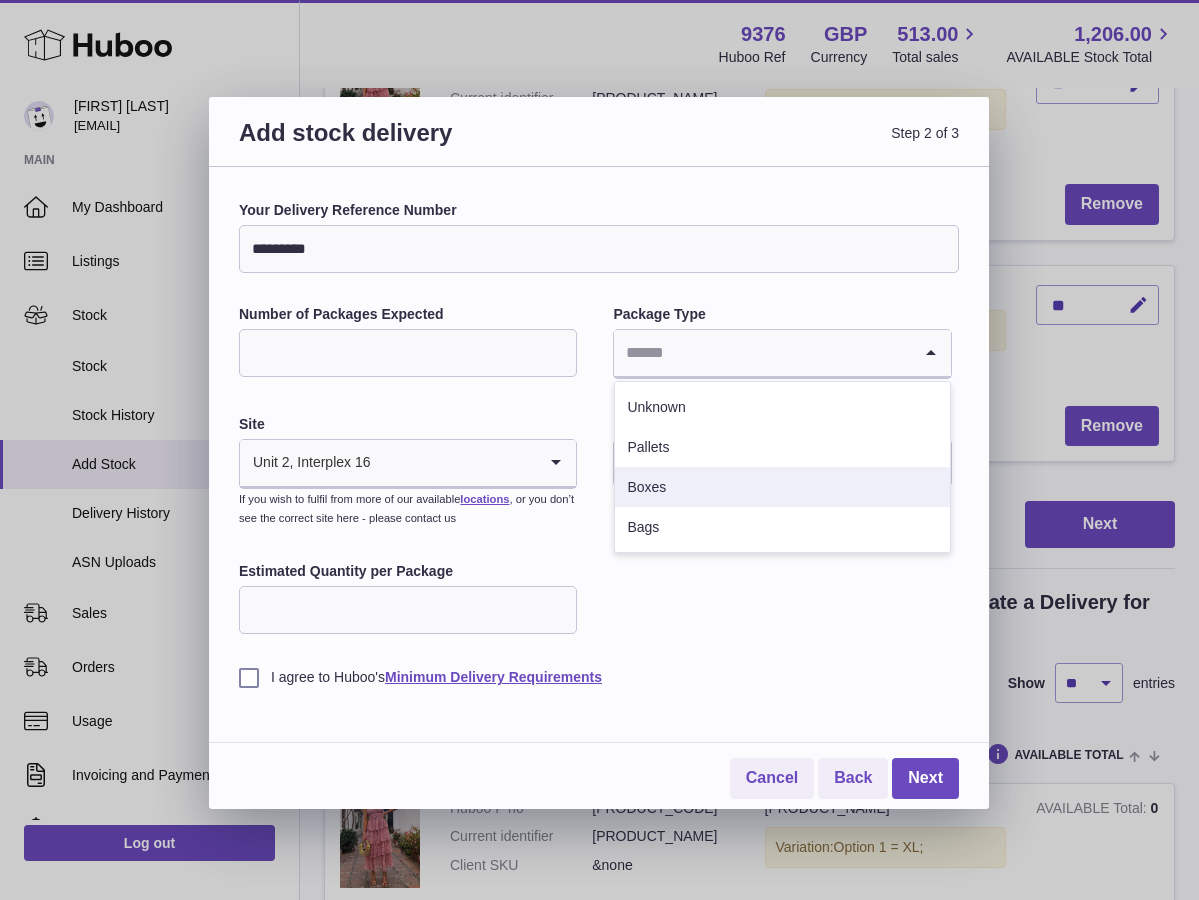 click on "Boxes" at bounding box center (782, 487) 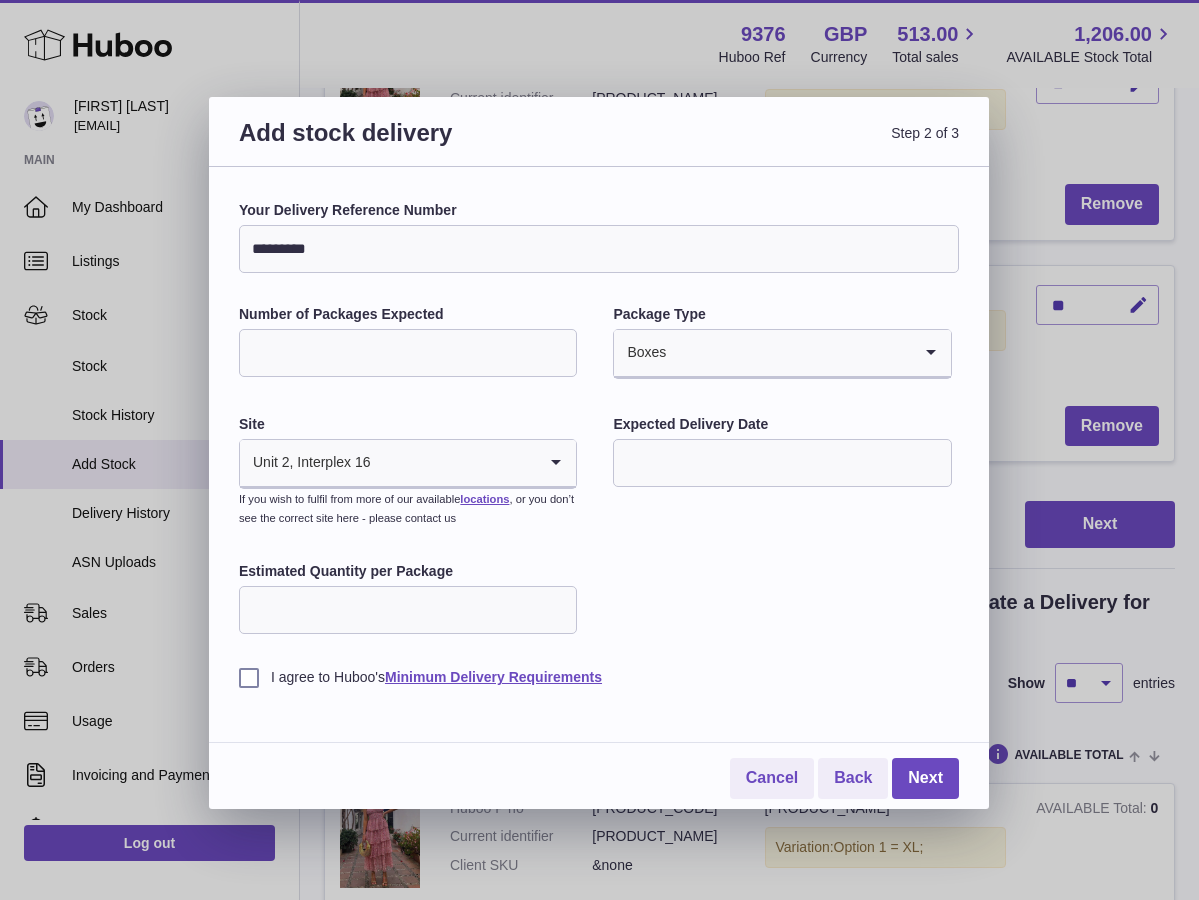 click at bounding box center [782, 463] 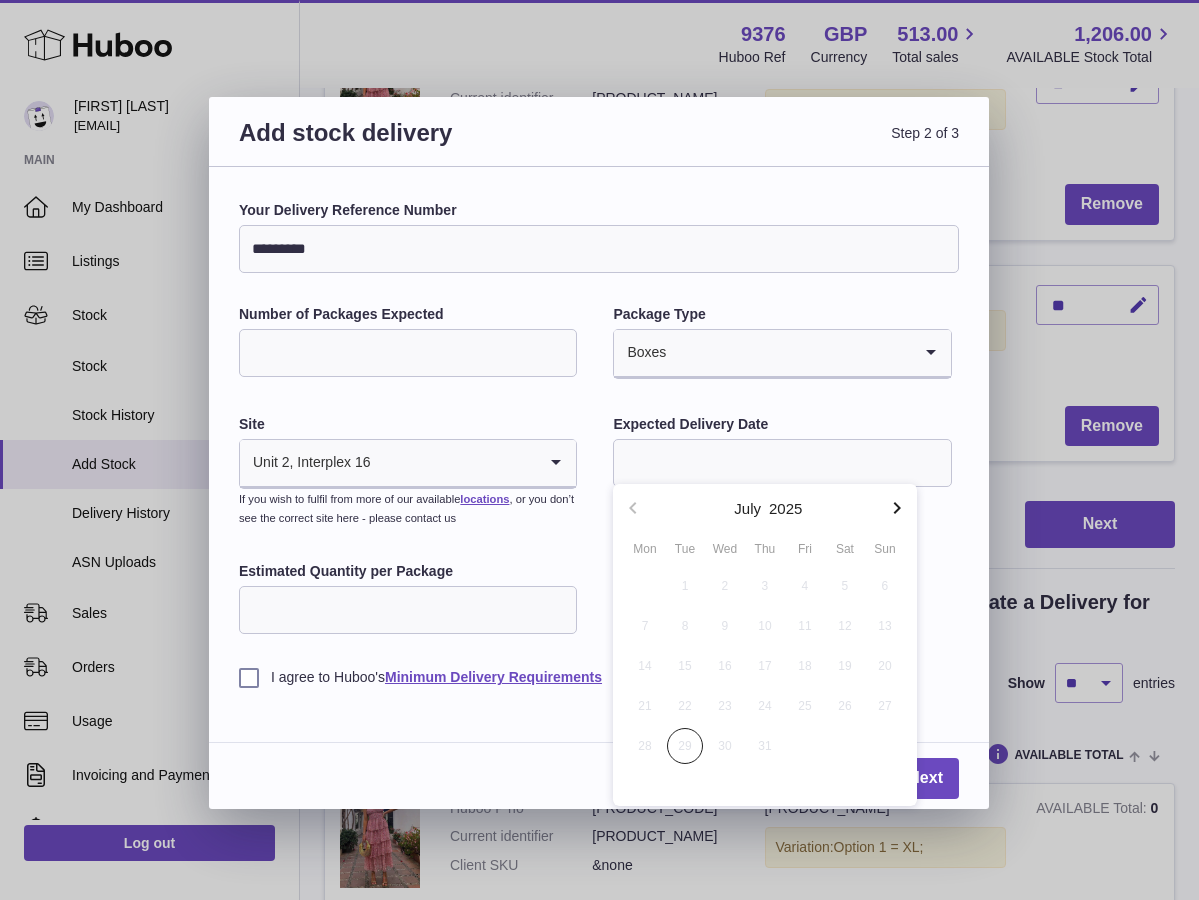 click 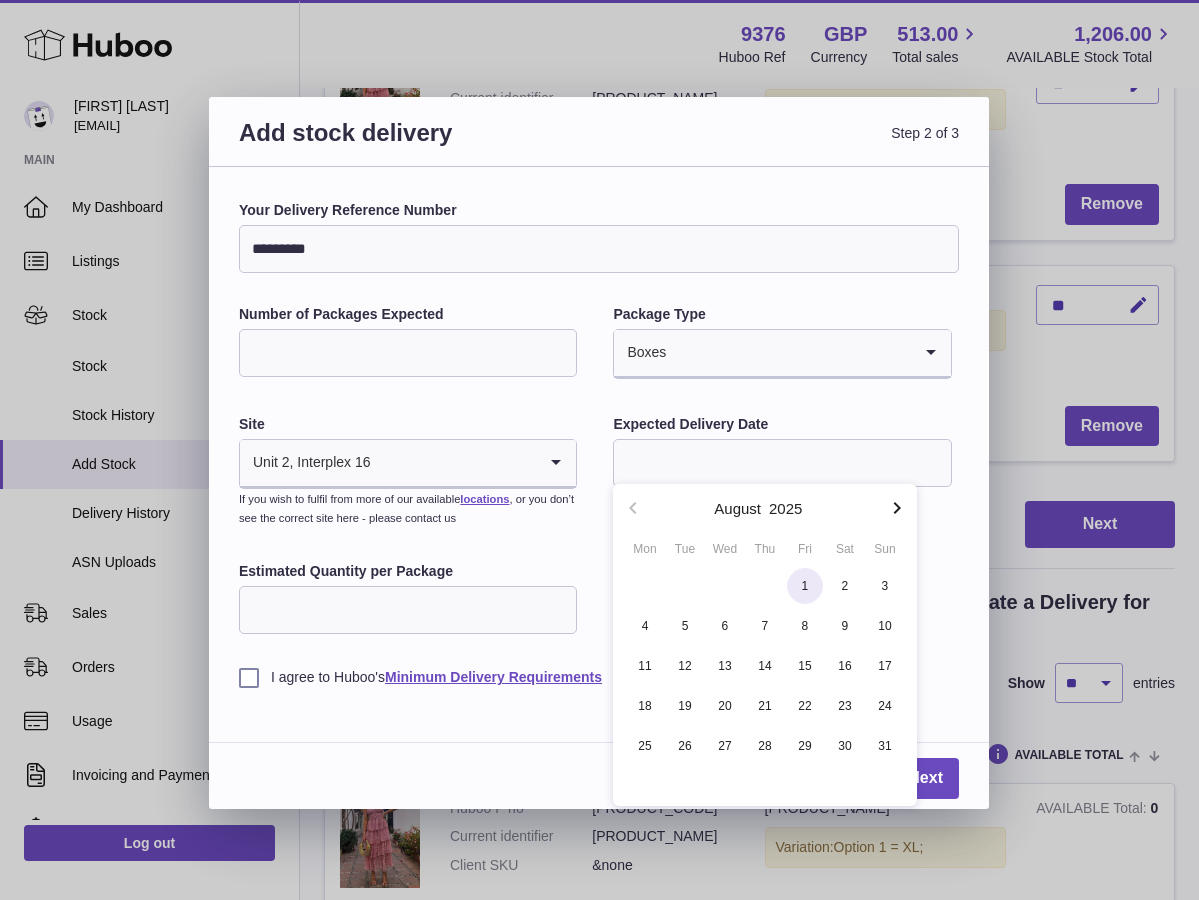 click on "1" at bounding box center [805, 586] 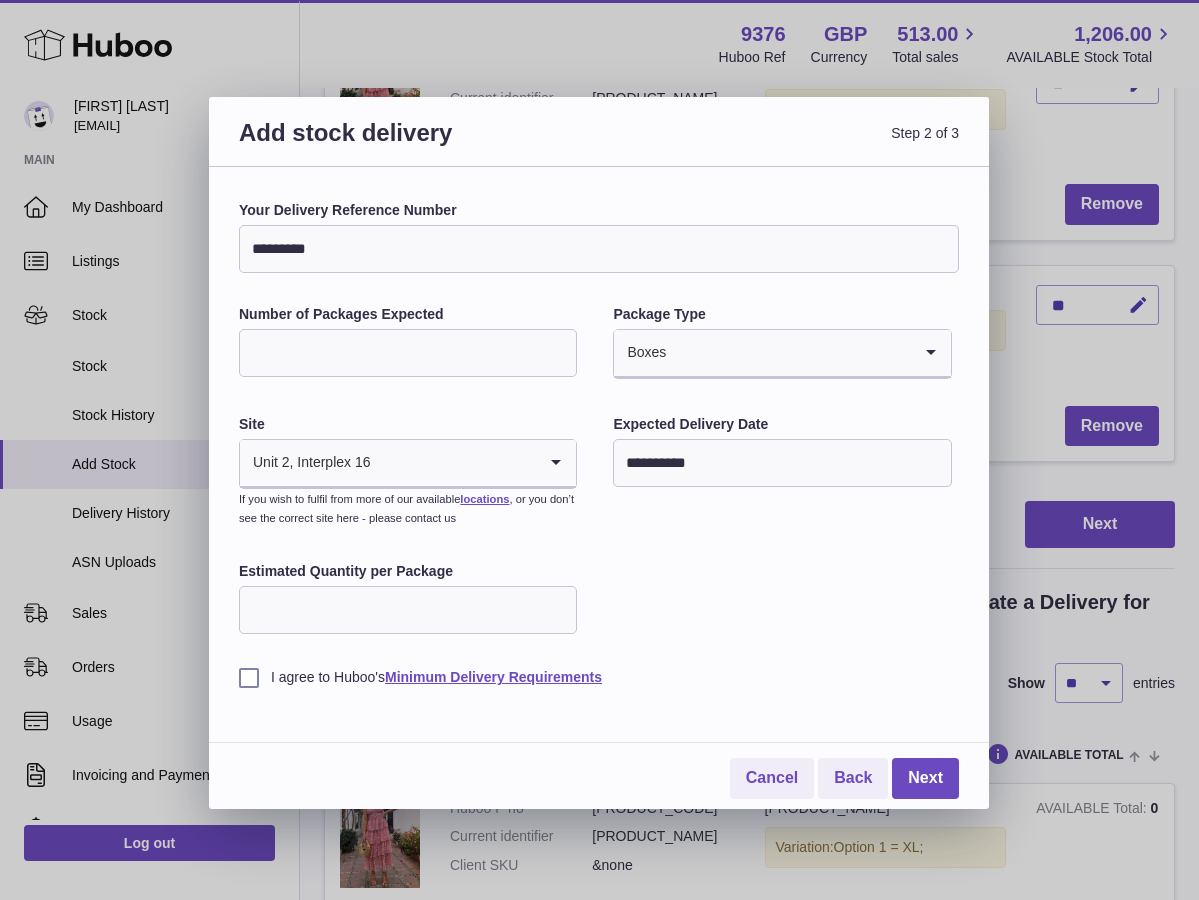 click on "Estimated Quantity per Package" at bounding box center [408, 610] 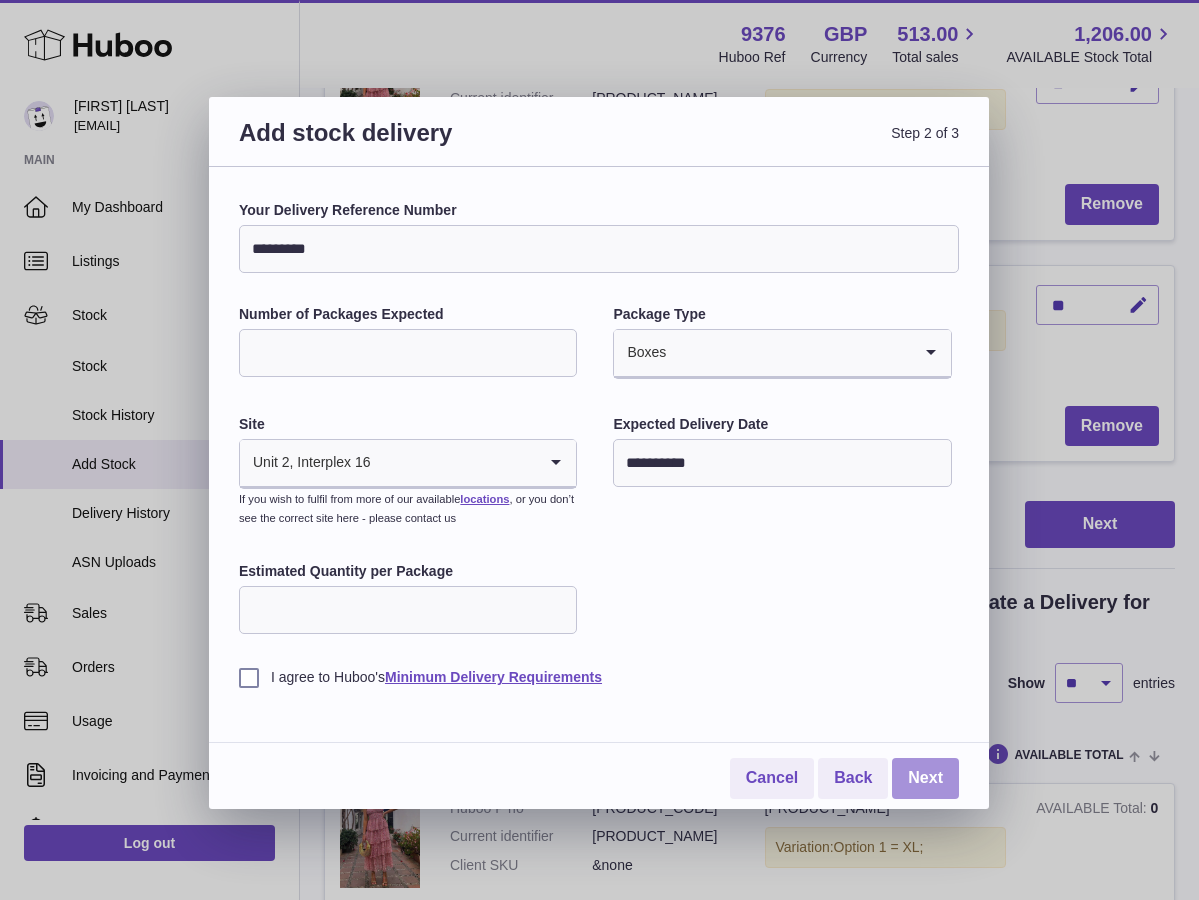 click on "Next" at bounding box center [925, 778] 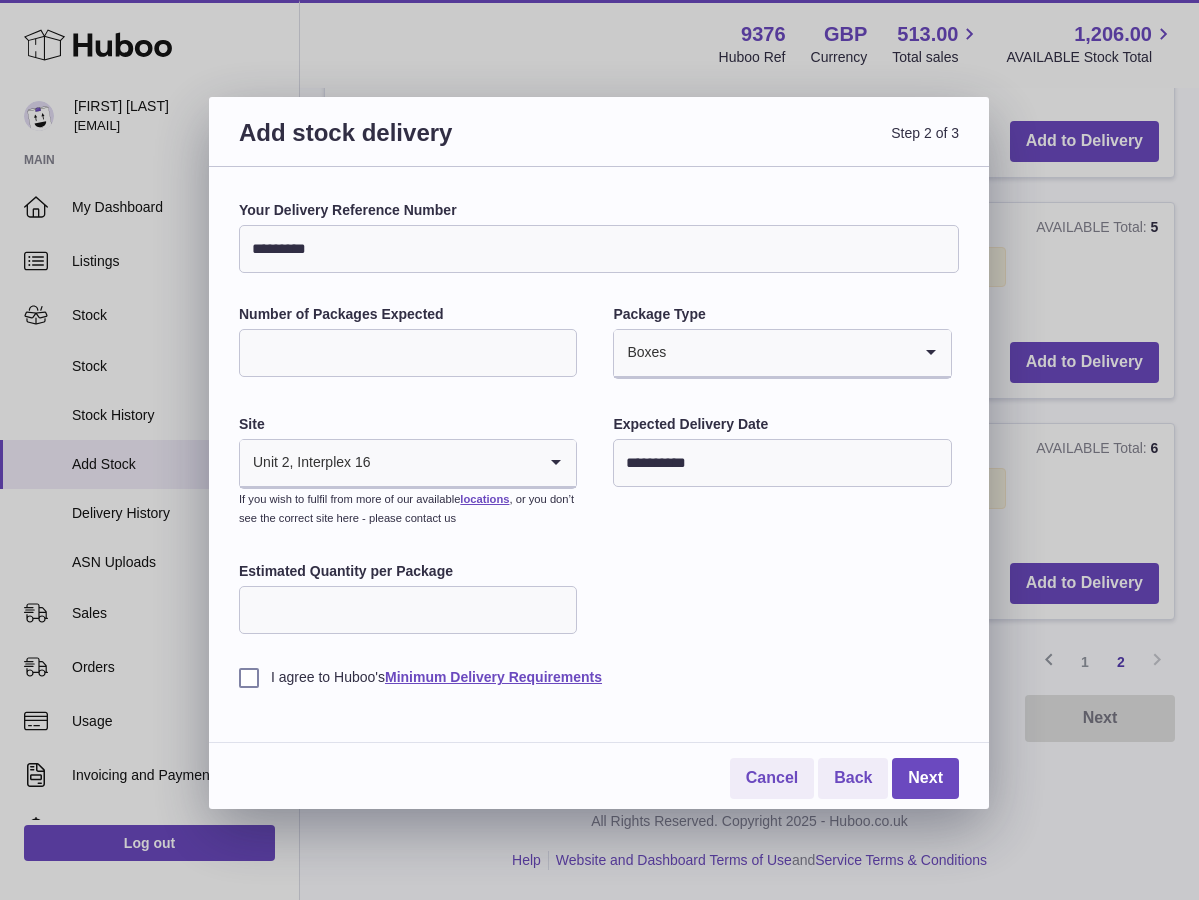 scroll, scrollTop: 1156, scrollLeft: 0, axis: vertical 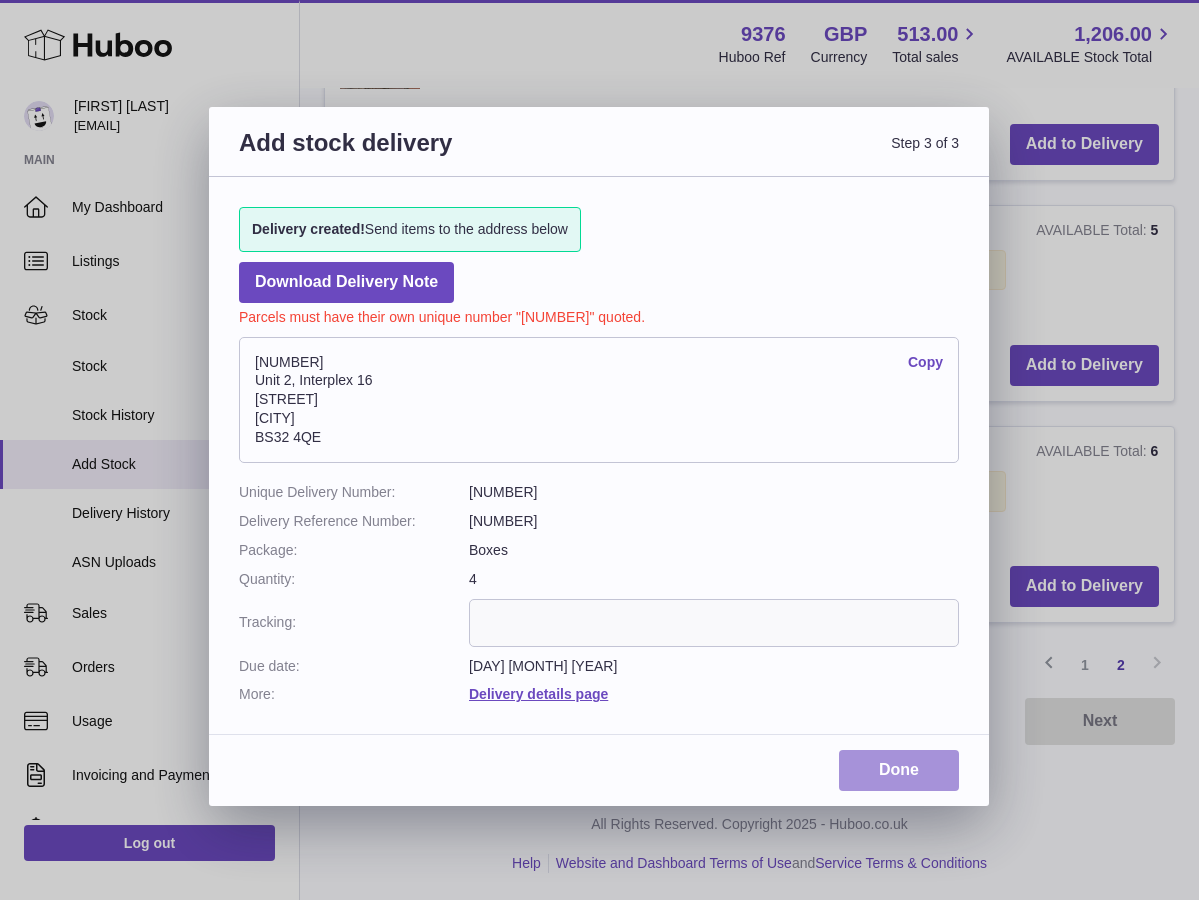 click on "Done" at bounding box center [899, 770] 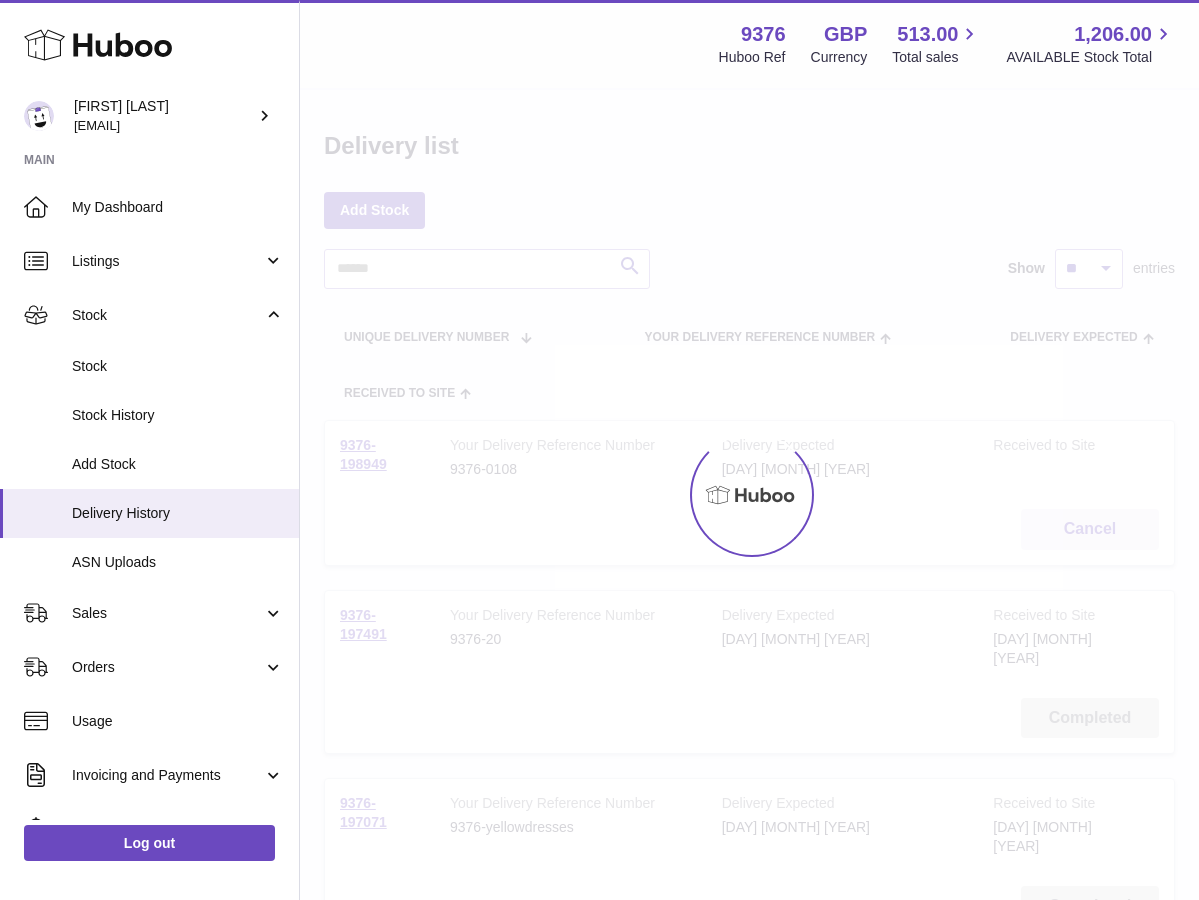 scroll, scrollTop: 0, scrollLeft: 0, axis: both 